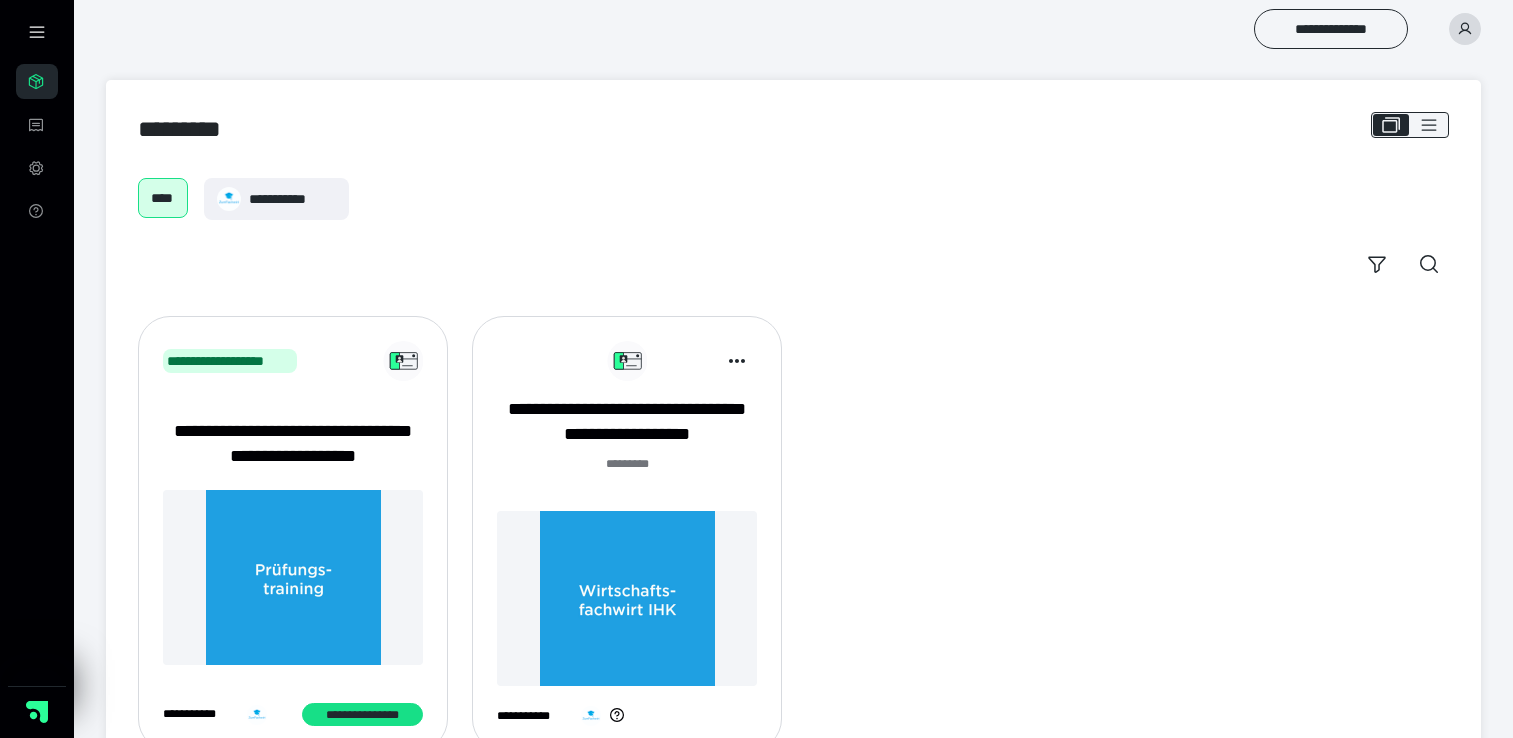 scroll, scrollTop: 0, scrollLeft: 0, axis: both 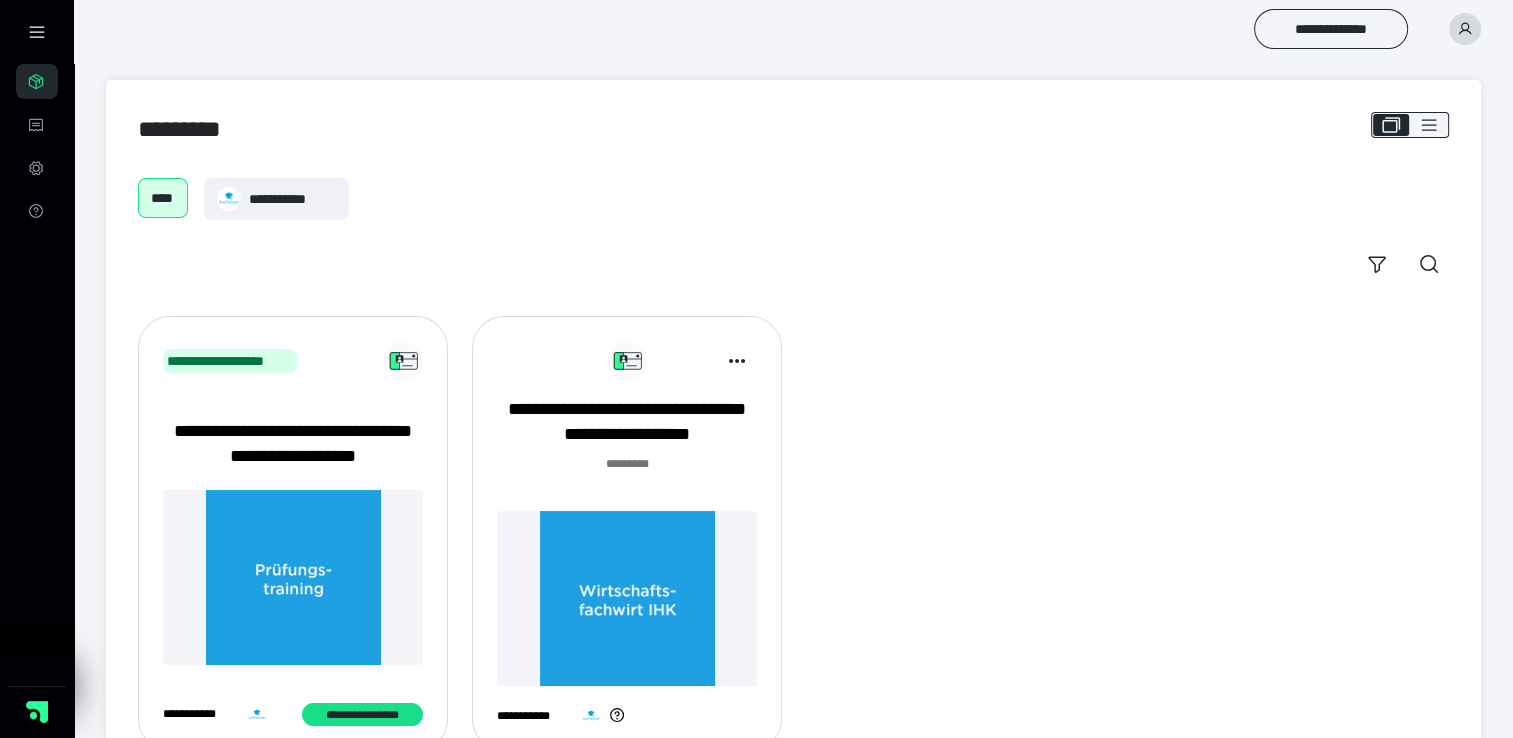 click at bounding box center [627, 598] 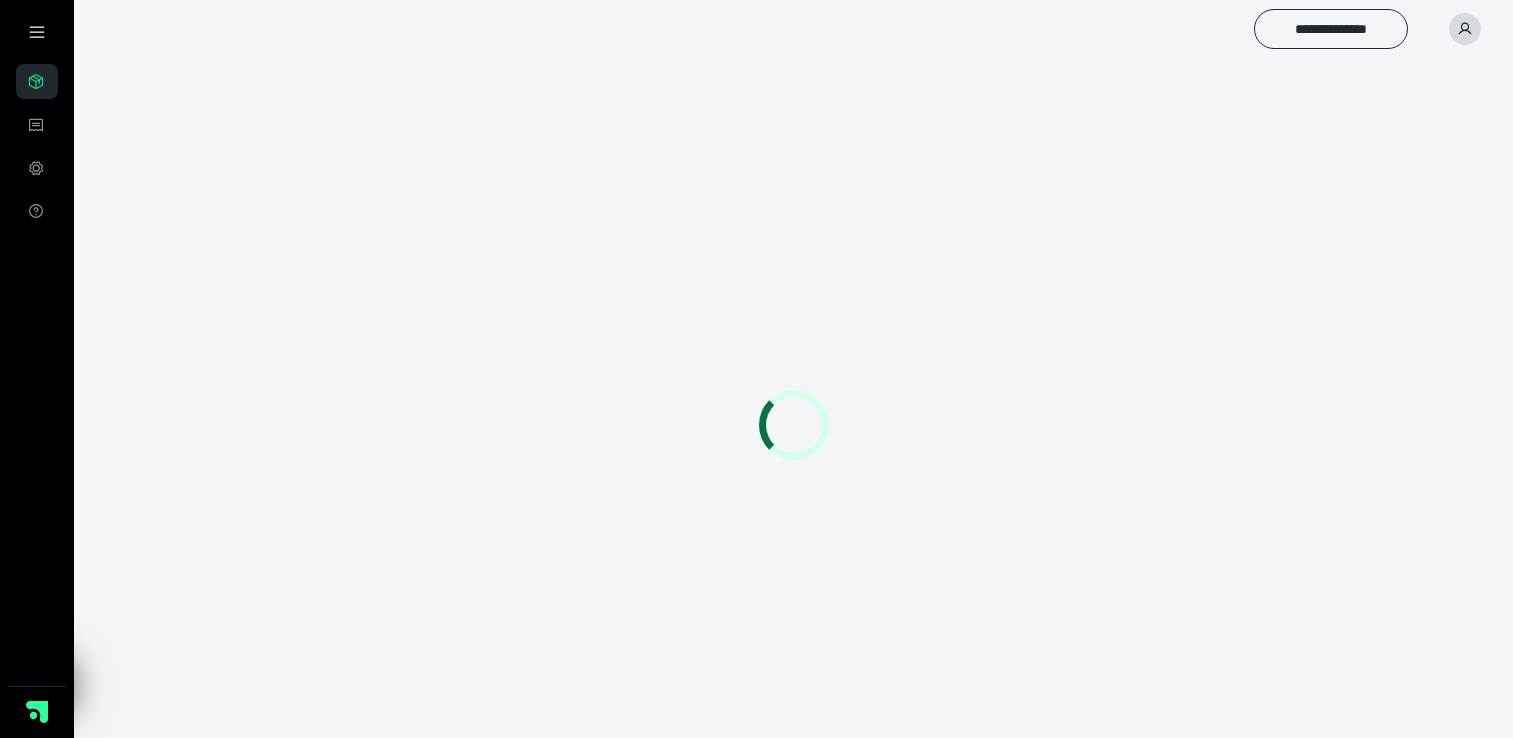 scroll, scrollTop: 0, scrollLeft: 0, axis: both 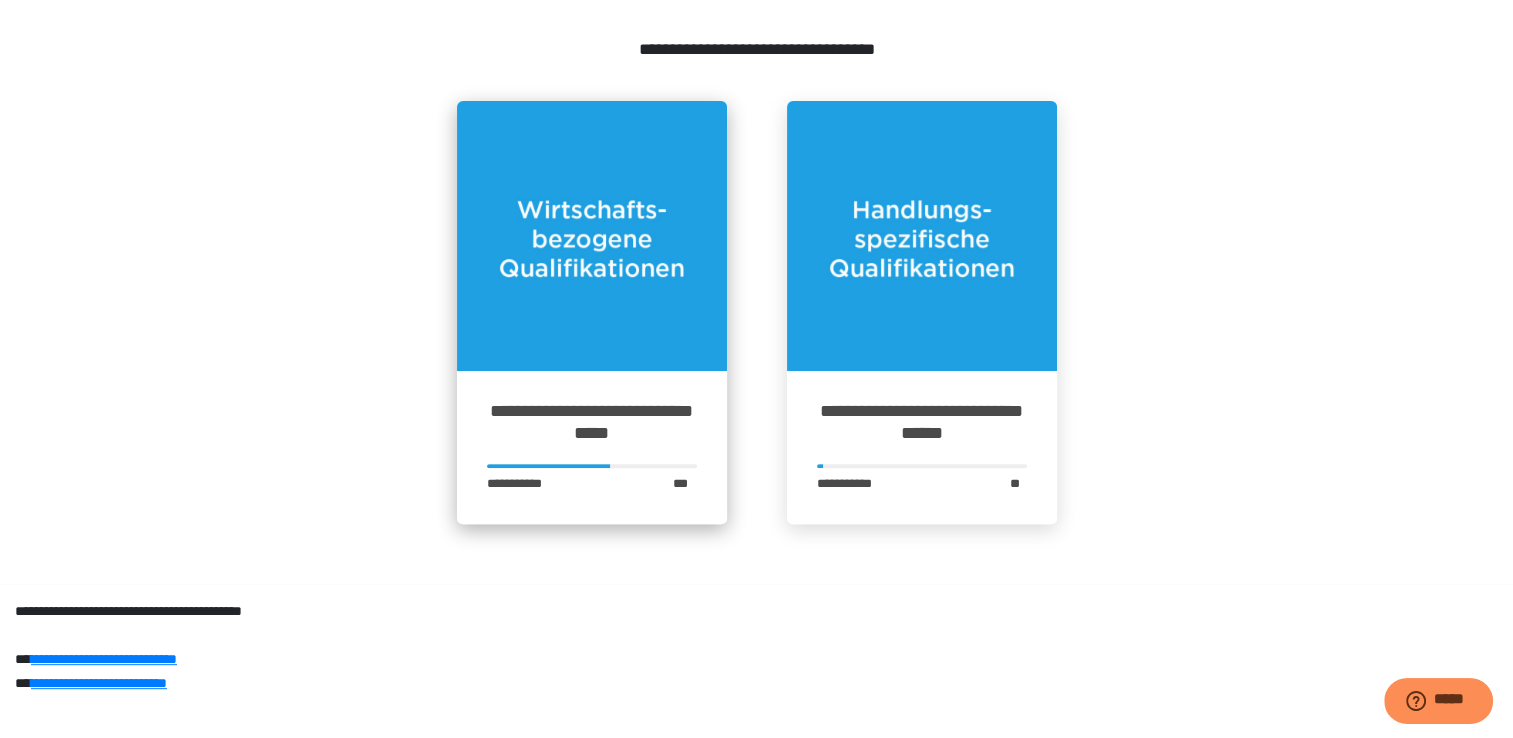 click at bounding box center [592, 236] 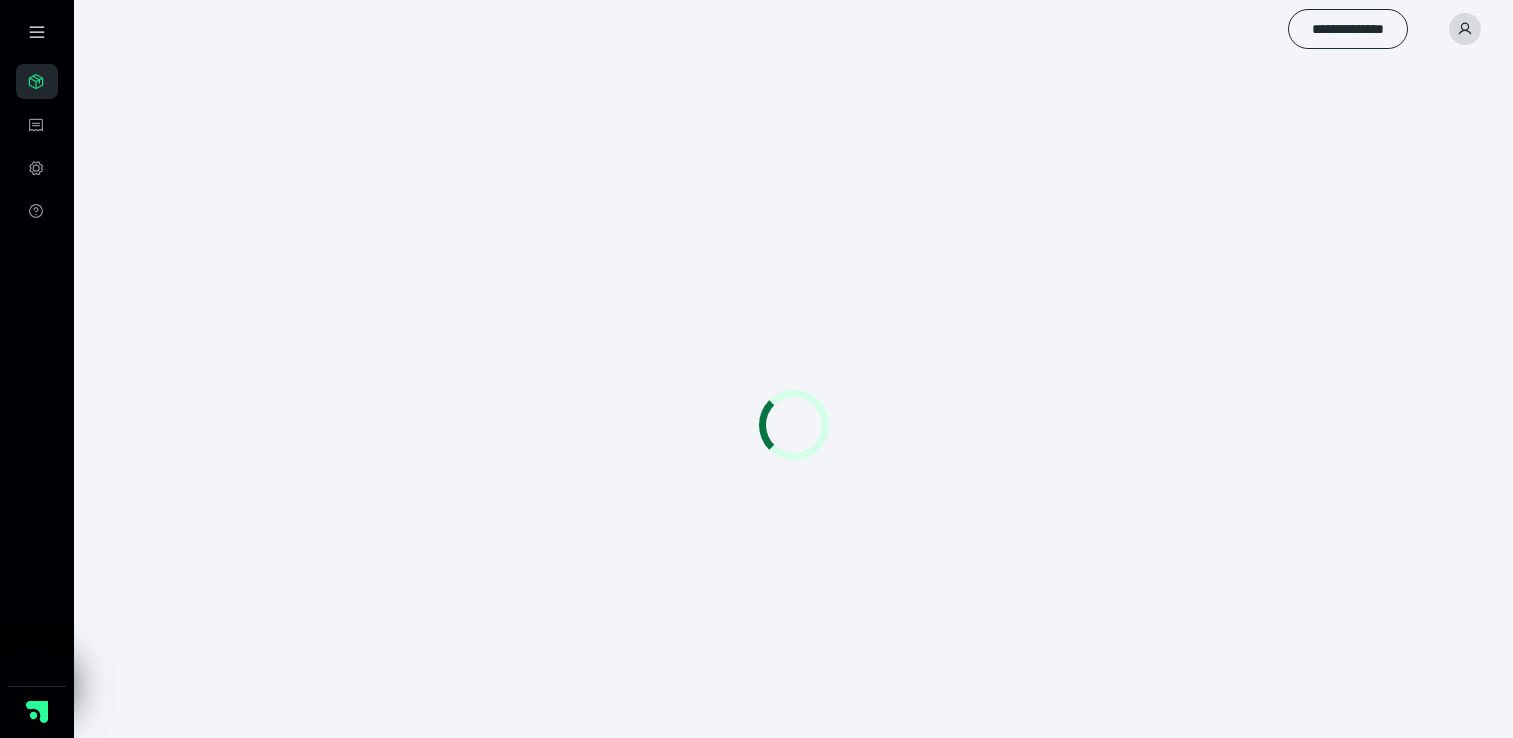 scroll, scrollTop: 0, scrollLeft: 0, axis: both 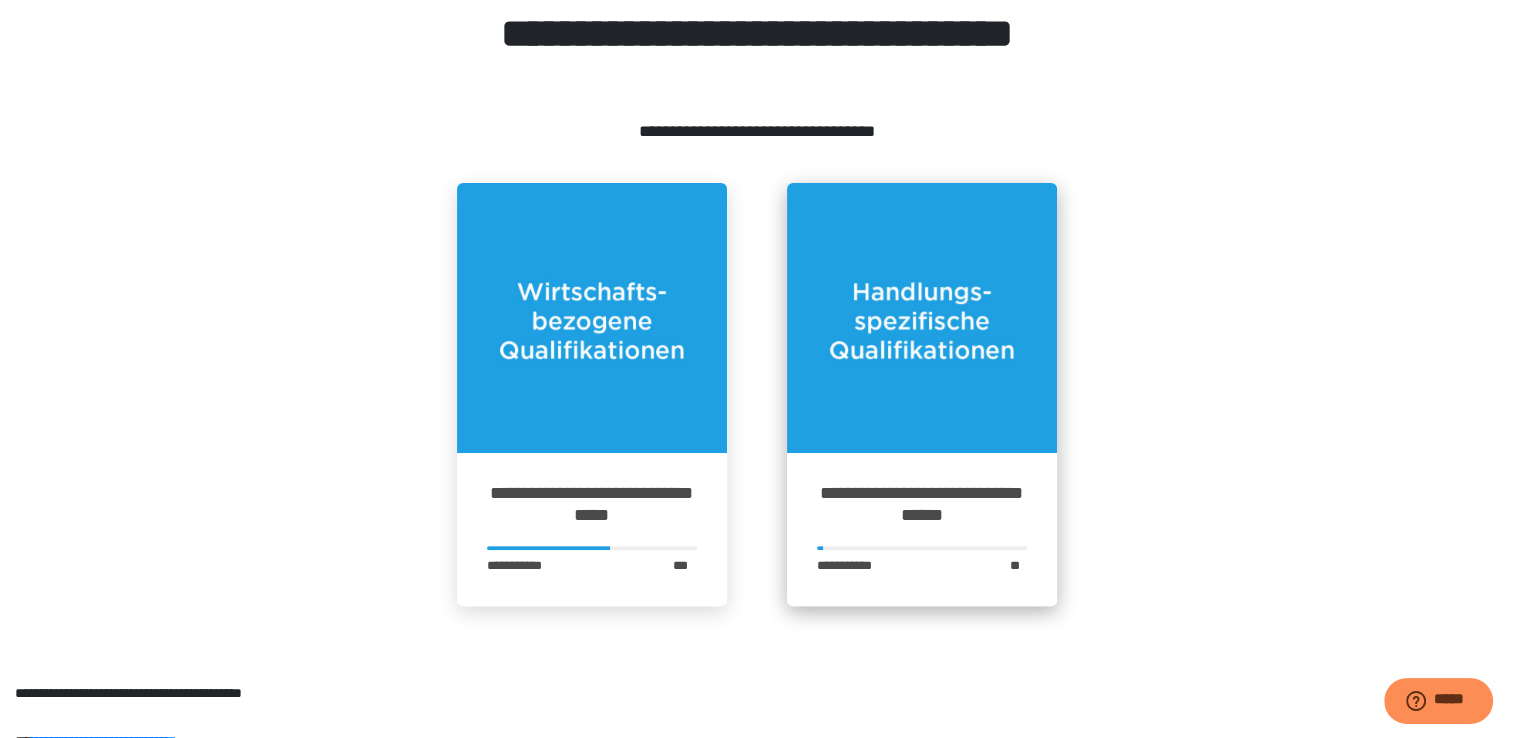 click at bounding box center [922, 318] 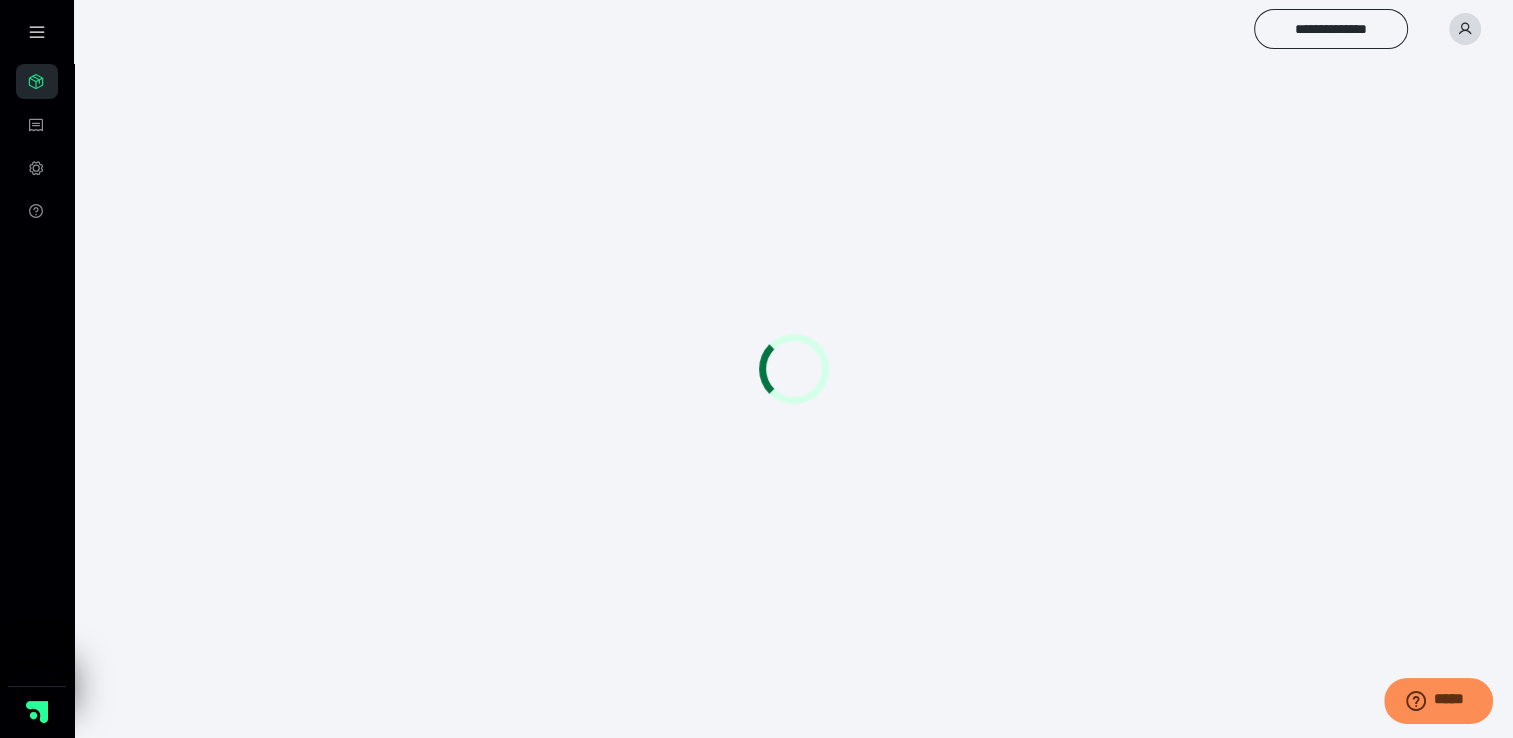 scroll, scrollTop: 0, scrollLeft: 0, axis: both 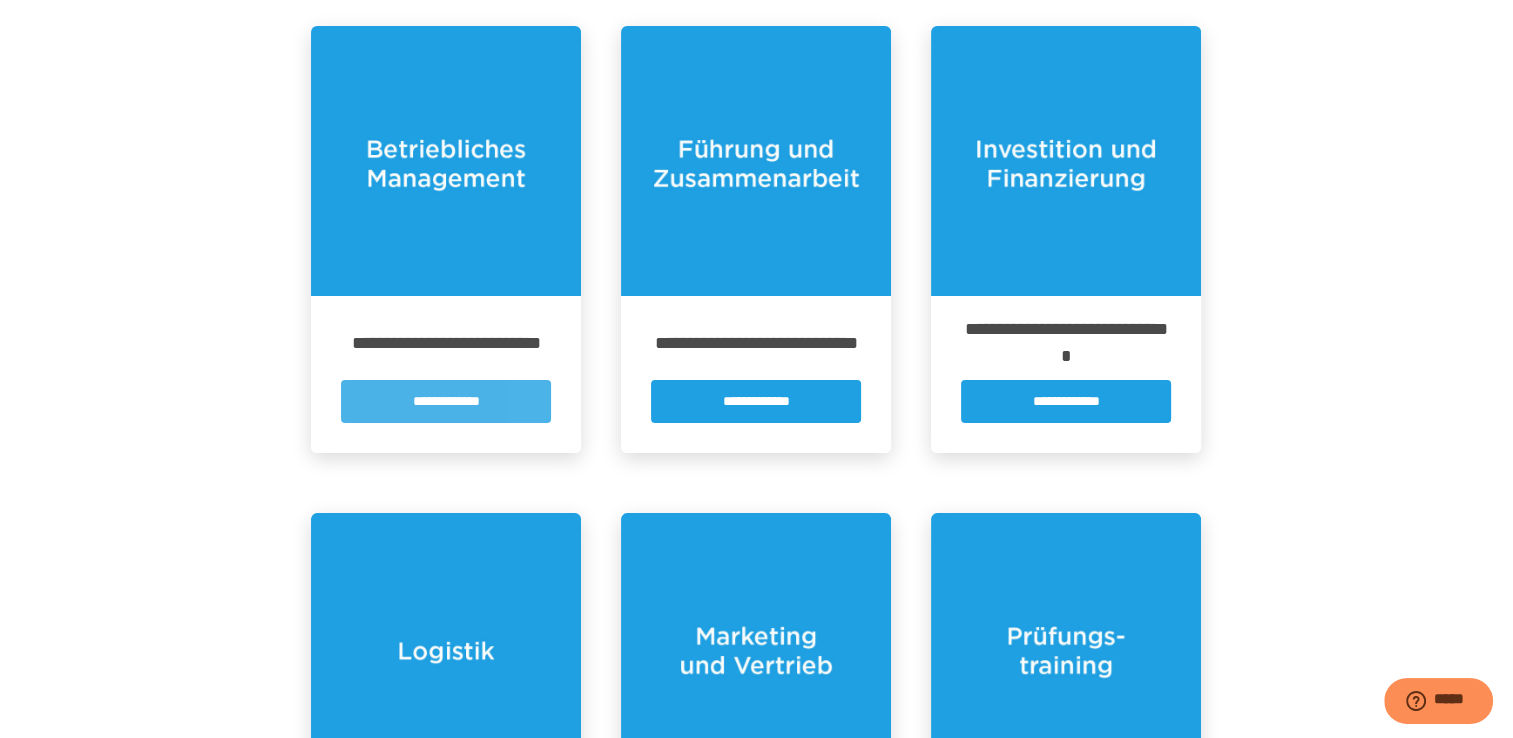 click on "**********" at bounding box center (446, 401) 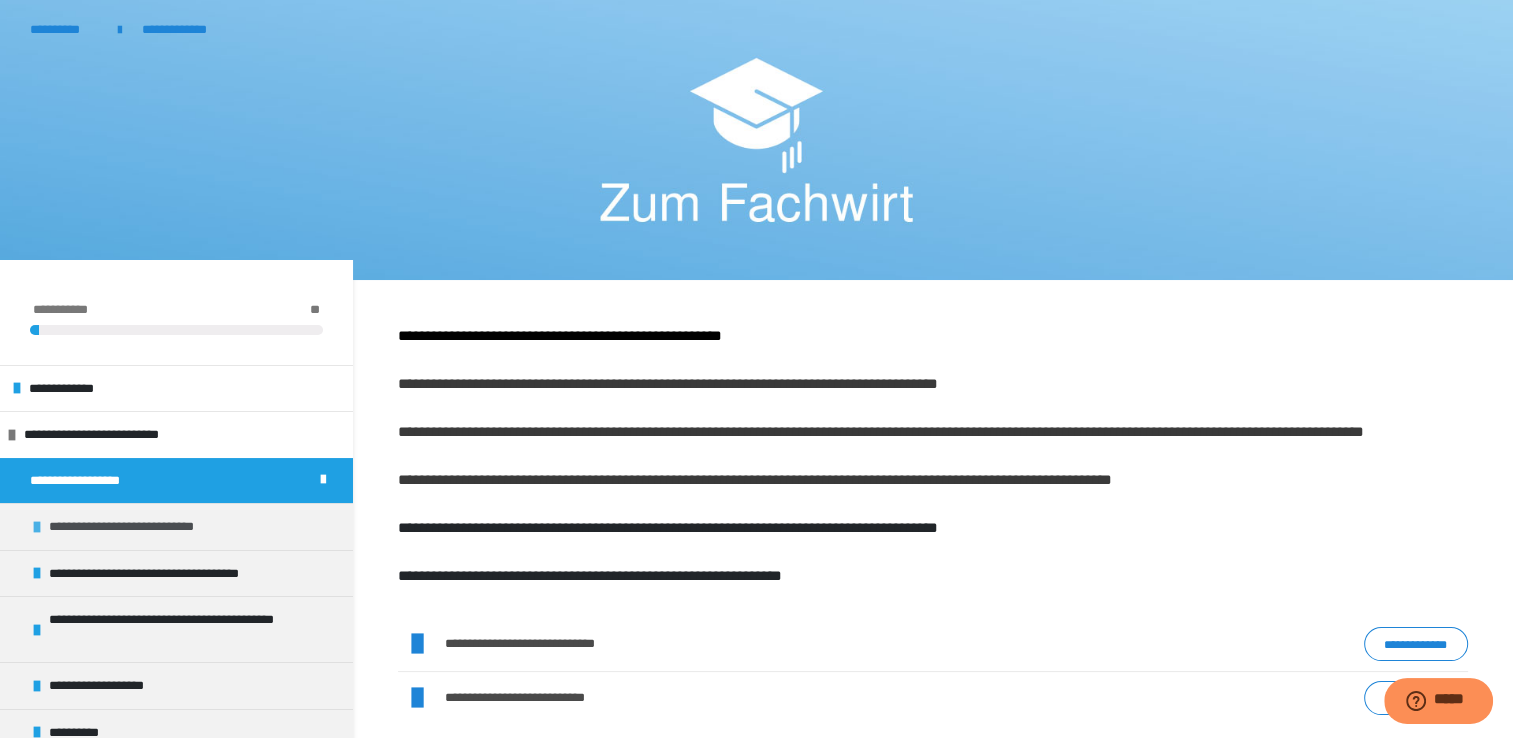 click on "**********" at bounding box center [176, 526] 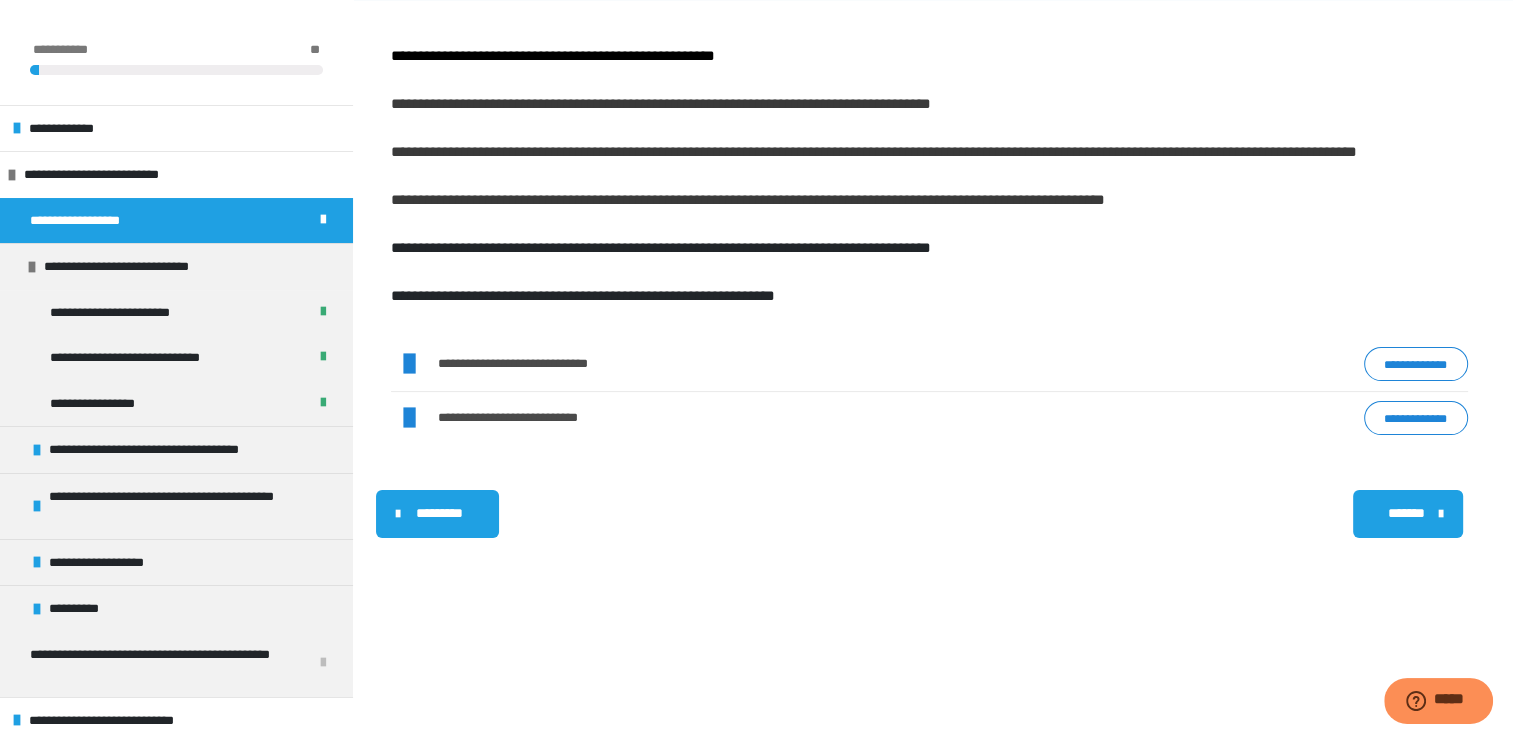 scroll, scrollTop: 298, scrollLeft: 0, axis: vertical 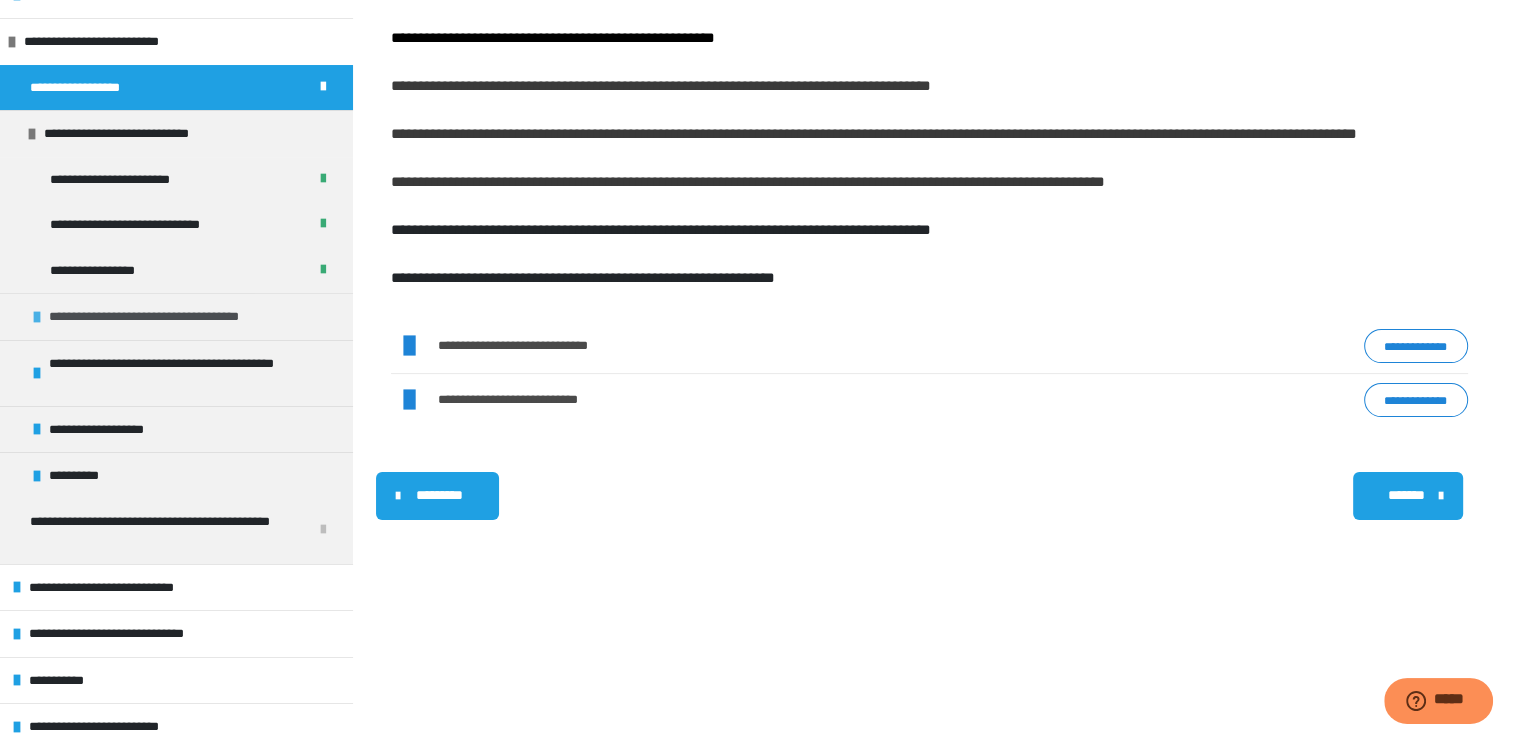 click on "**********" at bounding box center [170, 317] 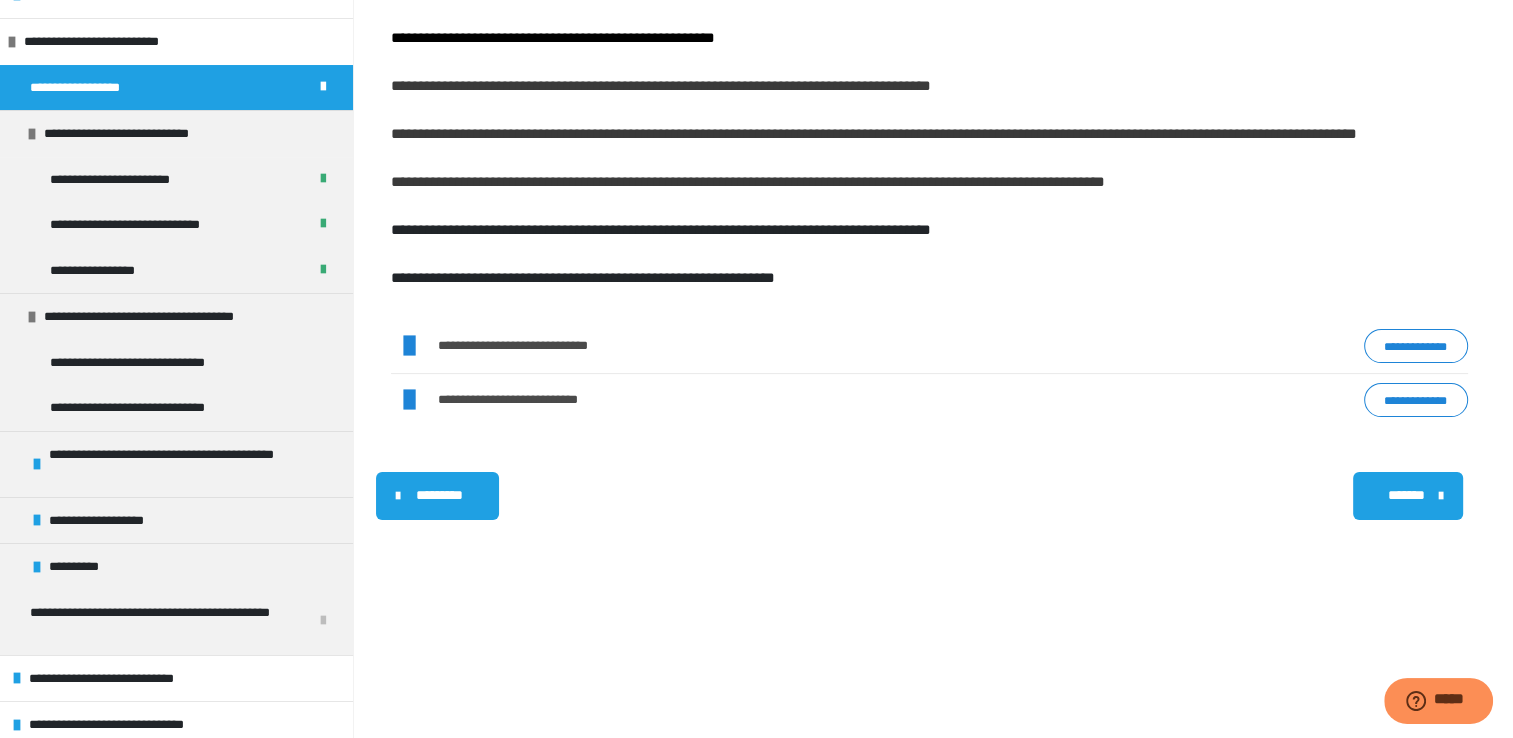 click on "**********" at bounding box center [176, 88] 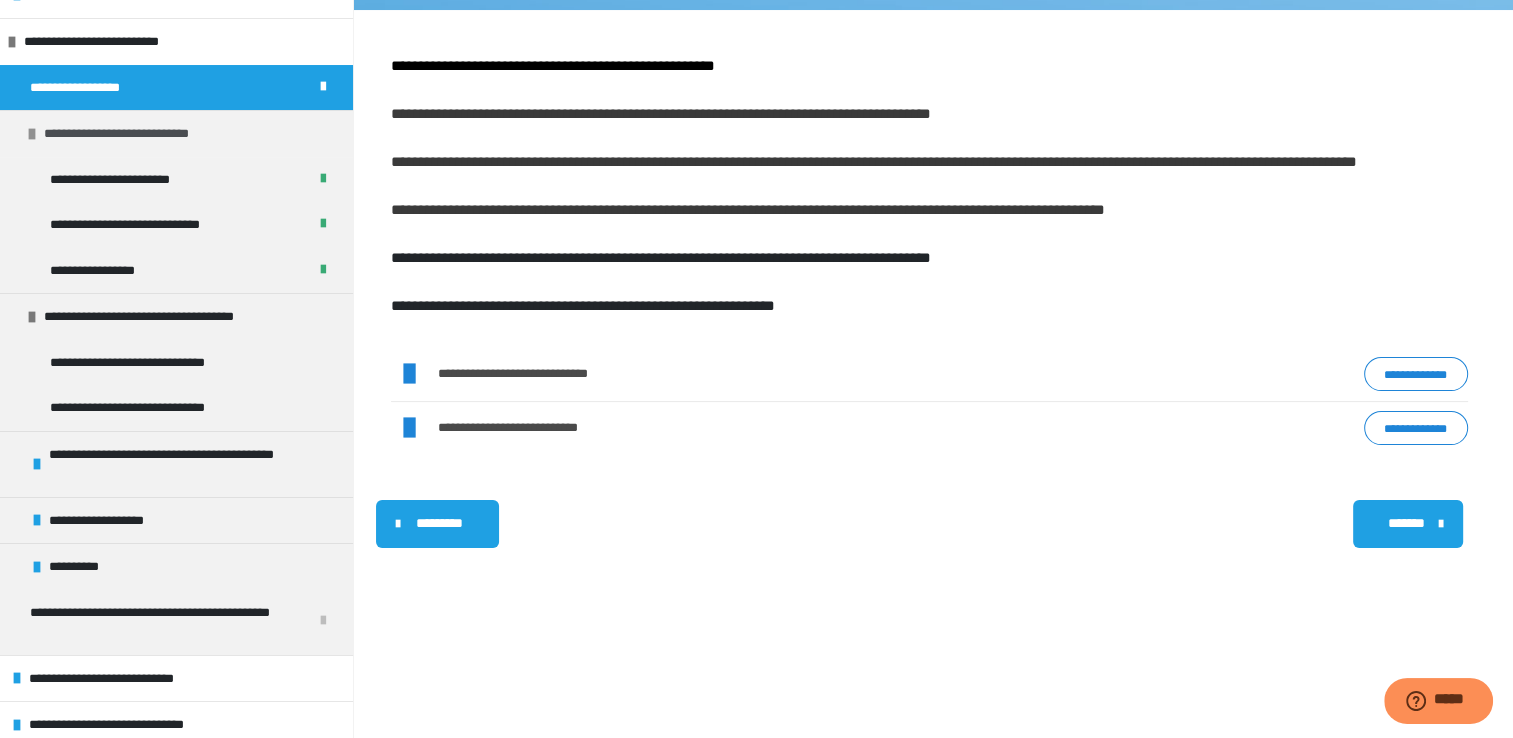 click on "**********" at bounding box center (137, 134) 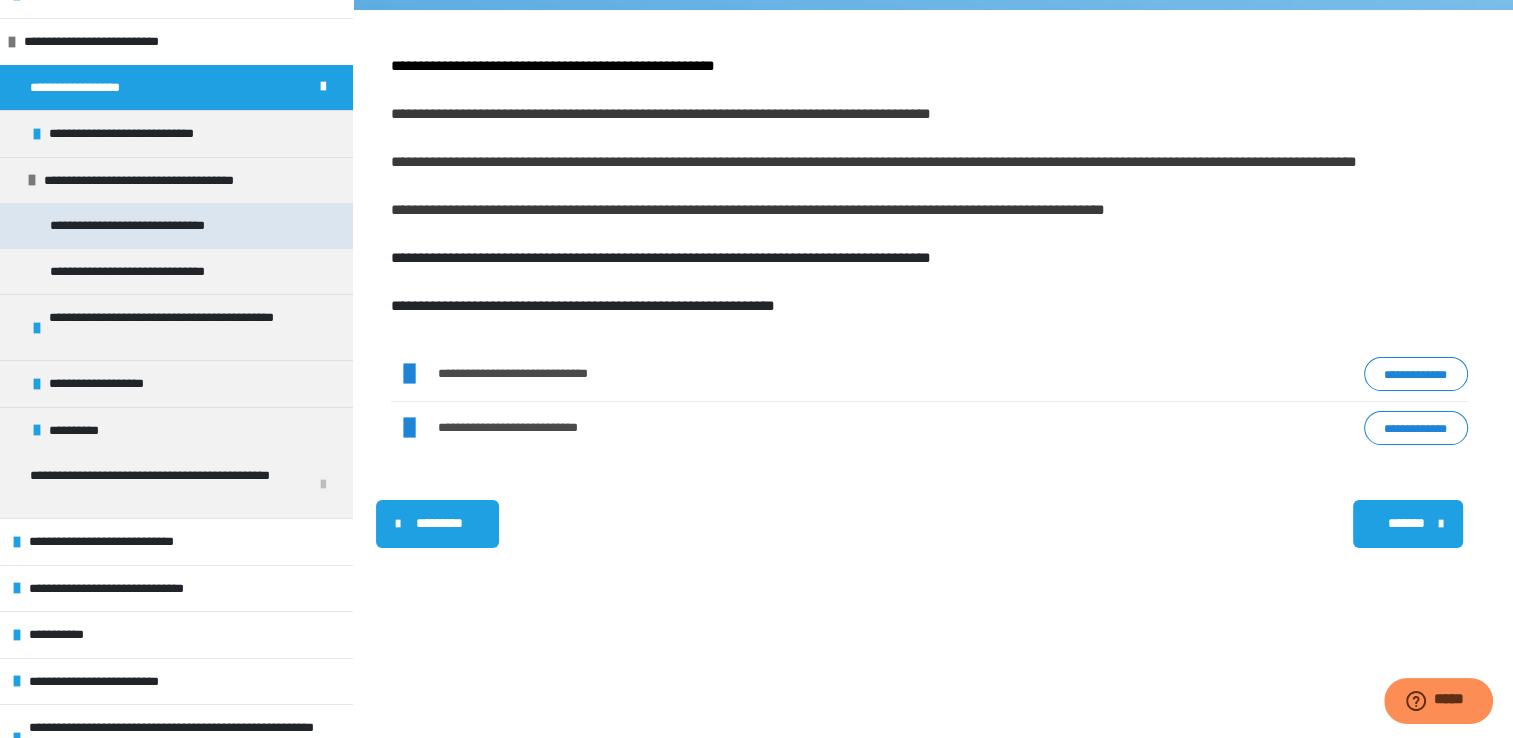 click on "**********" at bounding box center (143, 226) 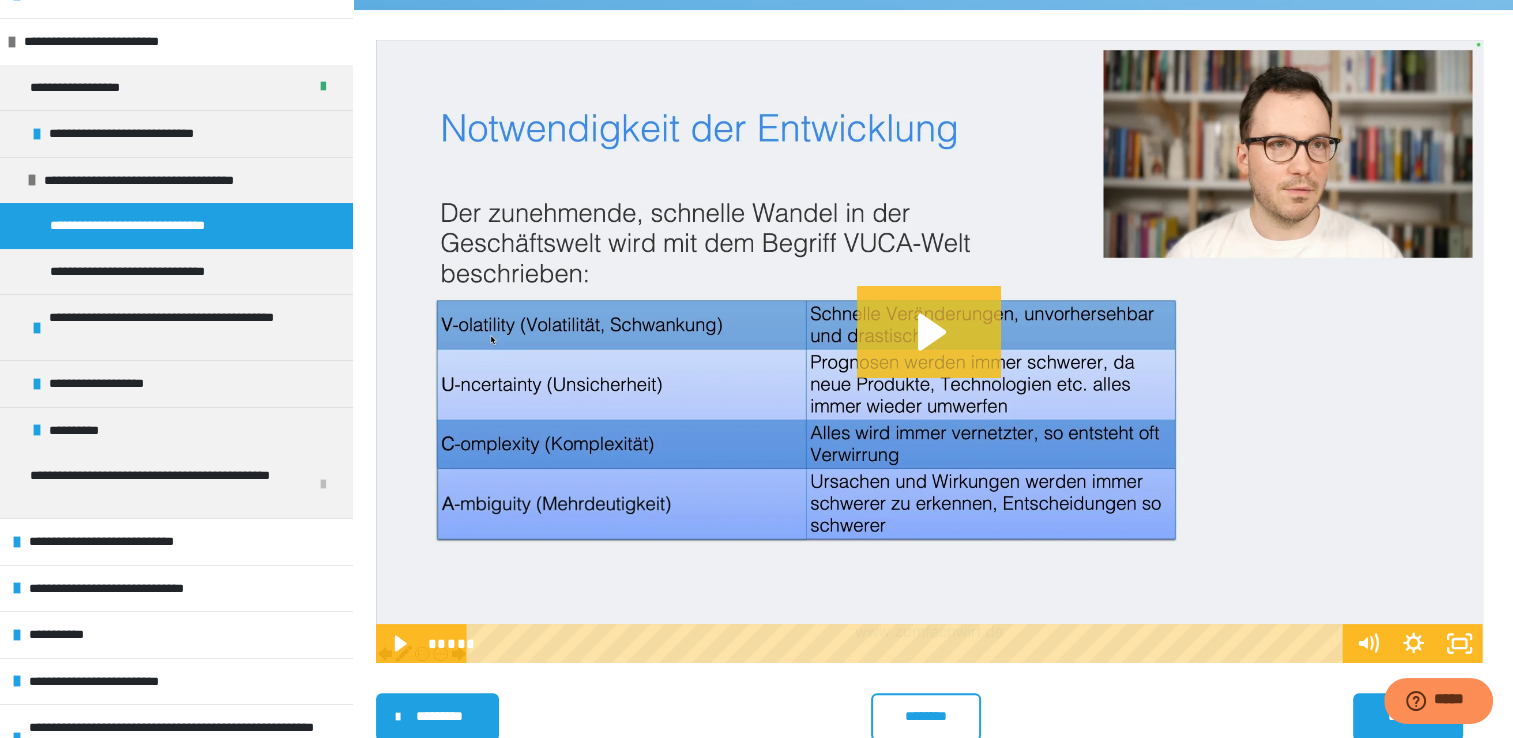 click 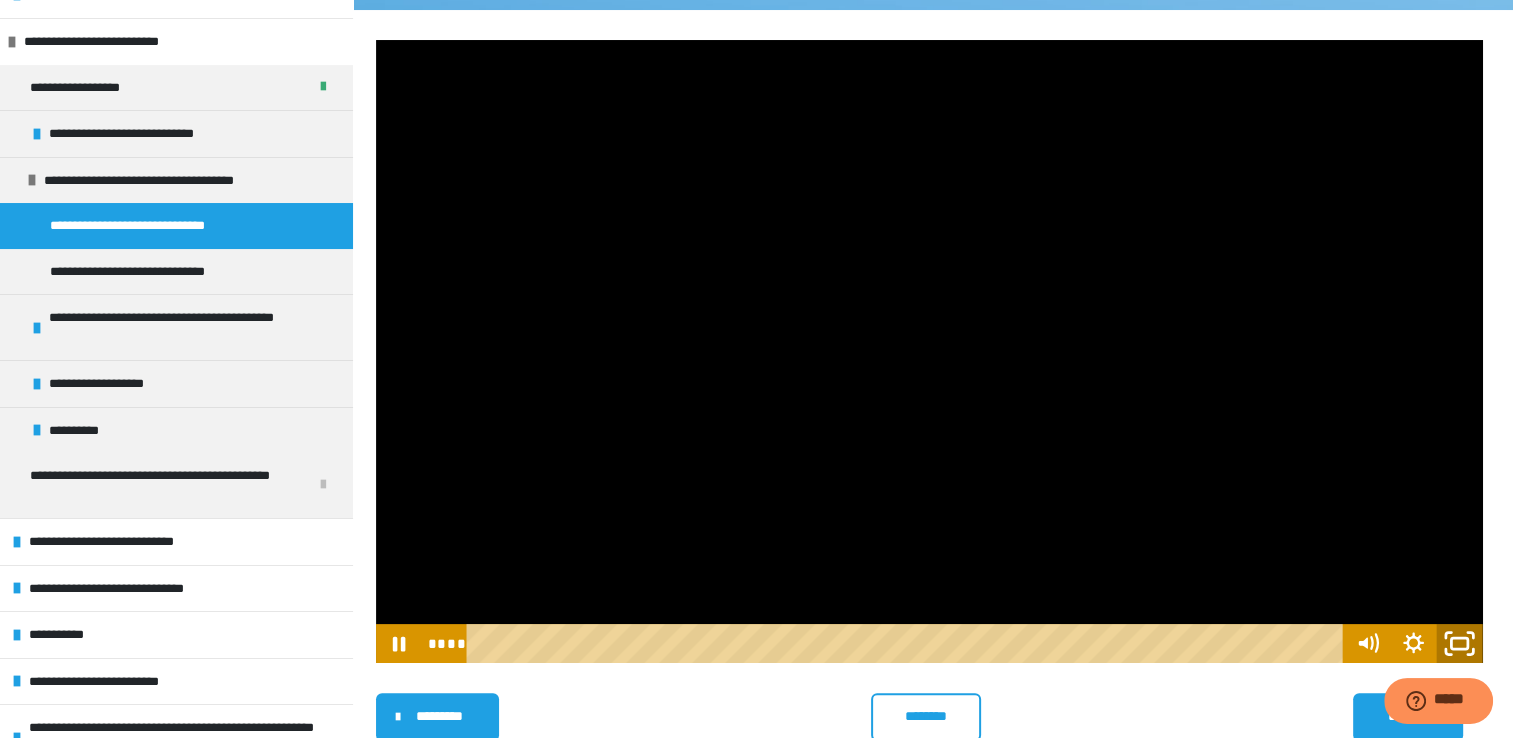 click 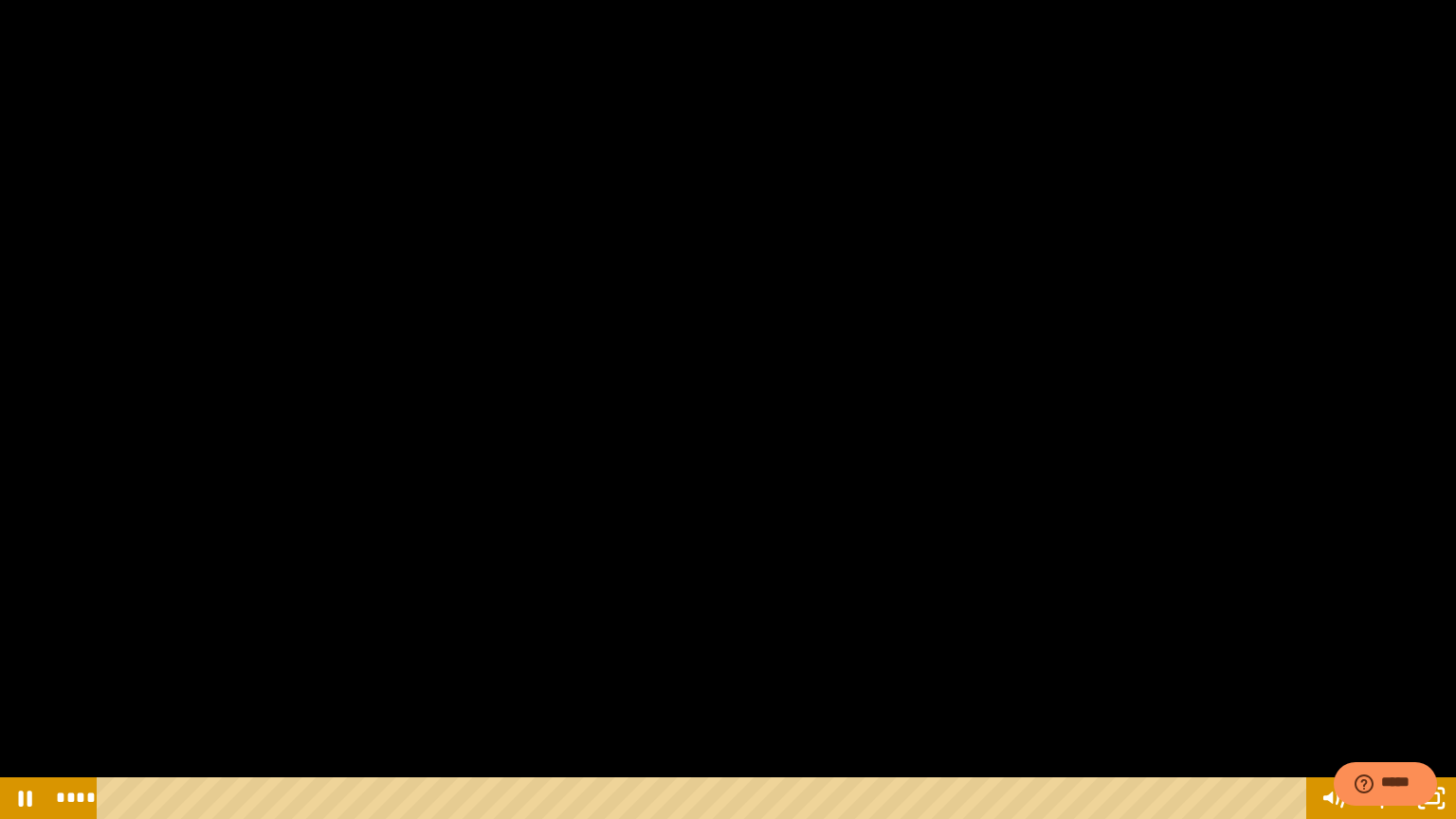 click at bounding box center (728, 410) 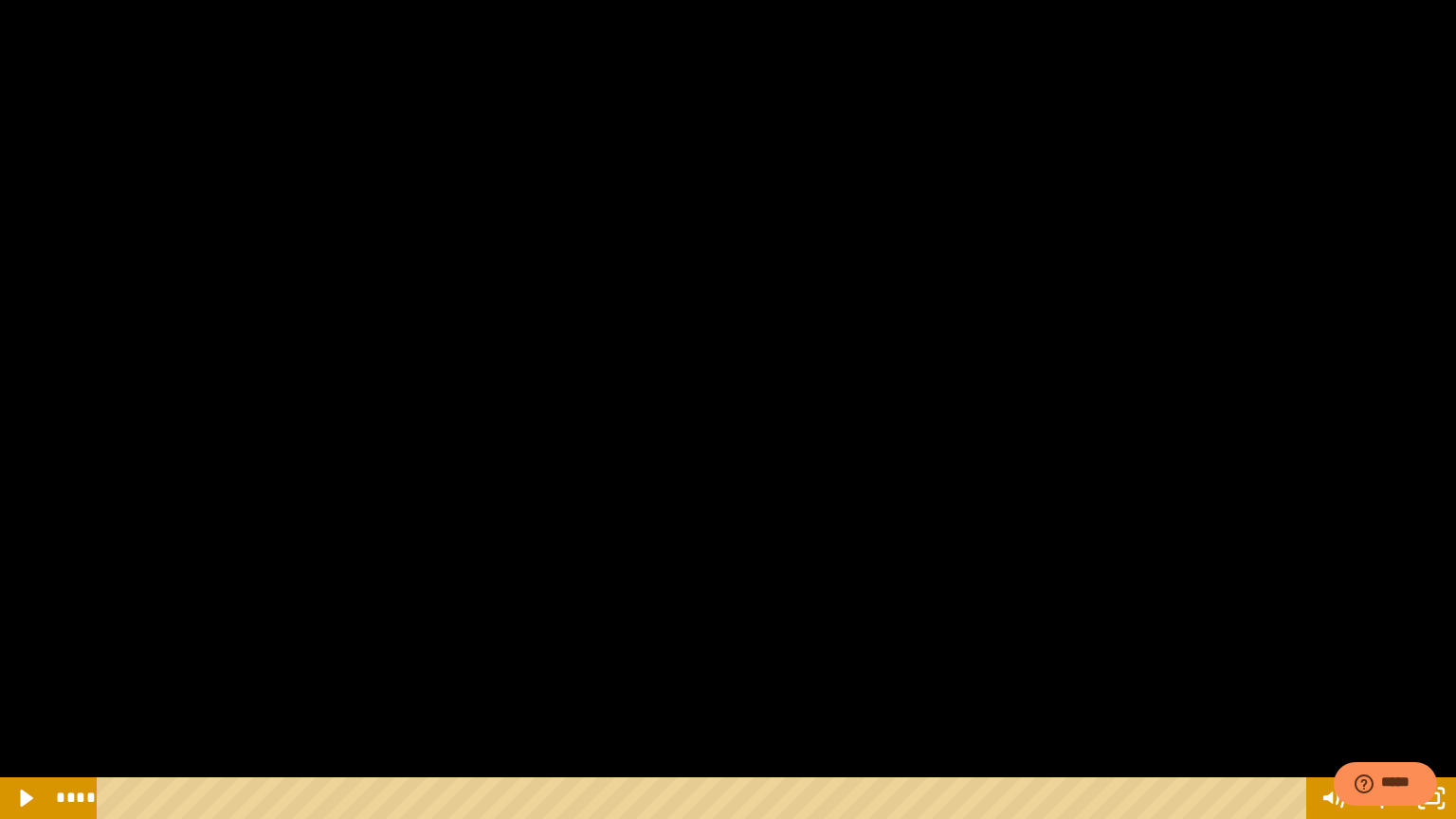 click at bounding box center (728, 410) 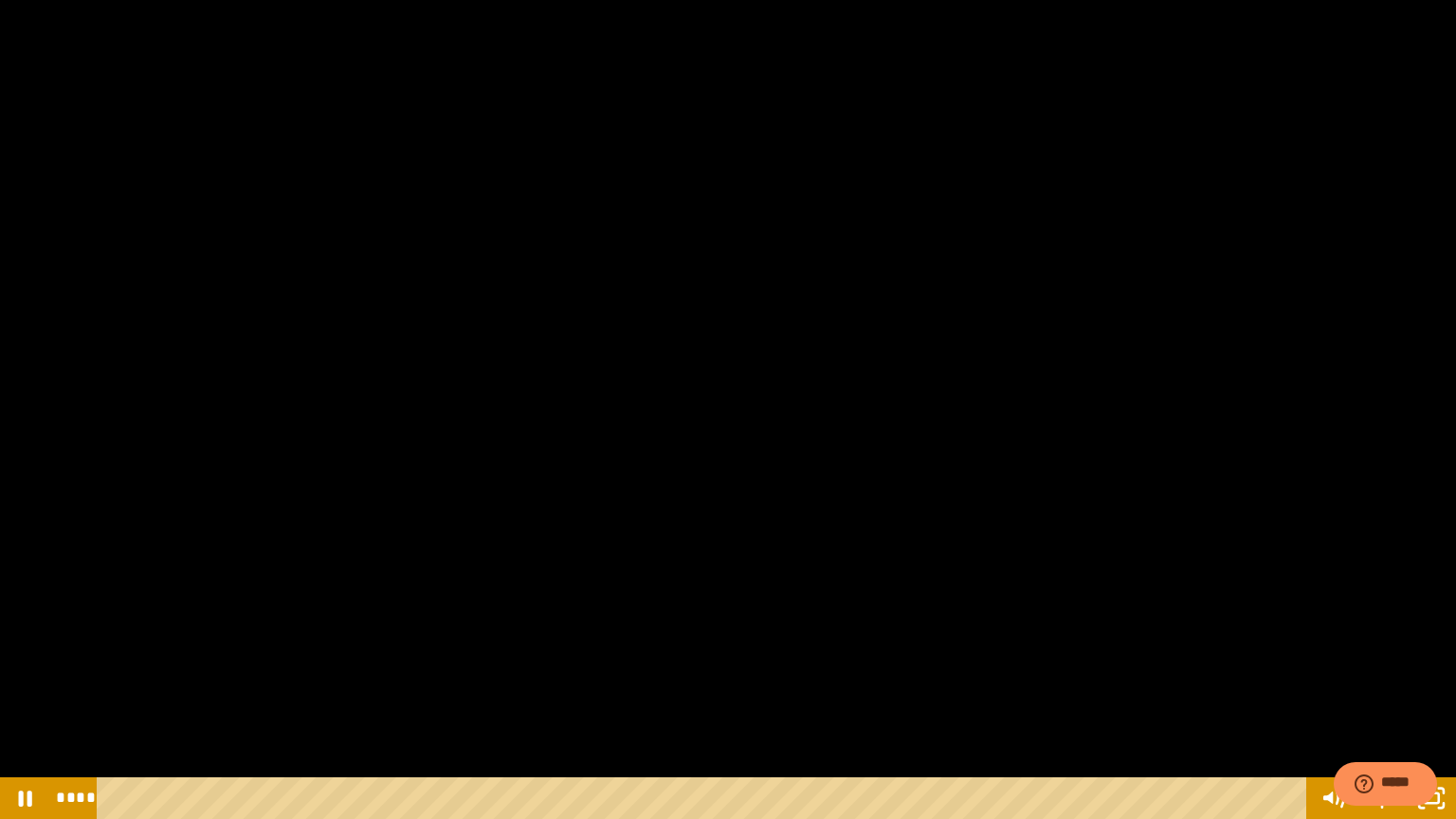 click at bounding box center [728, 410] 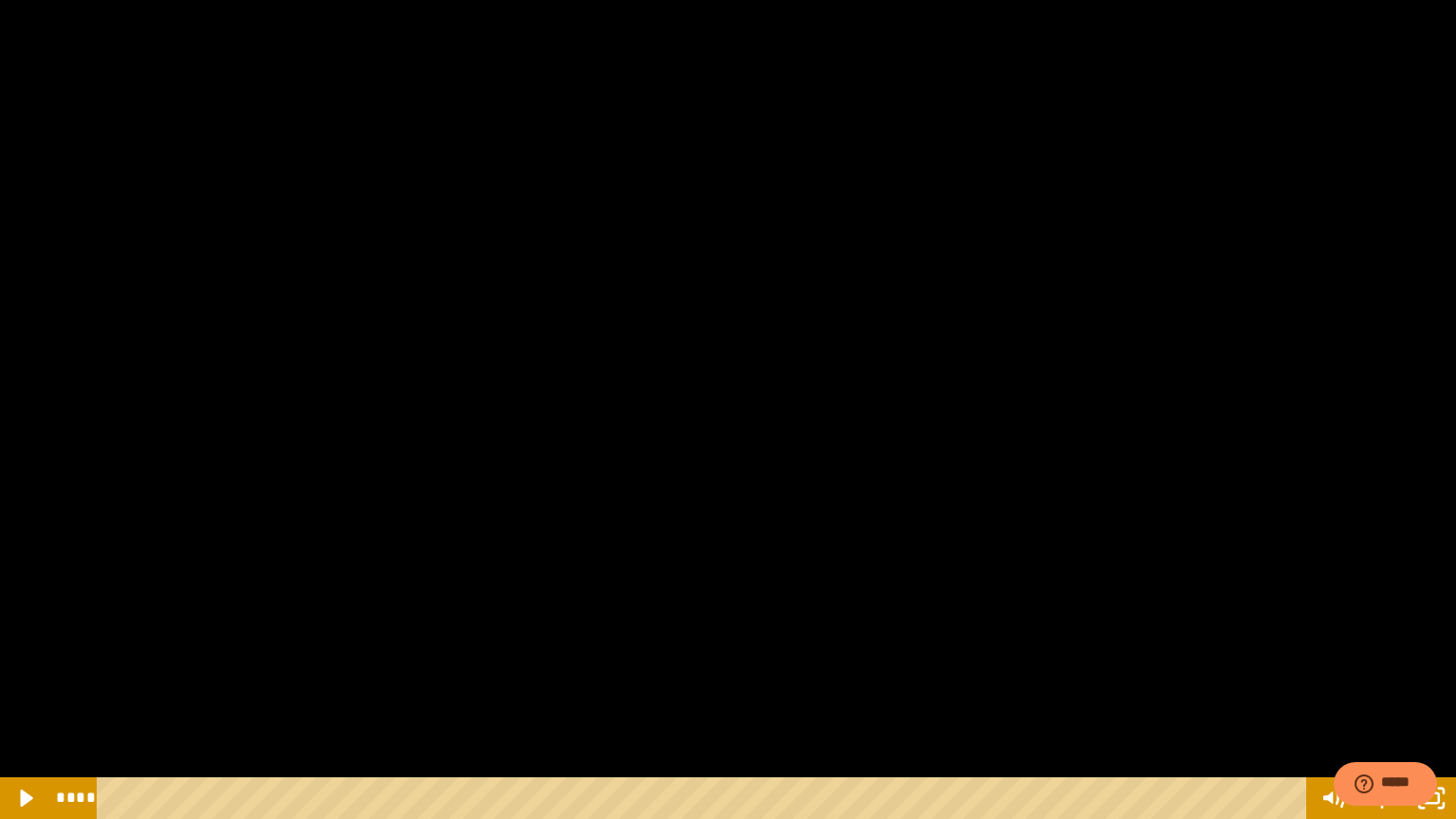 click at bounding box center [728, 410] 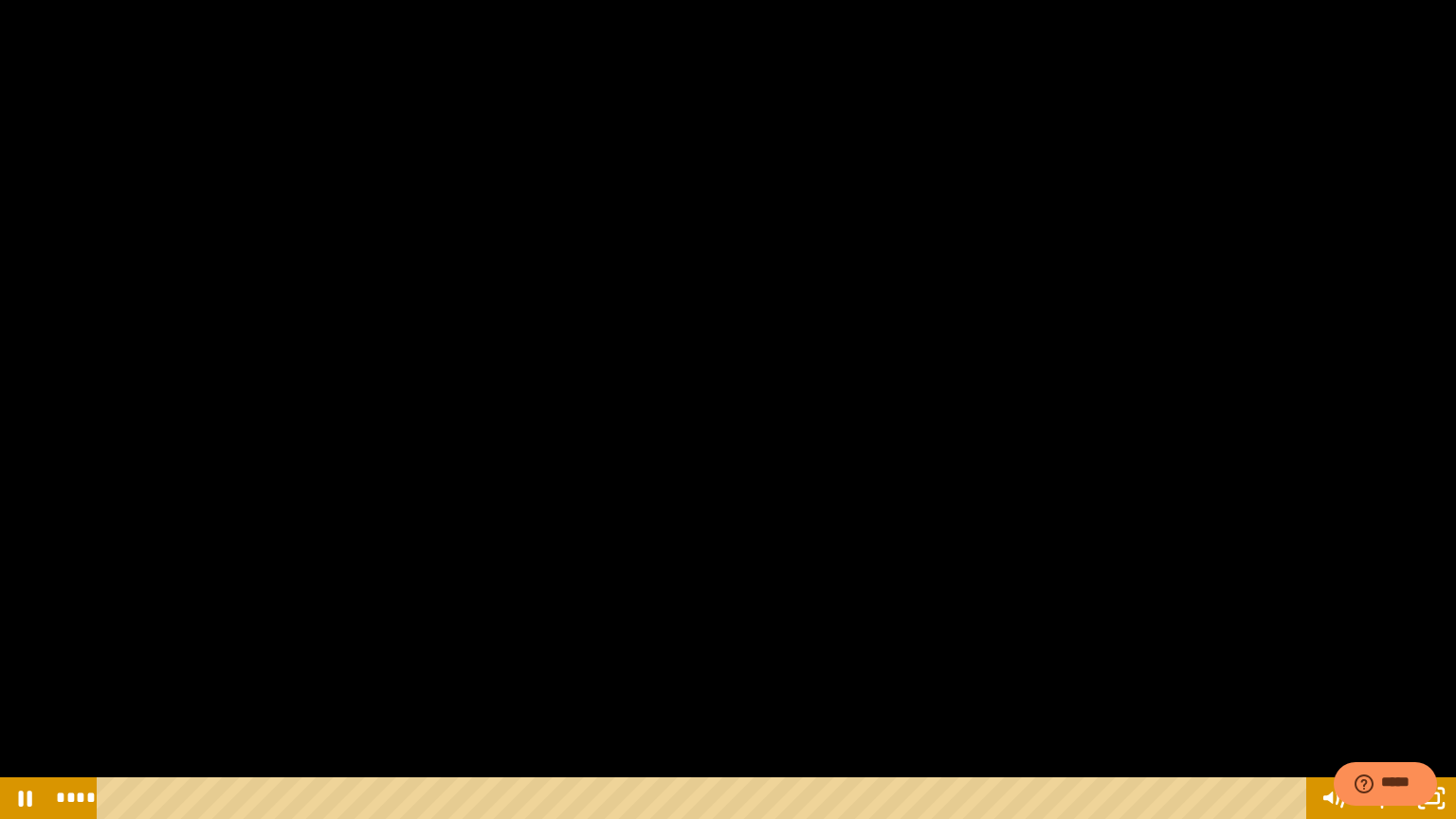 click at bounding box center (728, 410) 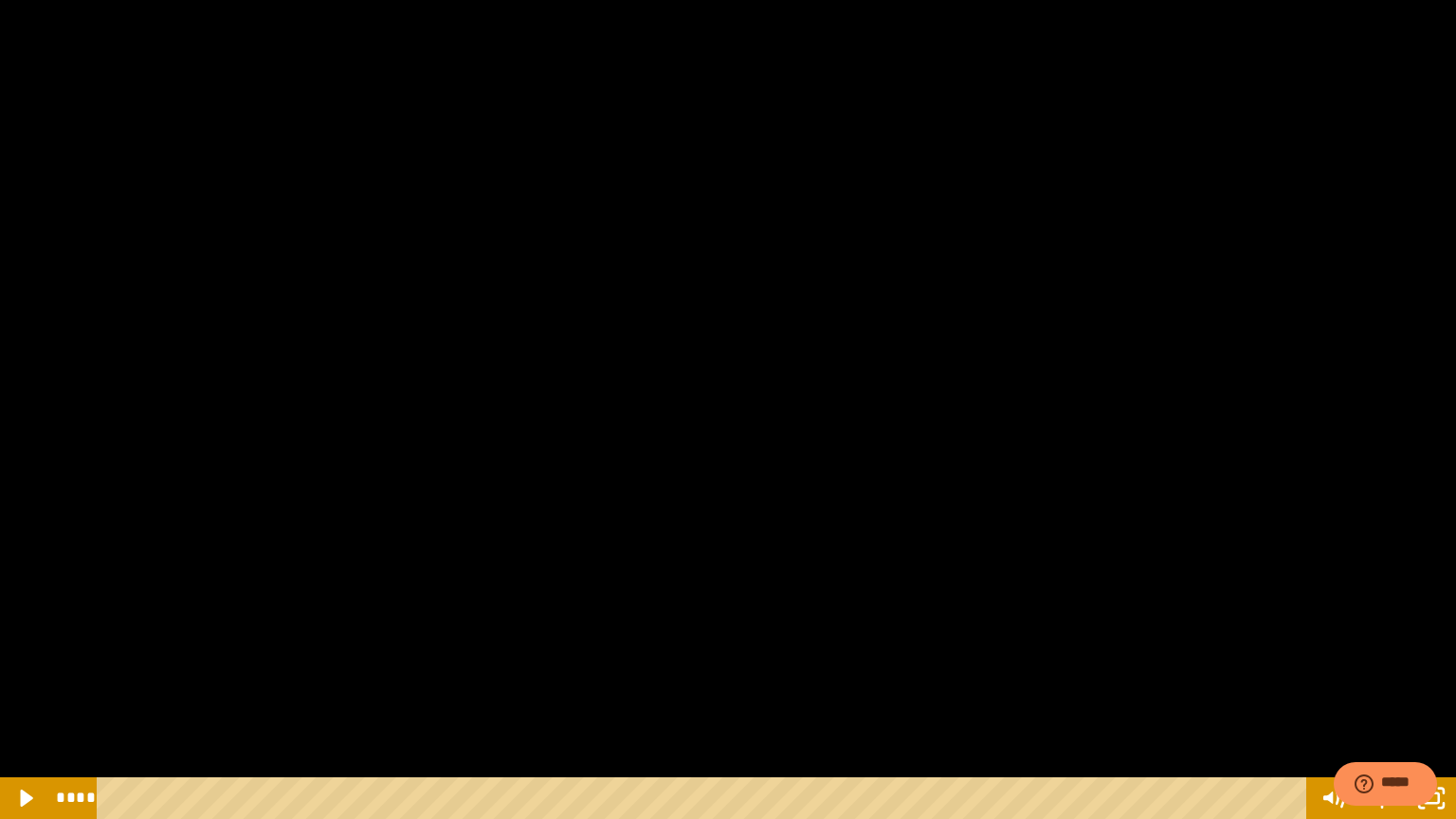 click at bounding box center (728, 410) 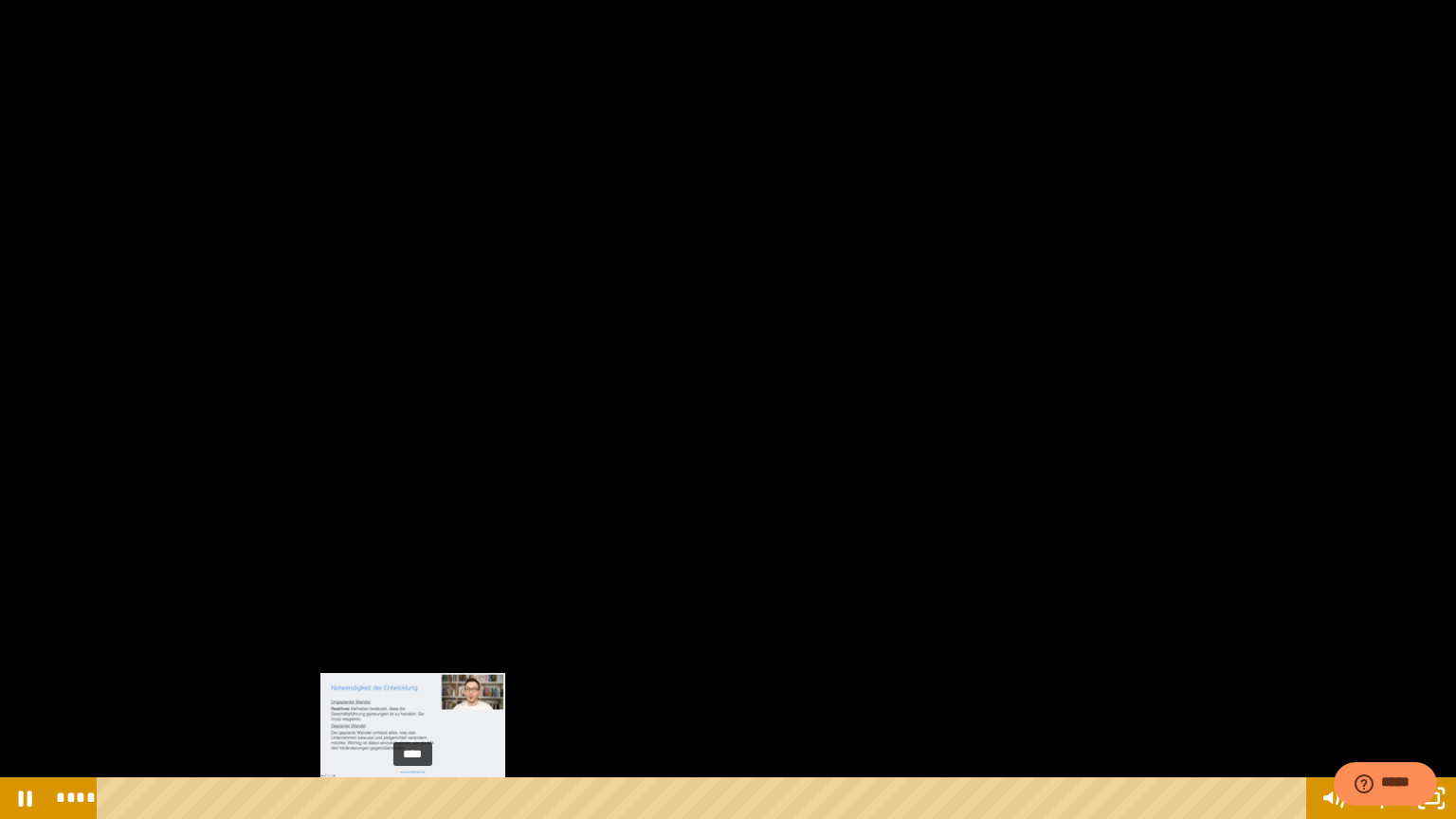 click on "****" at bounding box center [705, 798] 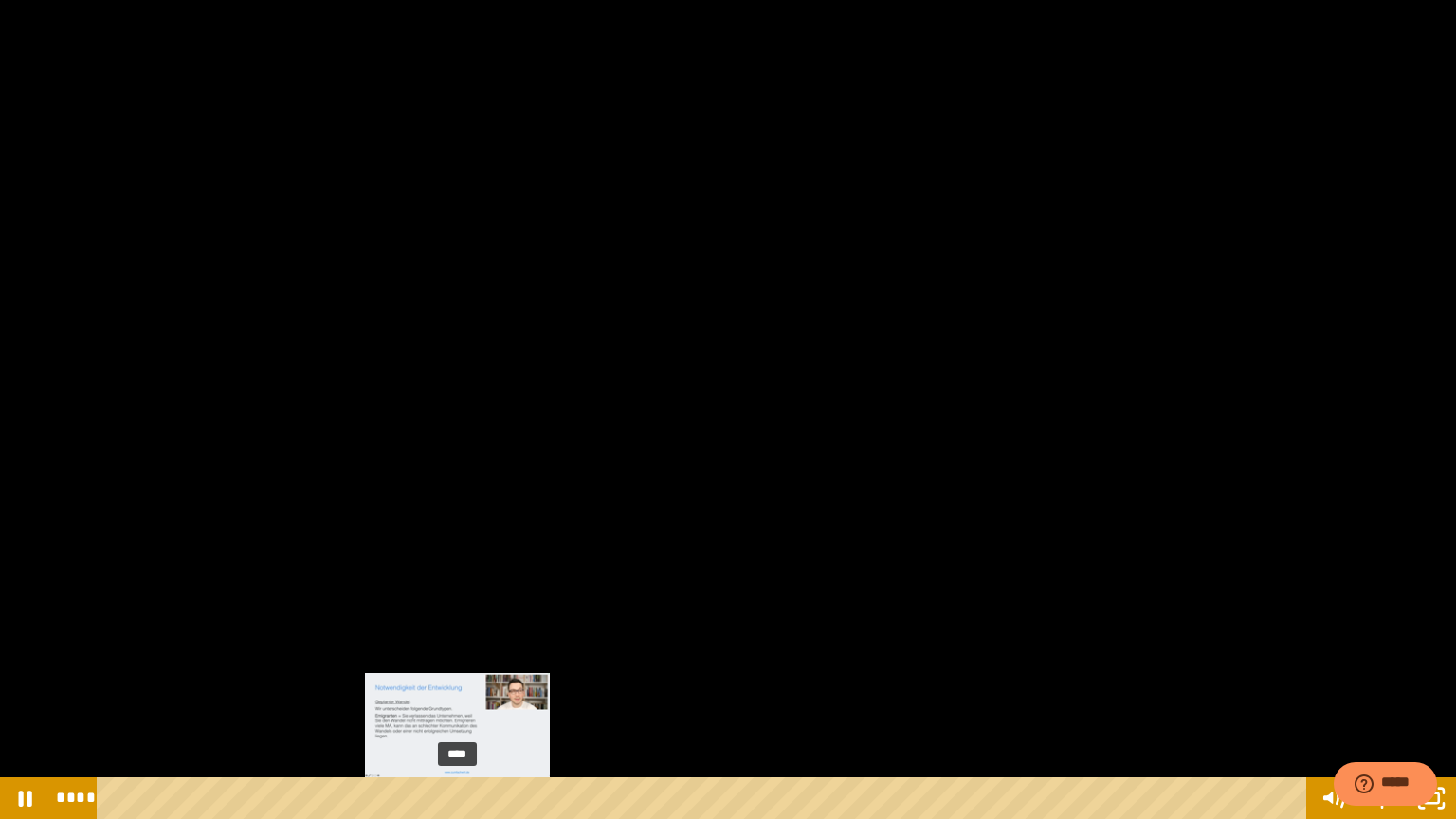 click on "****" at bounding box center (705, 798) 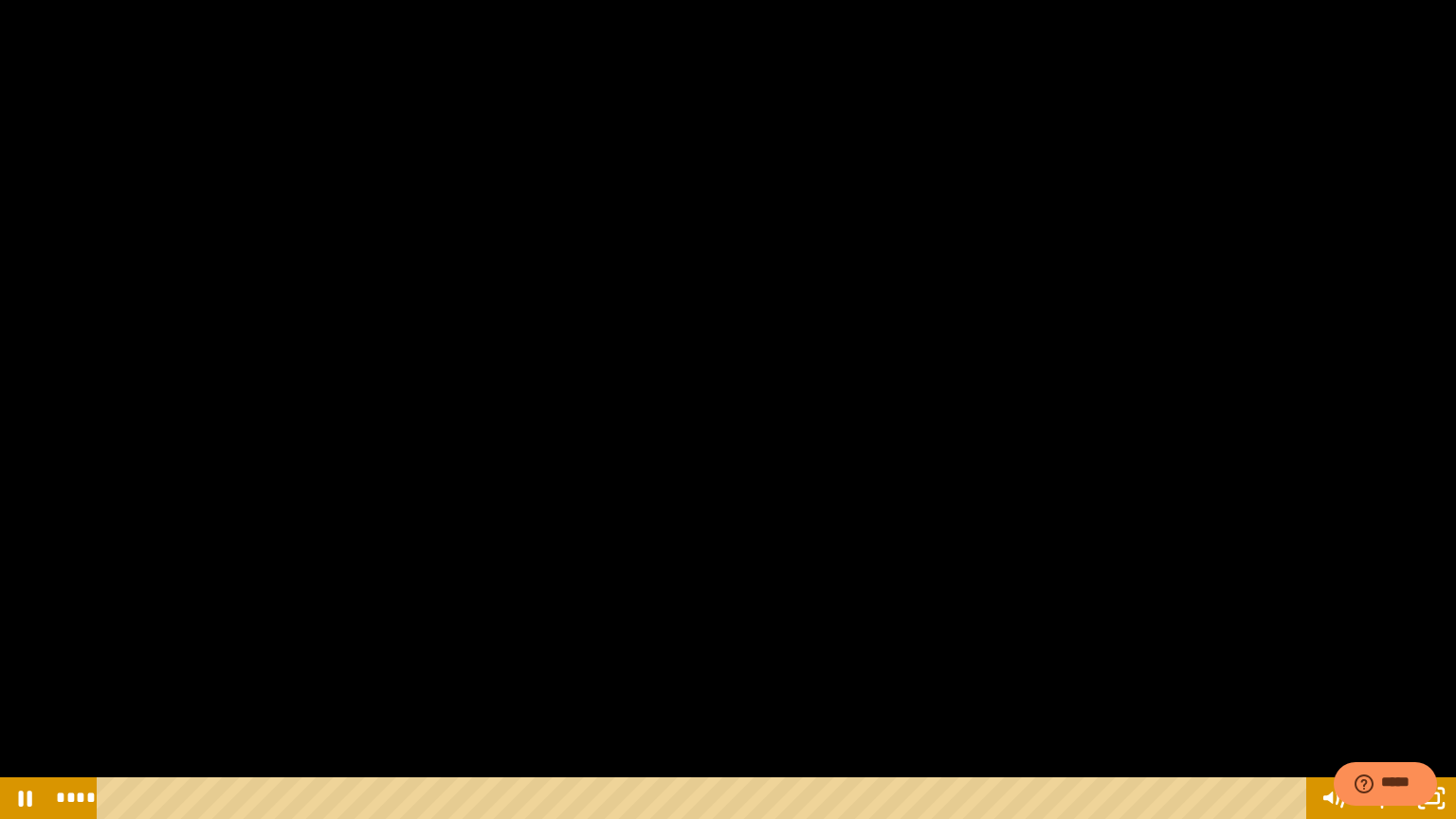 click at bounding box center (728, 410) 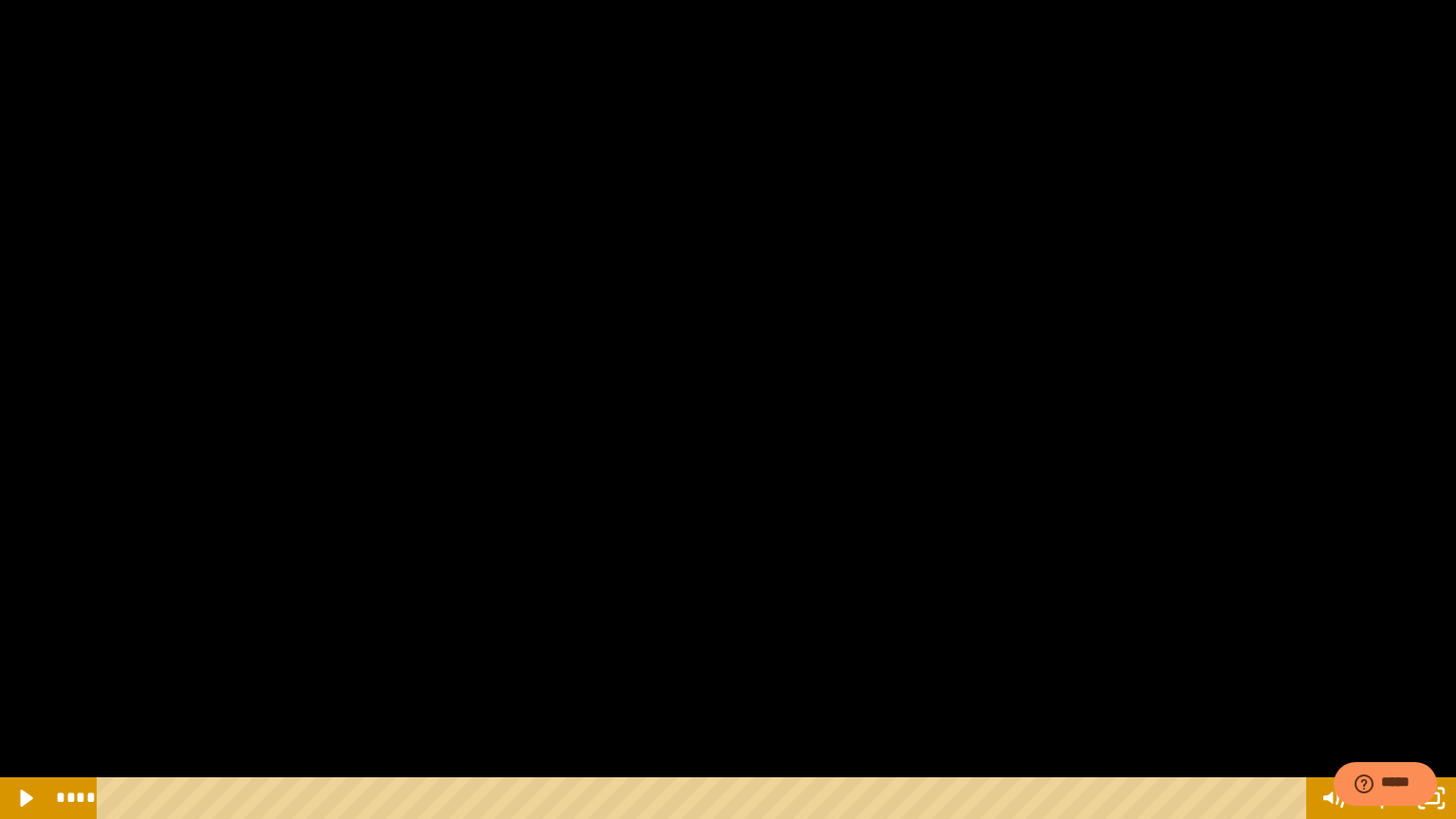 click at bounding box center [728, 410] 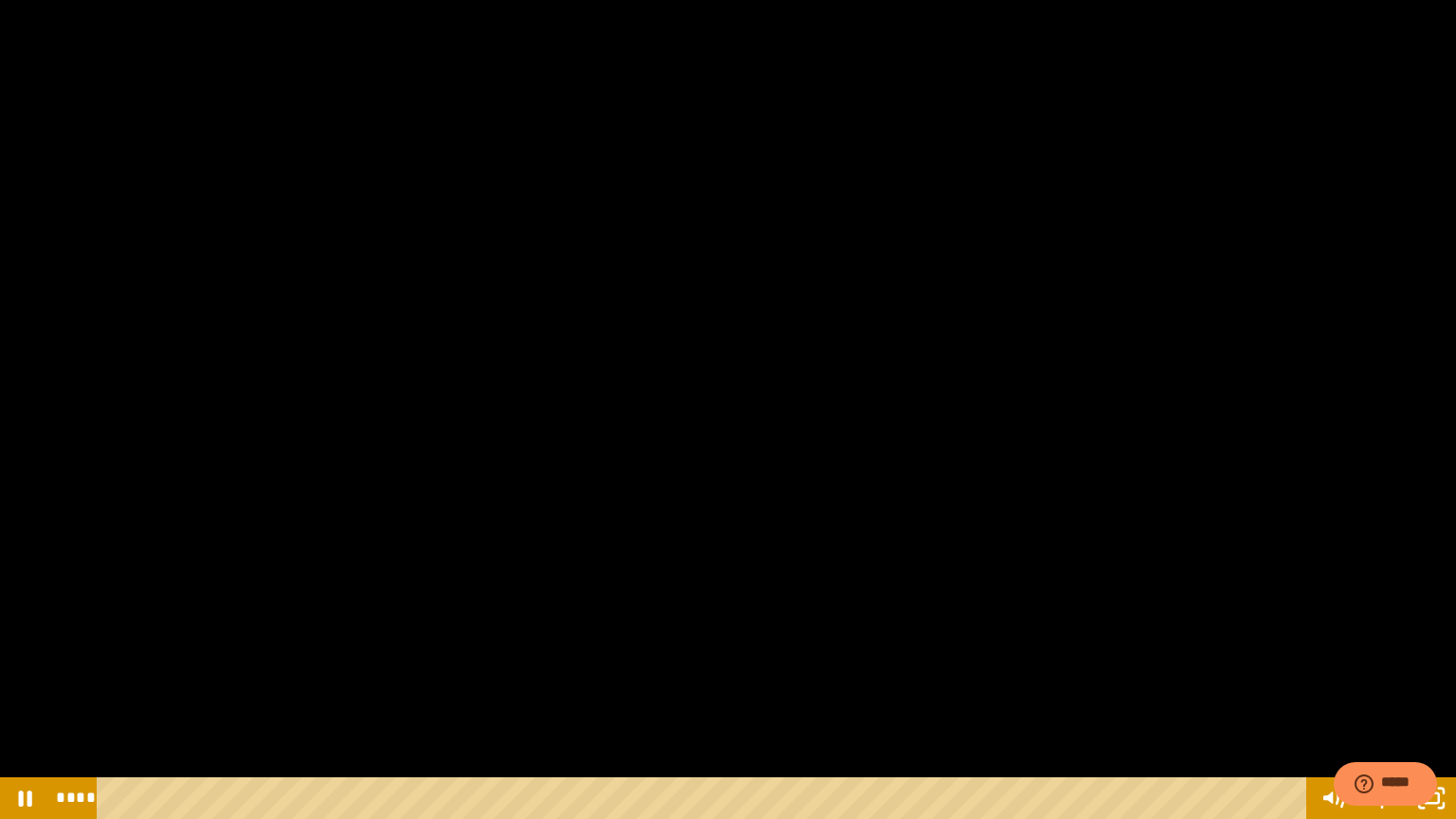 click at bounding box center [728, 410] 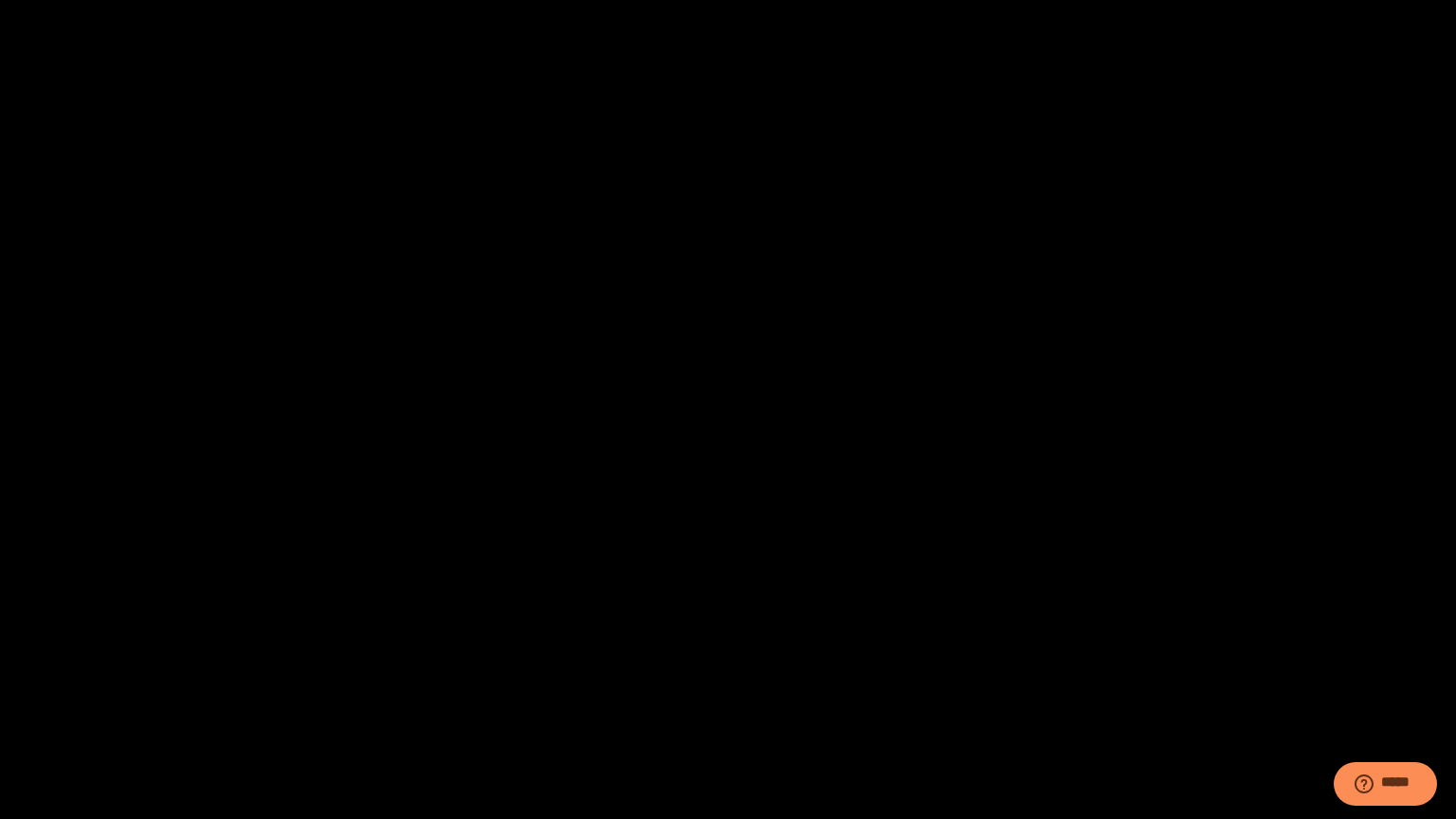 click at bounding box center (728, 410) 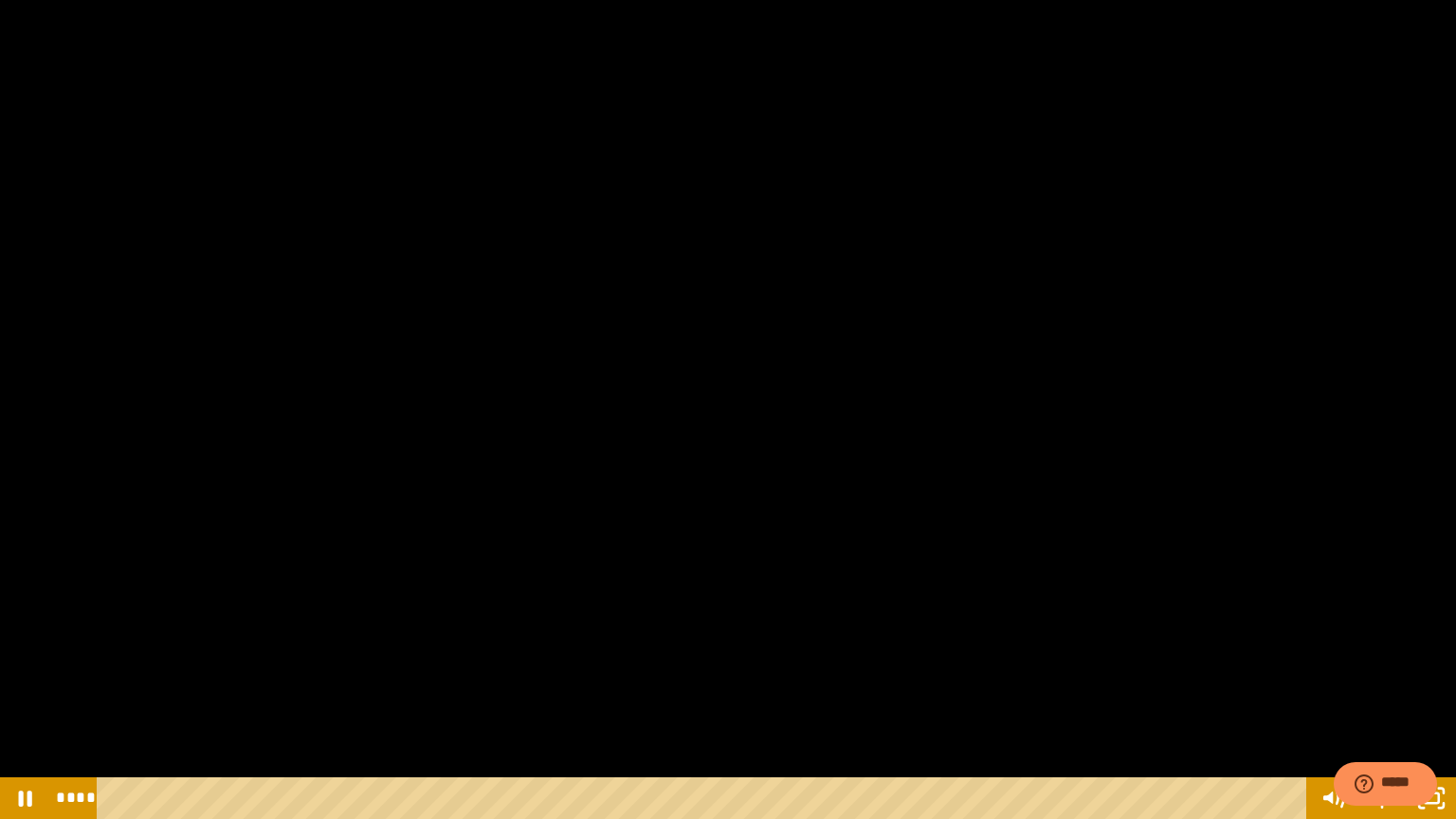 click at bounding box center [728, 410] 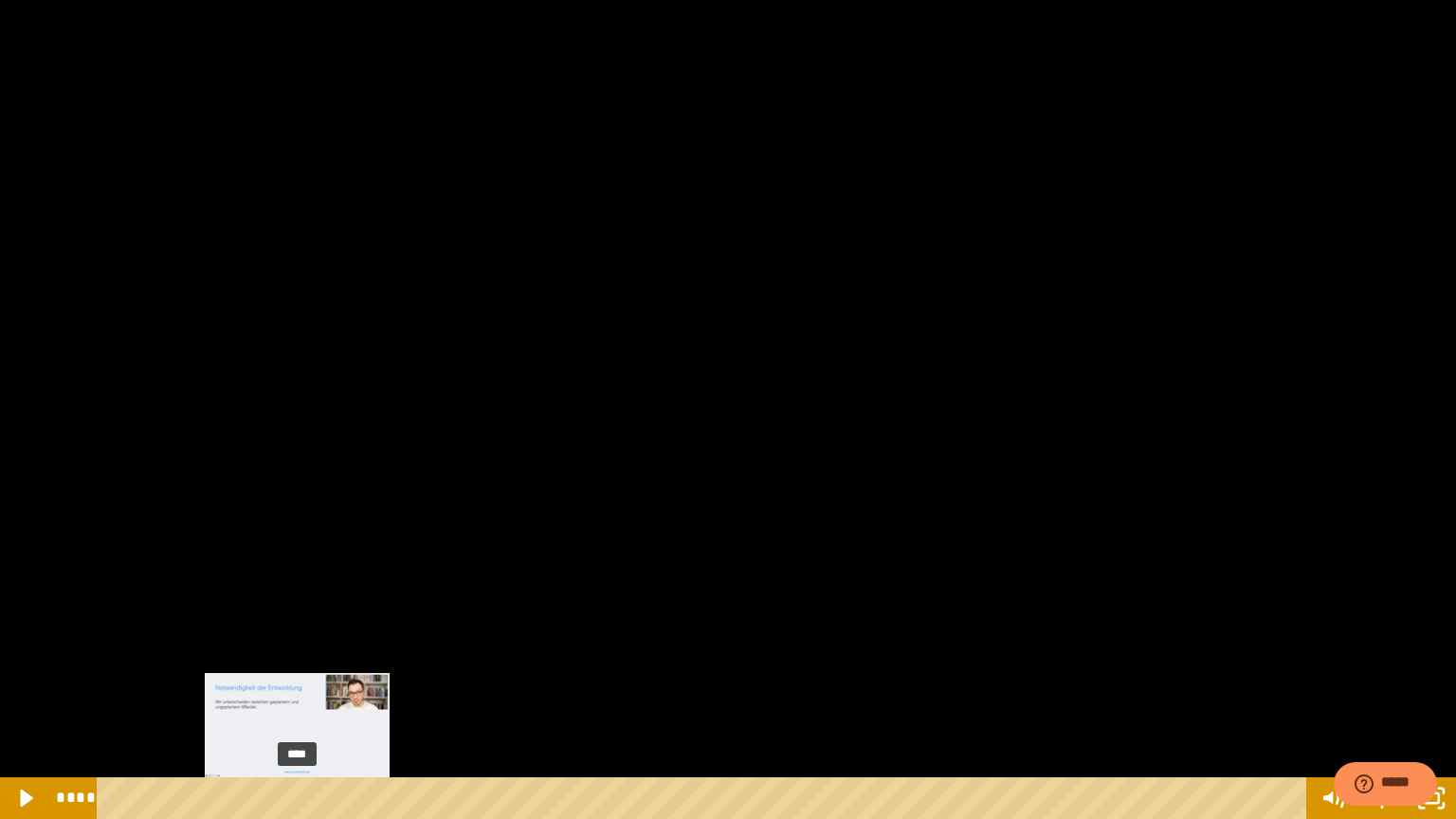 click on "****" at bounding box center [705, 798] 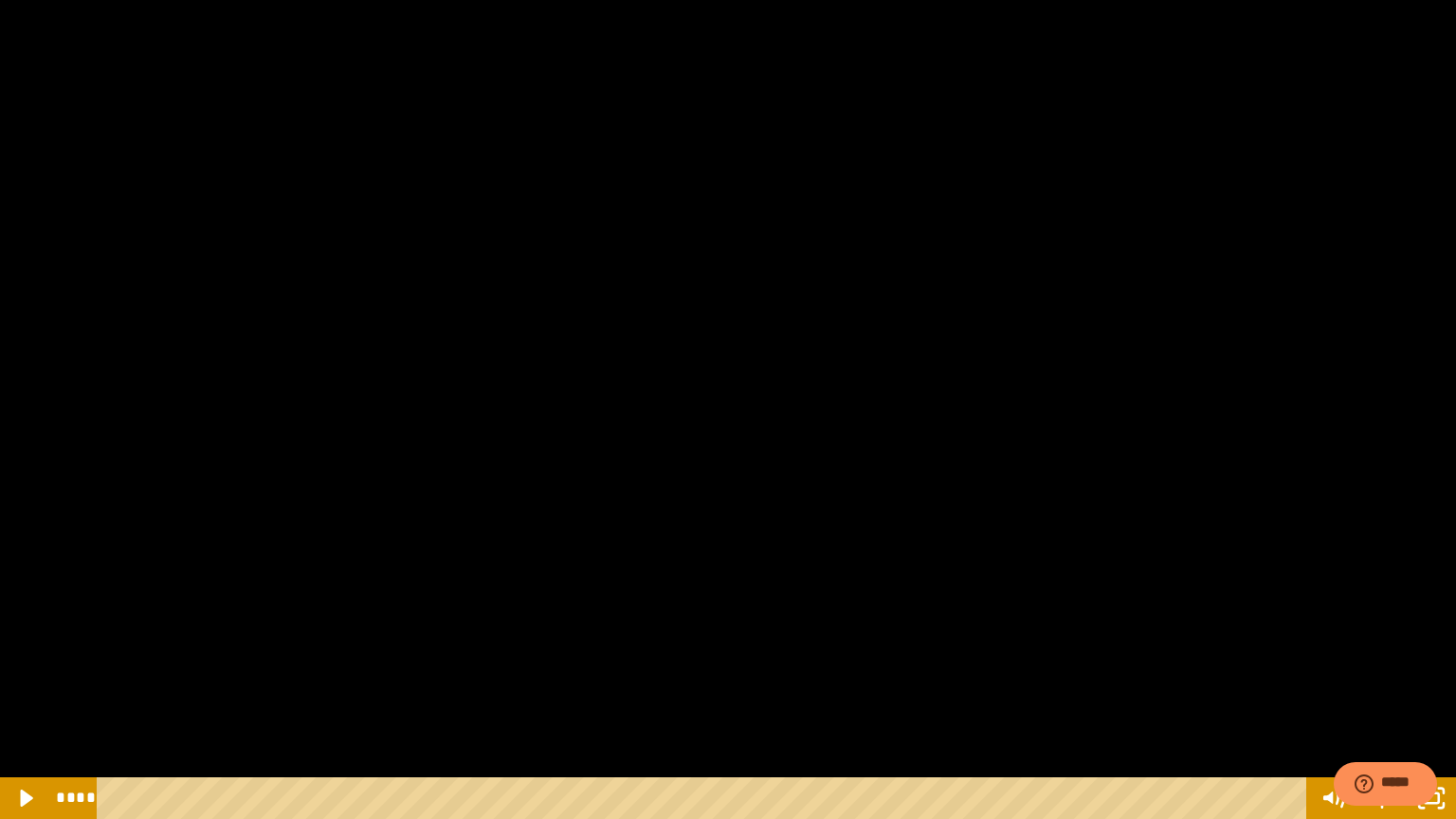 click at bounding box center (728, 410) 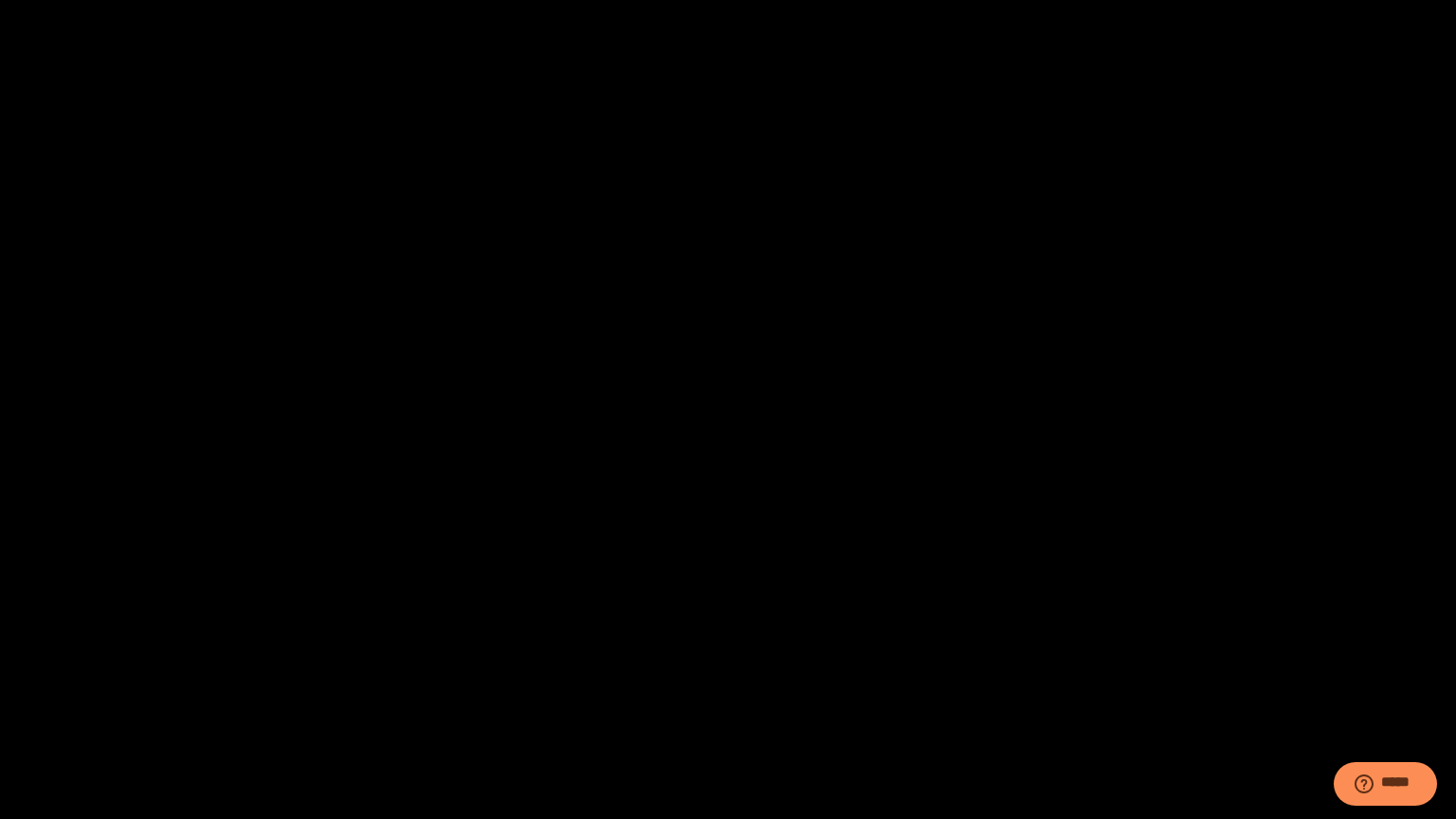 click at bounding box center (728, 410) 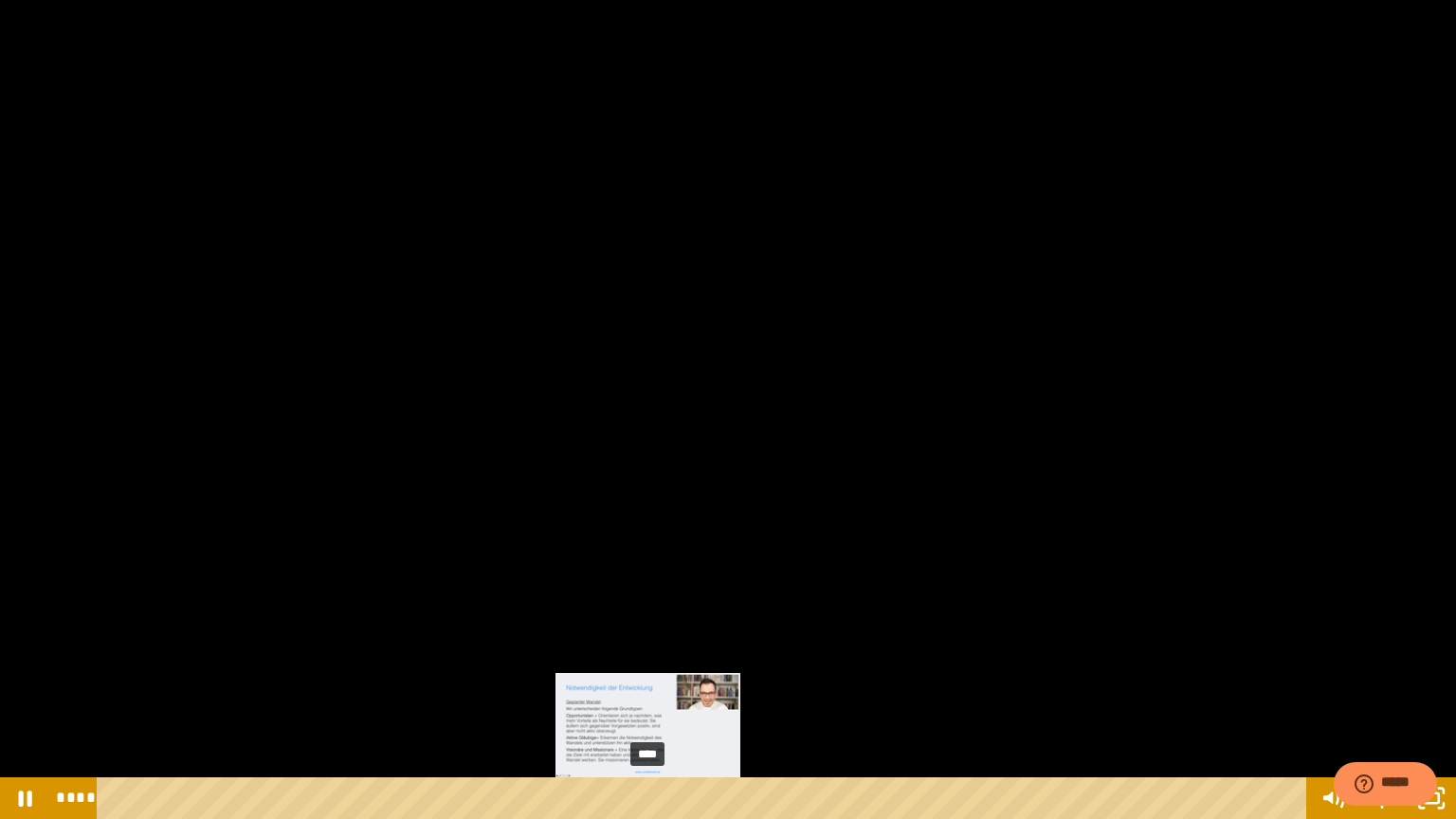 click on "****" at bounding box center [705, 798] 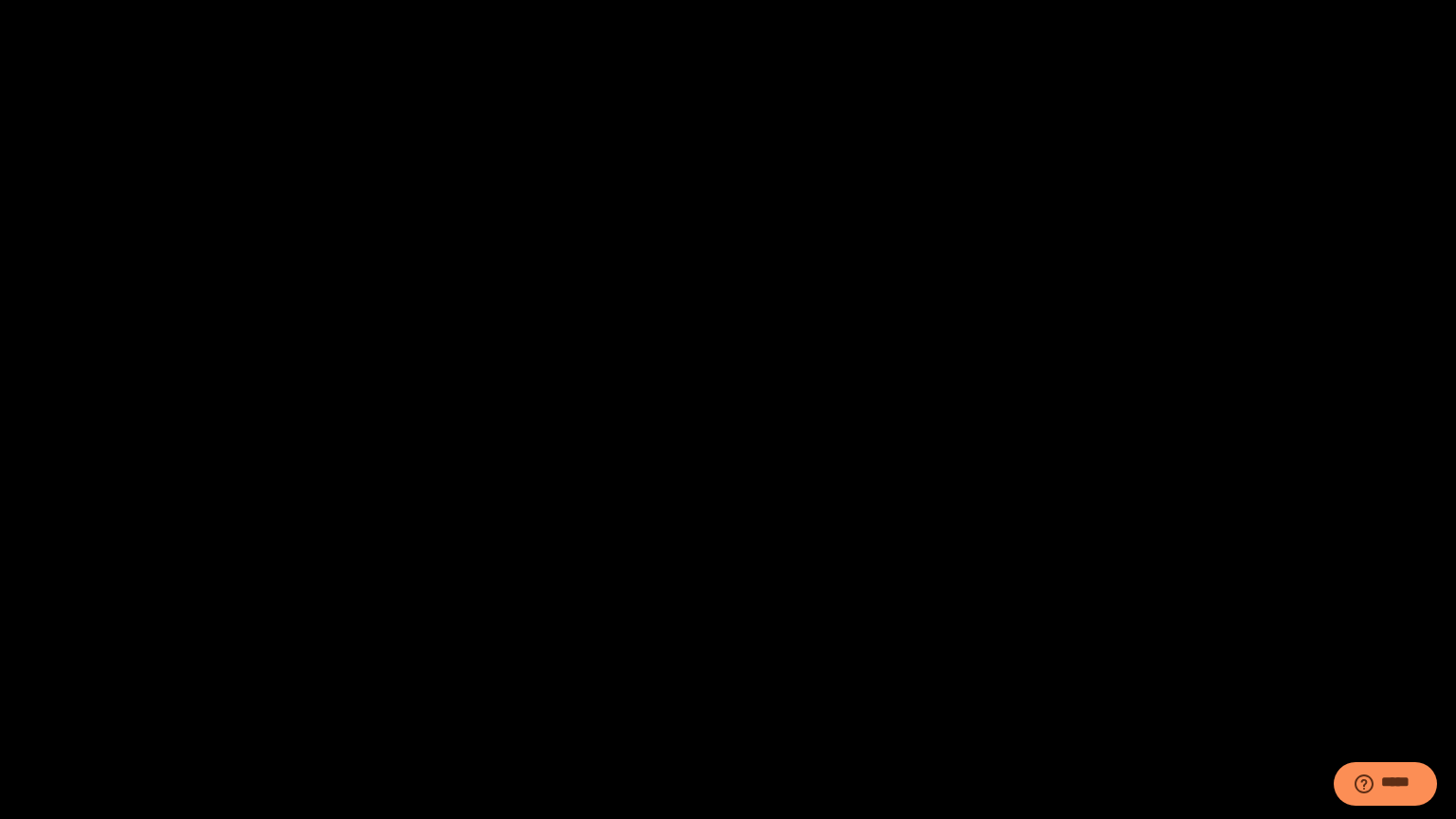 click at bounding box center (728, 410) 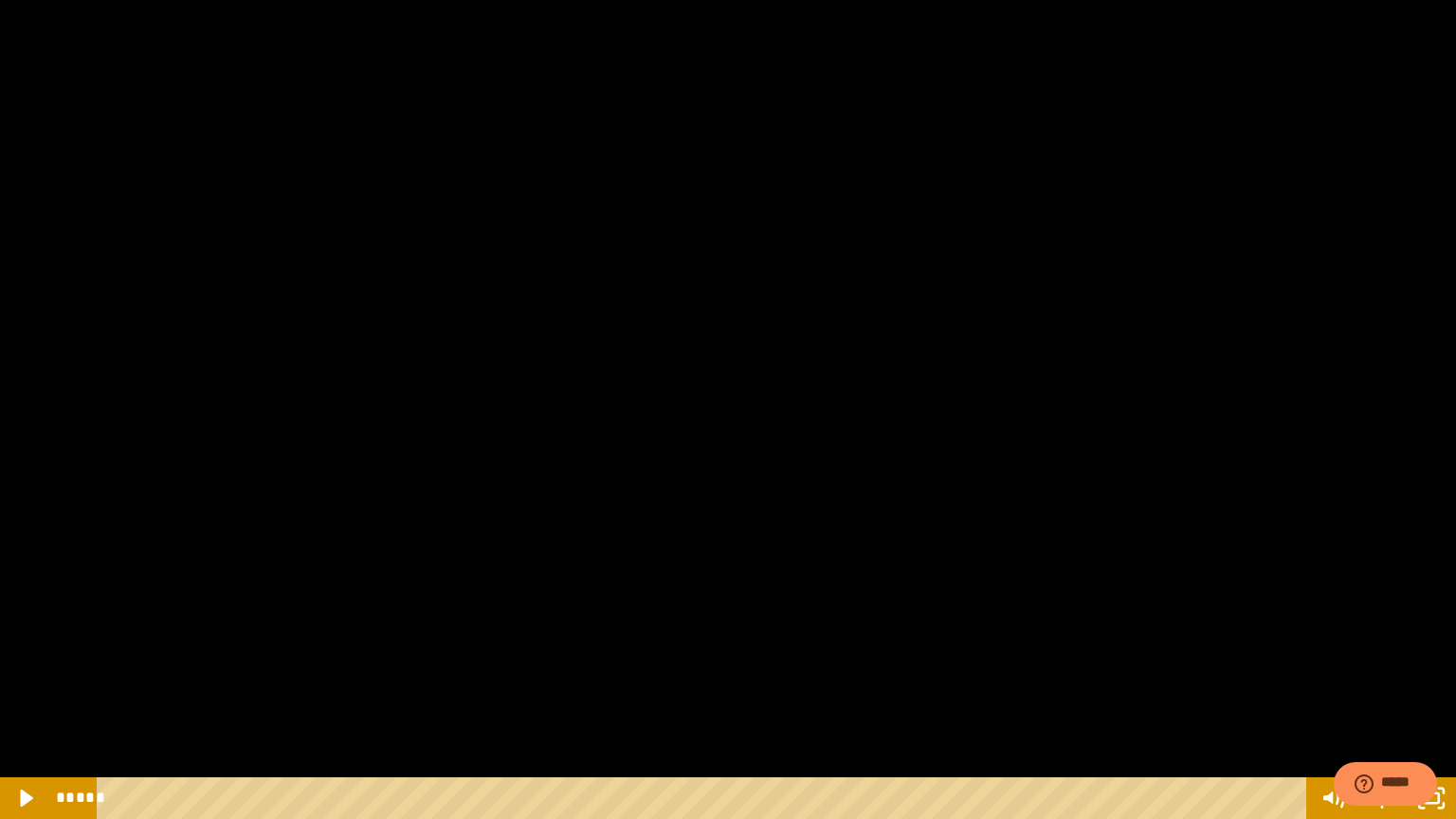 click at bounding box center [728, 410] 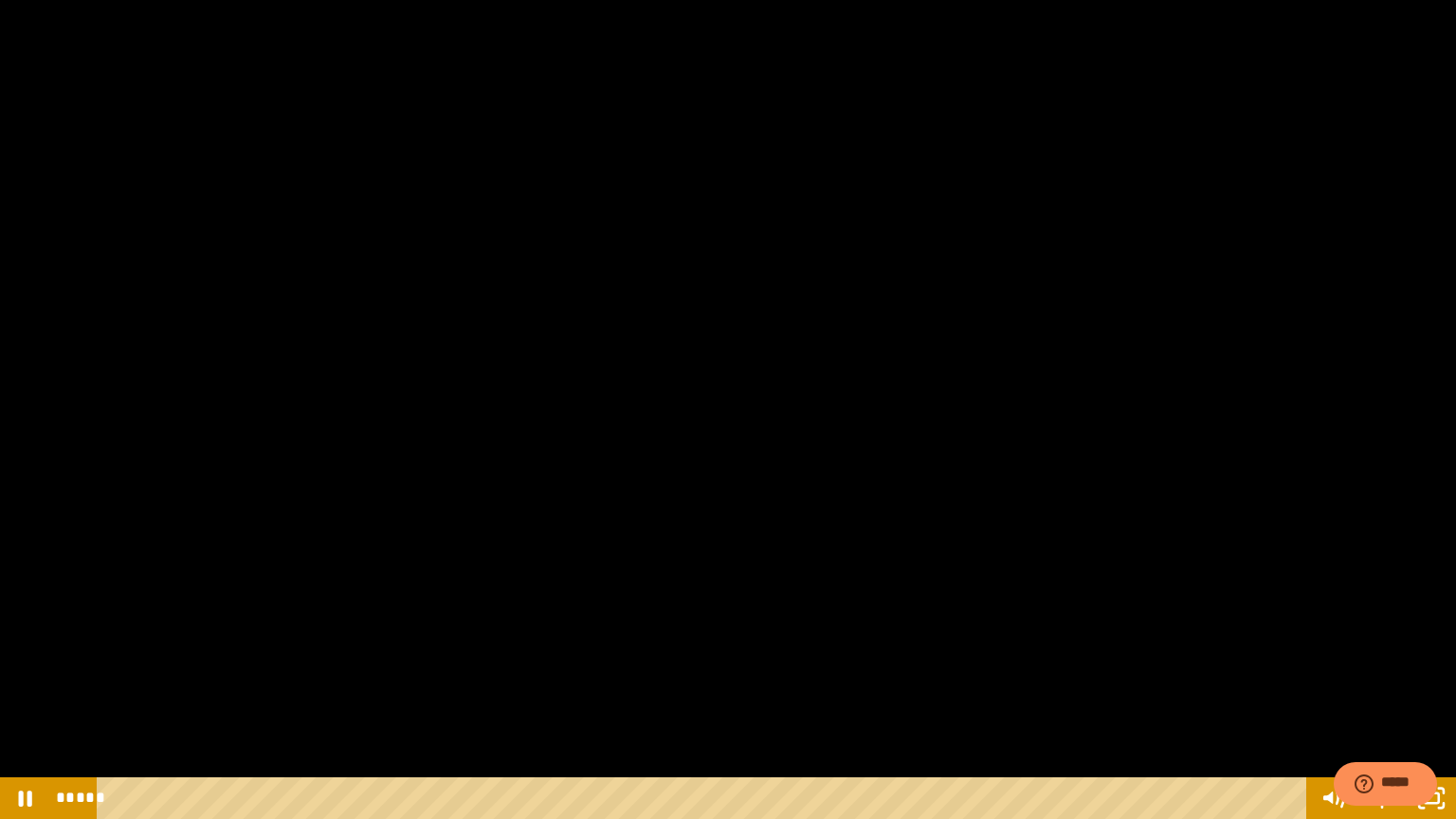 click at bounding box center (728, 410) 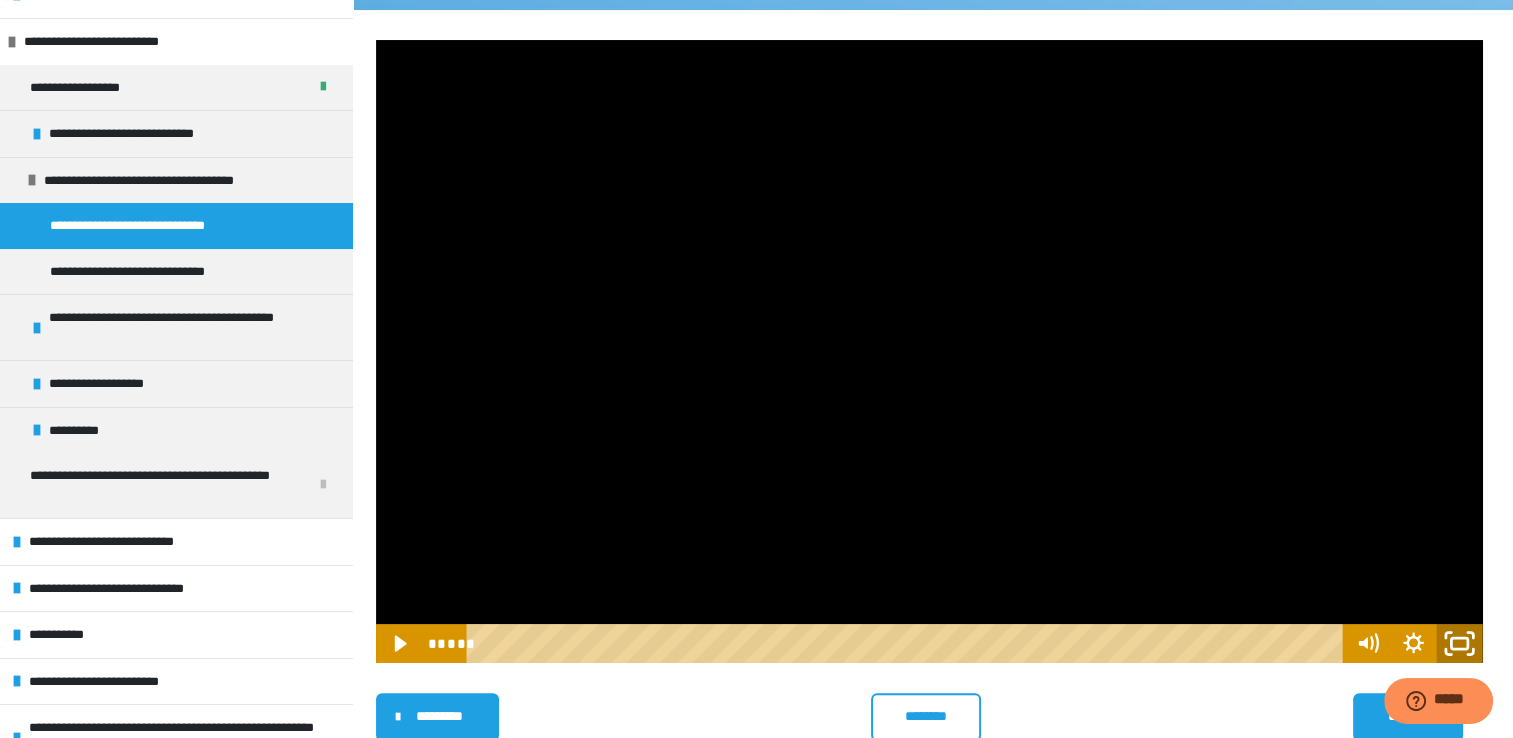 click 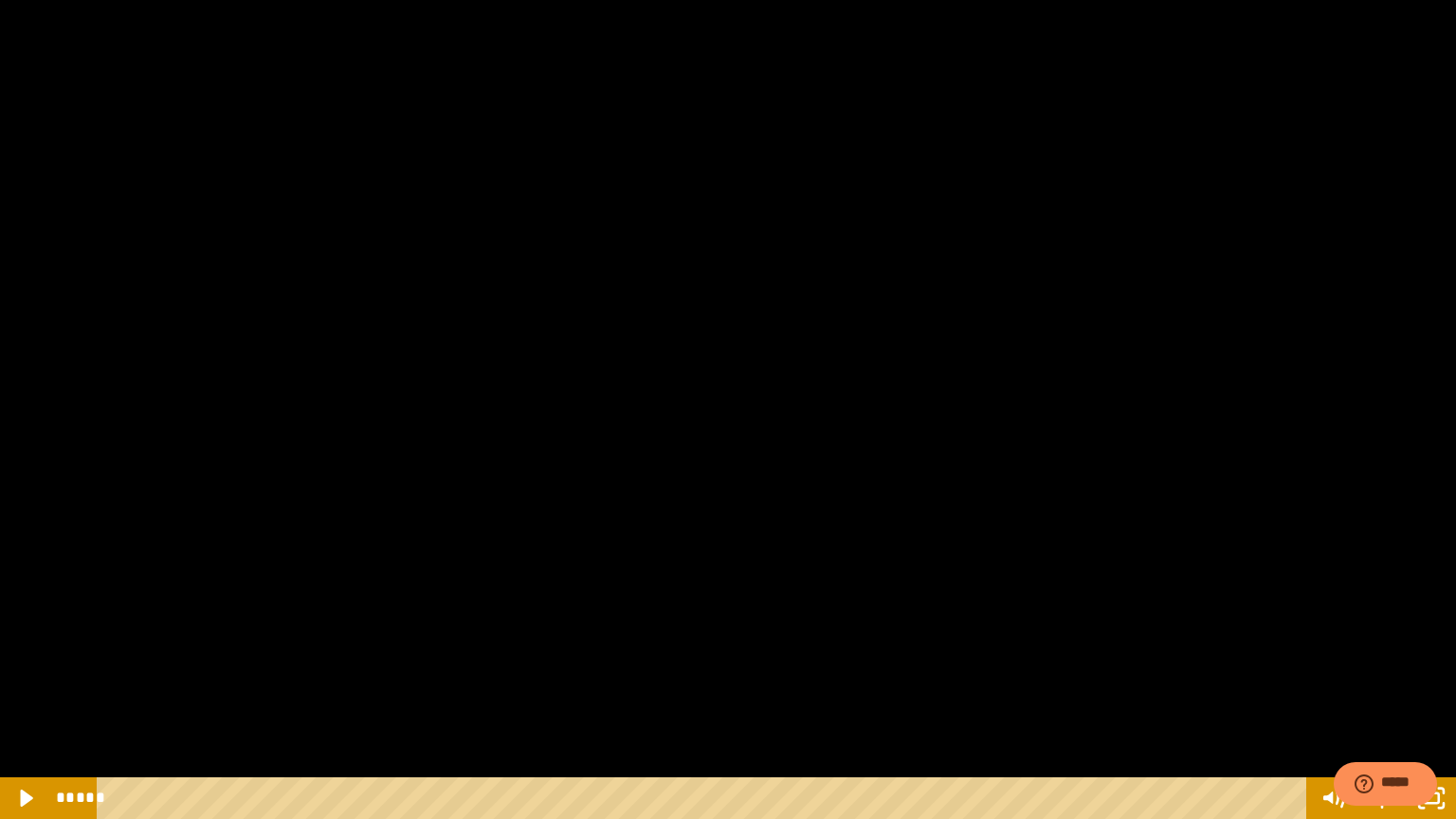 click at bounding box center (728, 410) 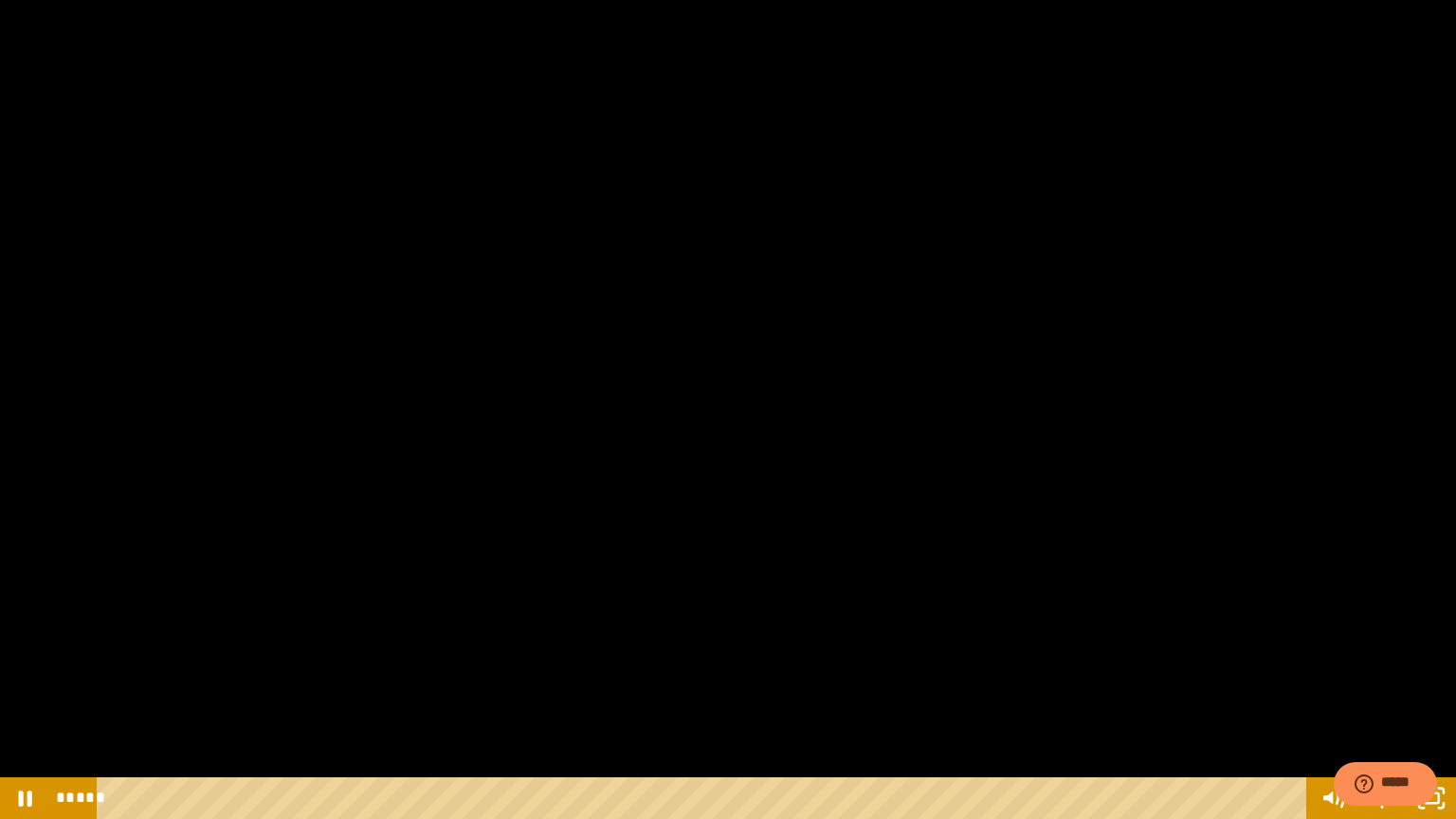 click at bounding box center [728, 410] 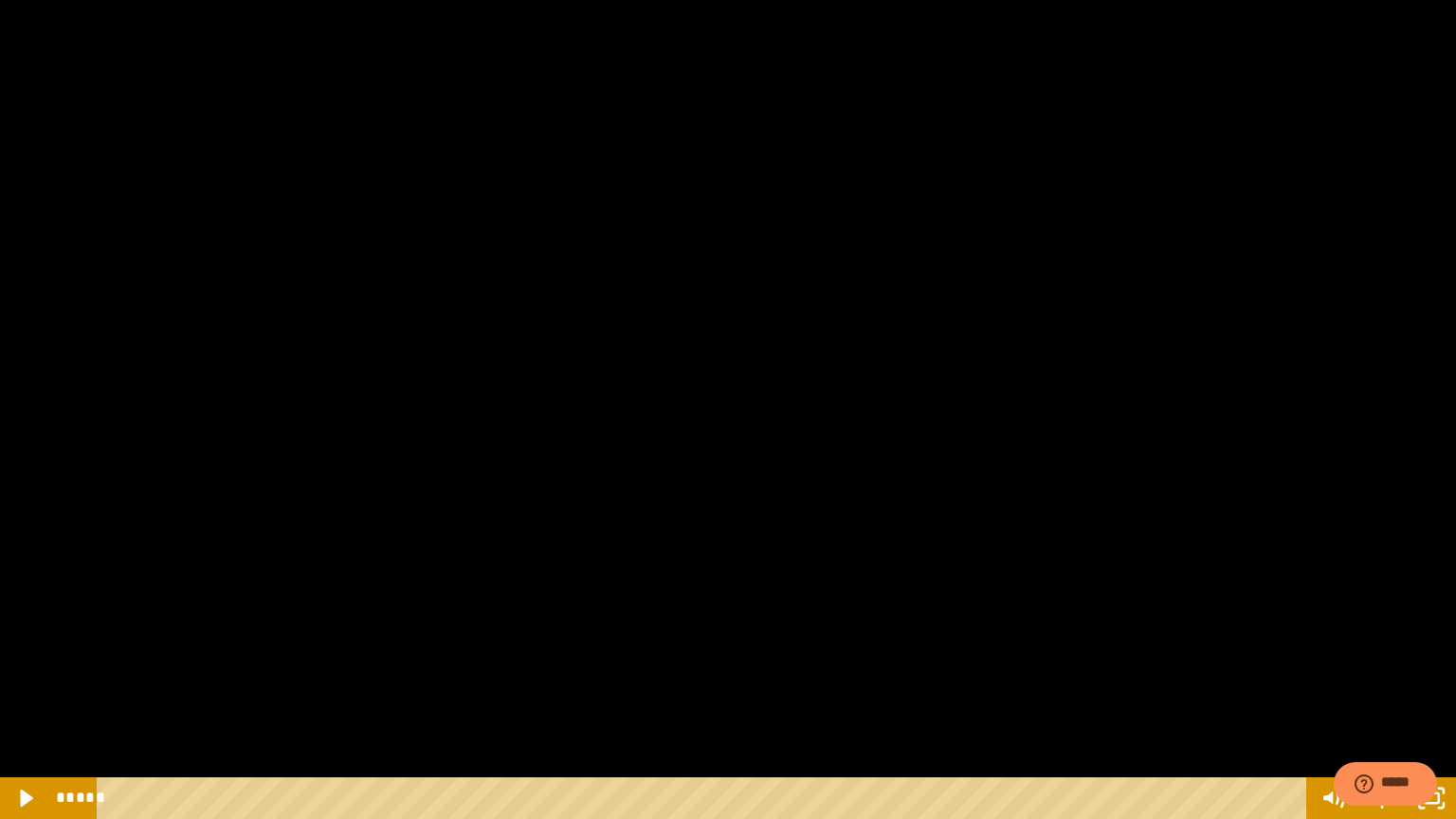 click at bounding box center (728, 410) 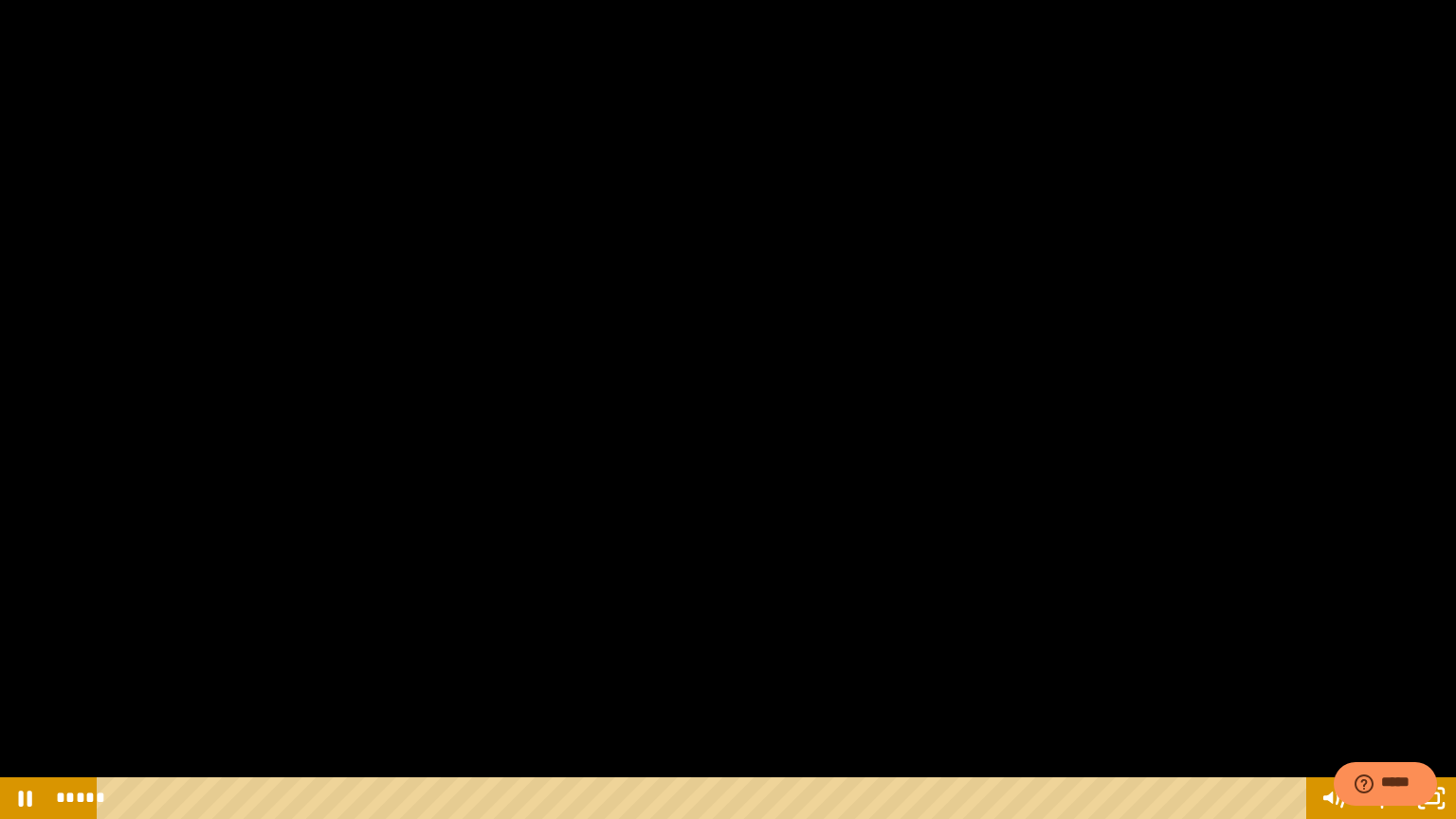 click at bounding box center (728, 410) 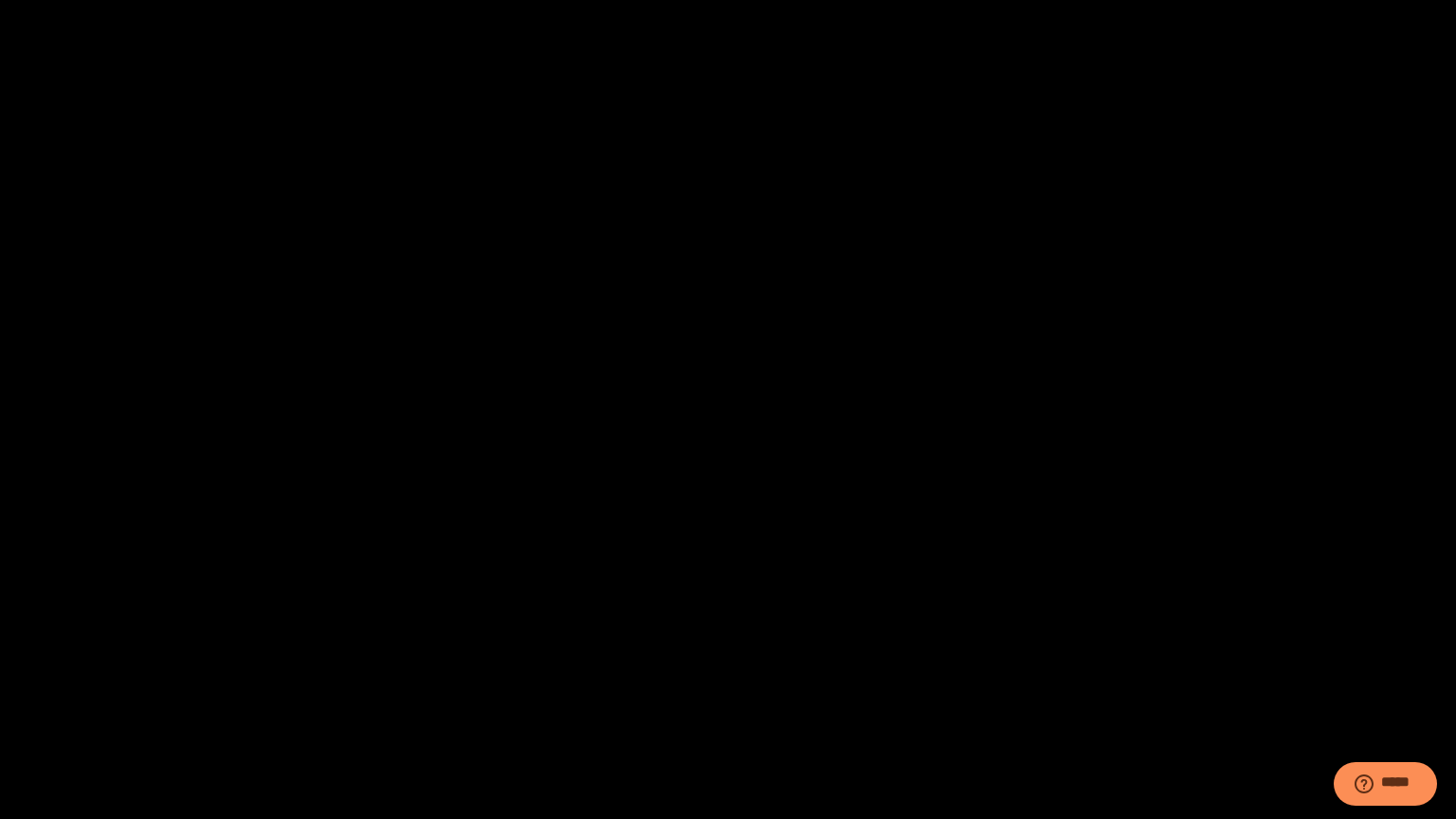 click at bounding box center (728, 410) 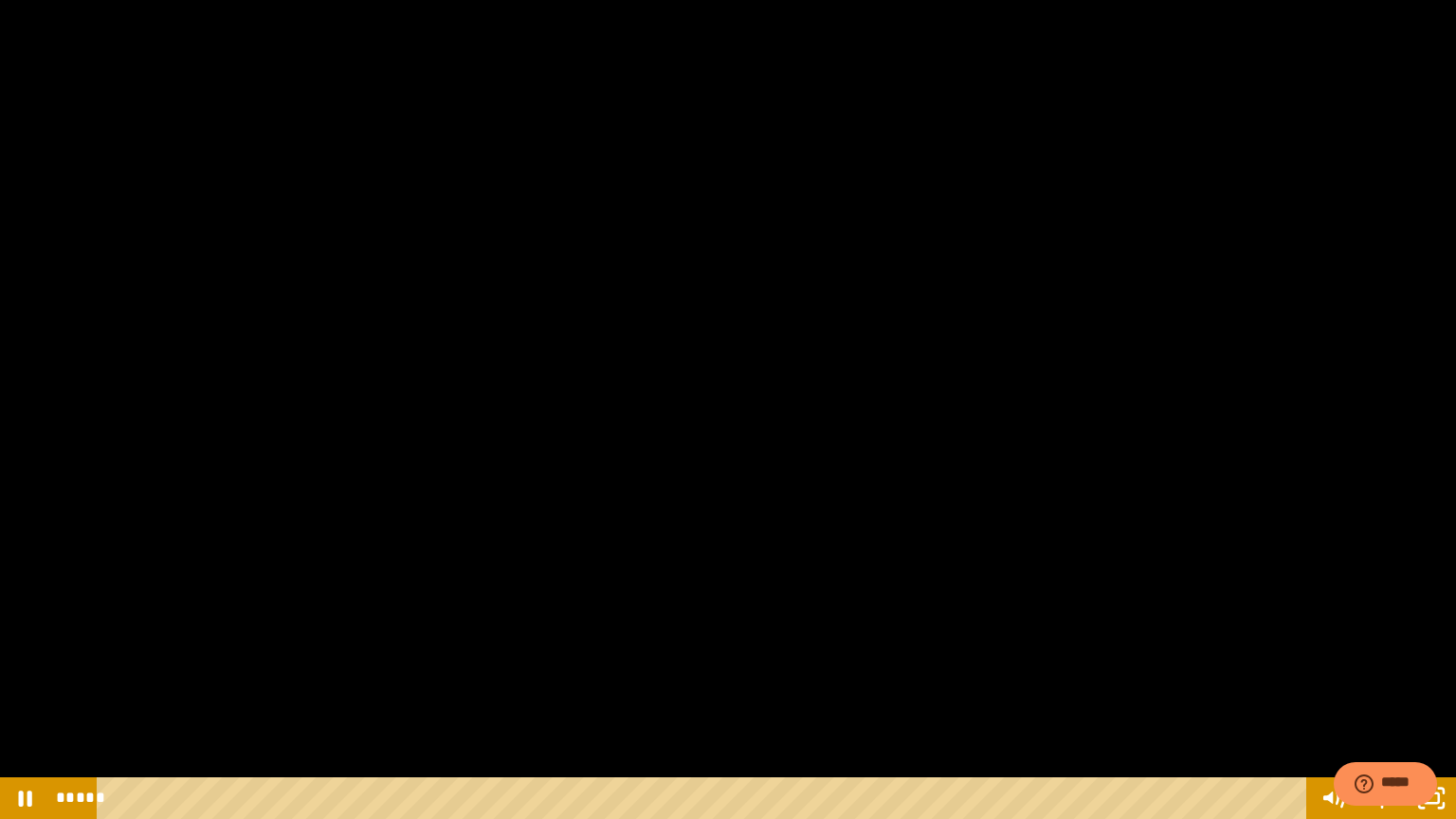 click at bounding box center [728, 410] 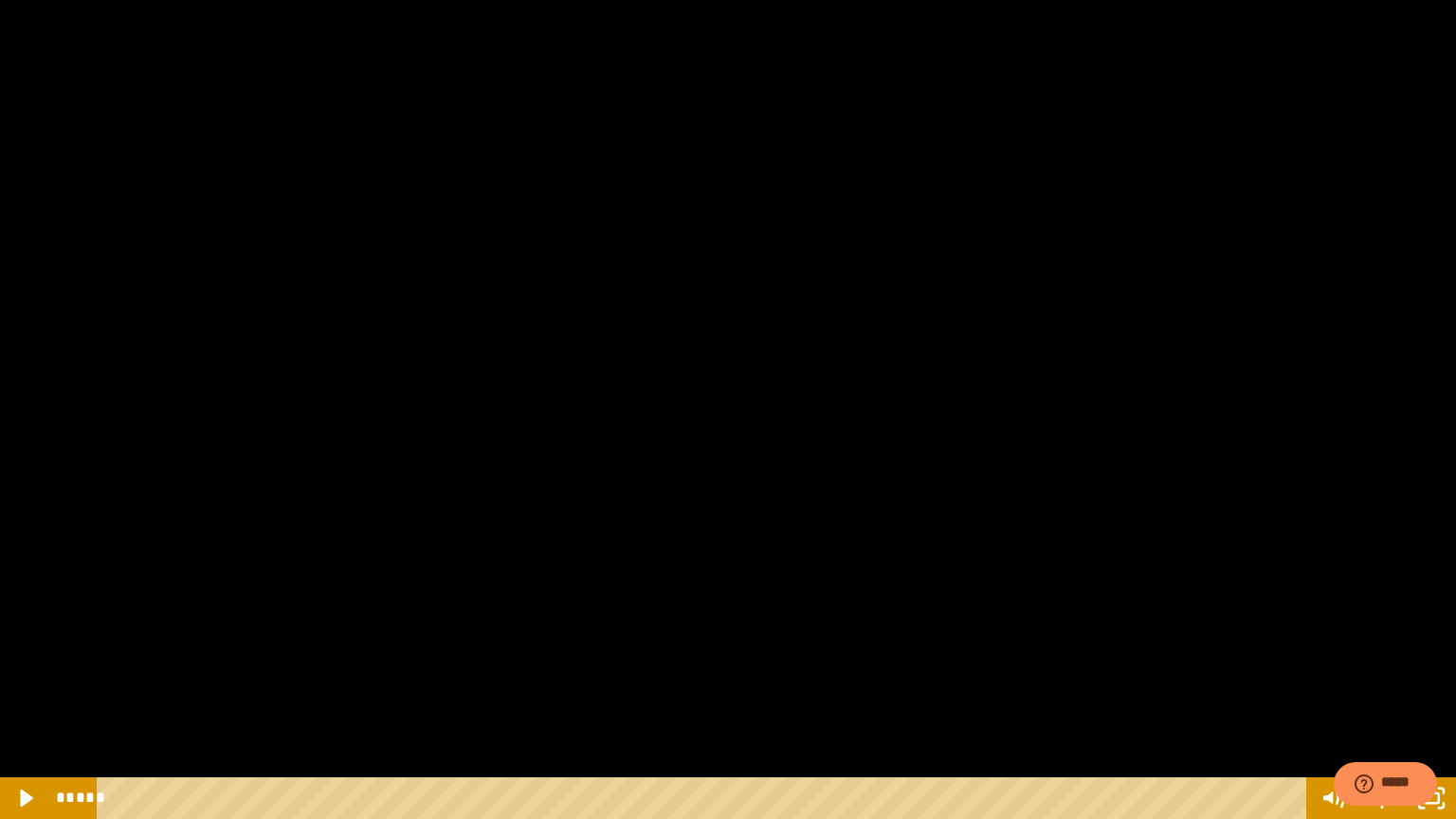 click at bounding box center (728, 410) 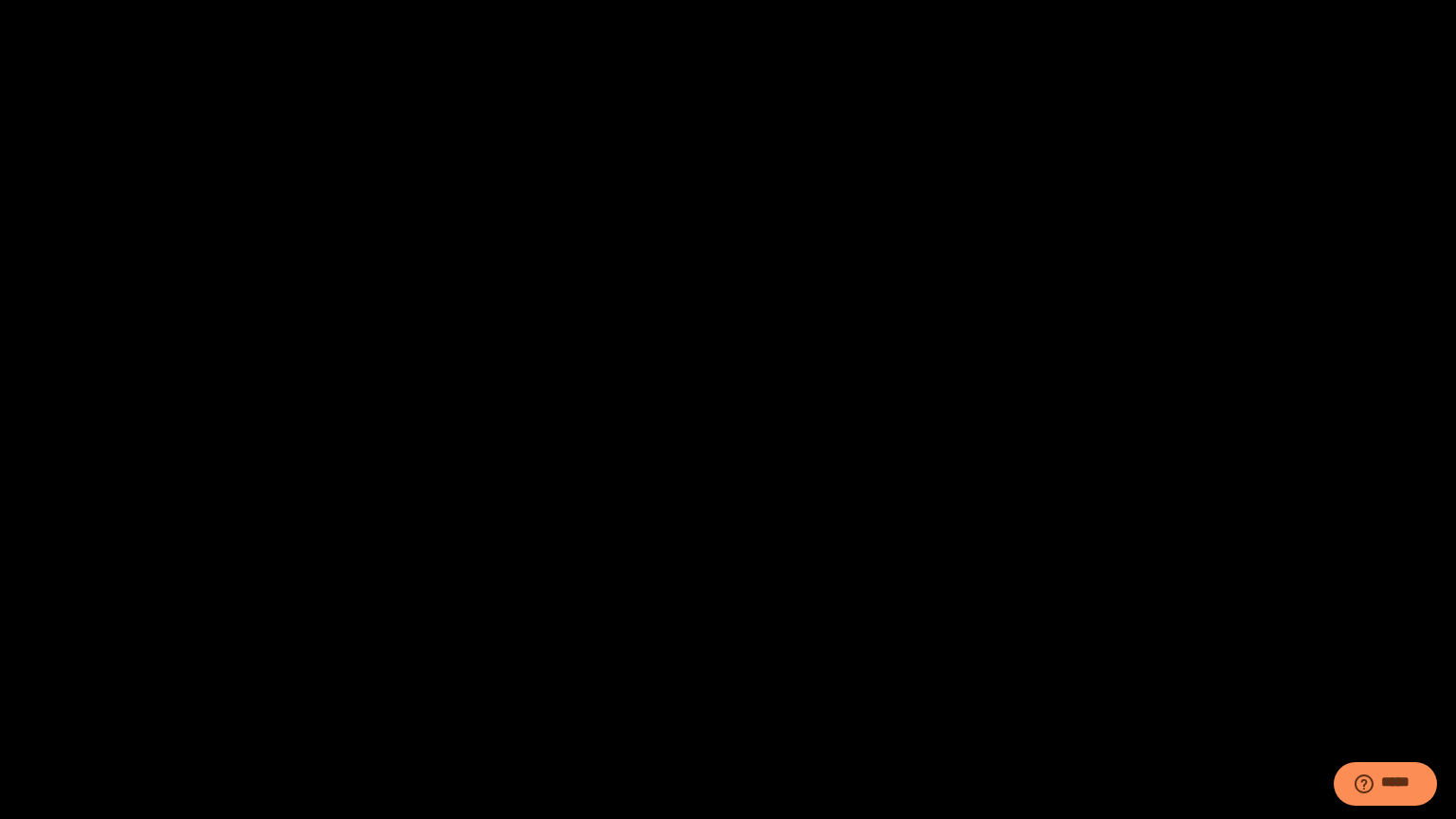 click at bounding box center (728, 410) 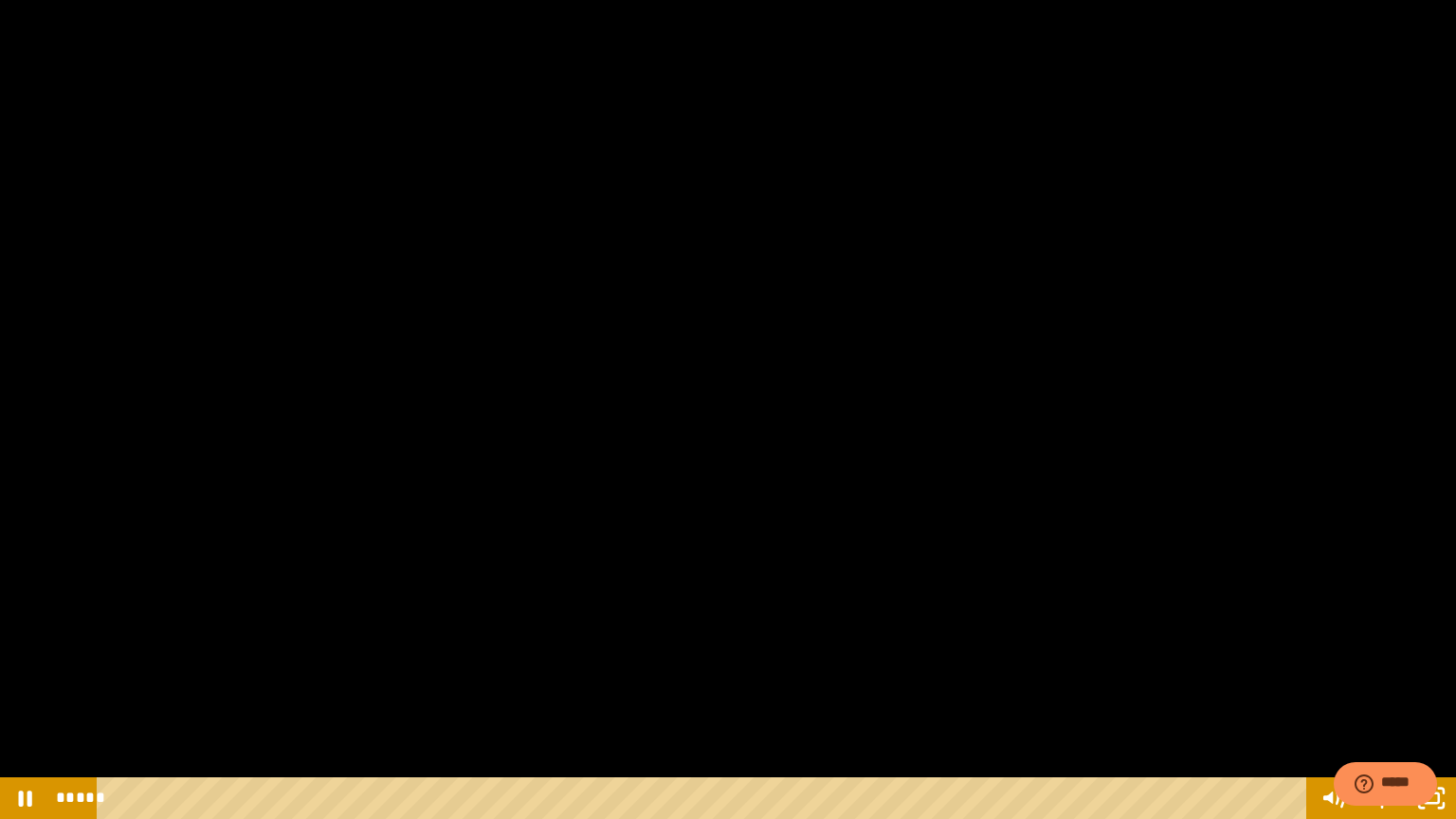 click at bounding box center (728, 410) 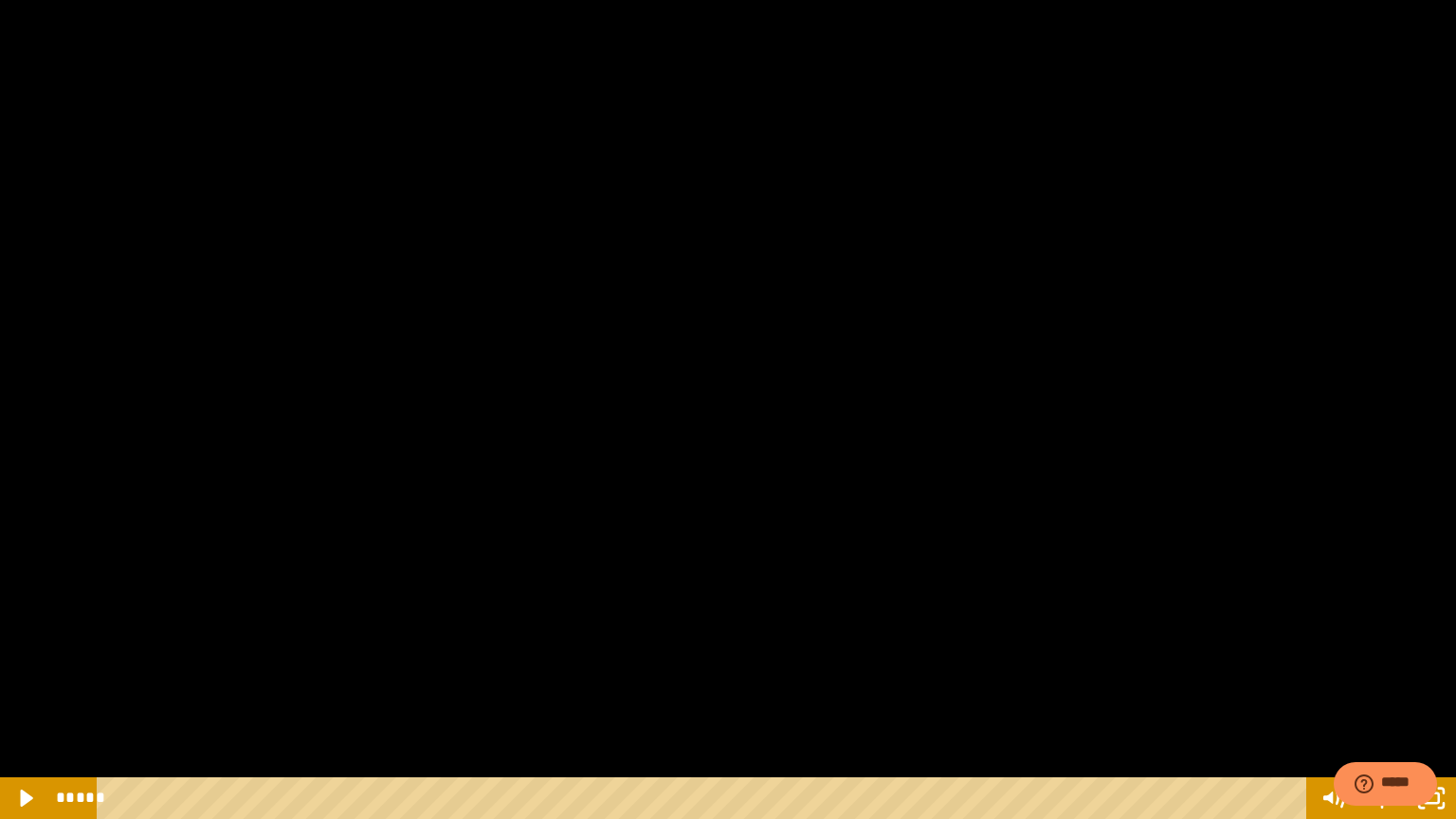 click at bounding box center (728, 410) 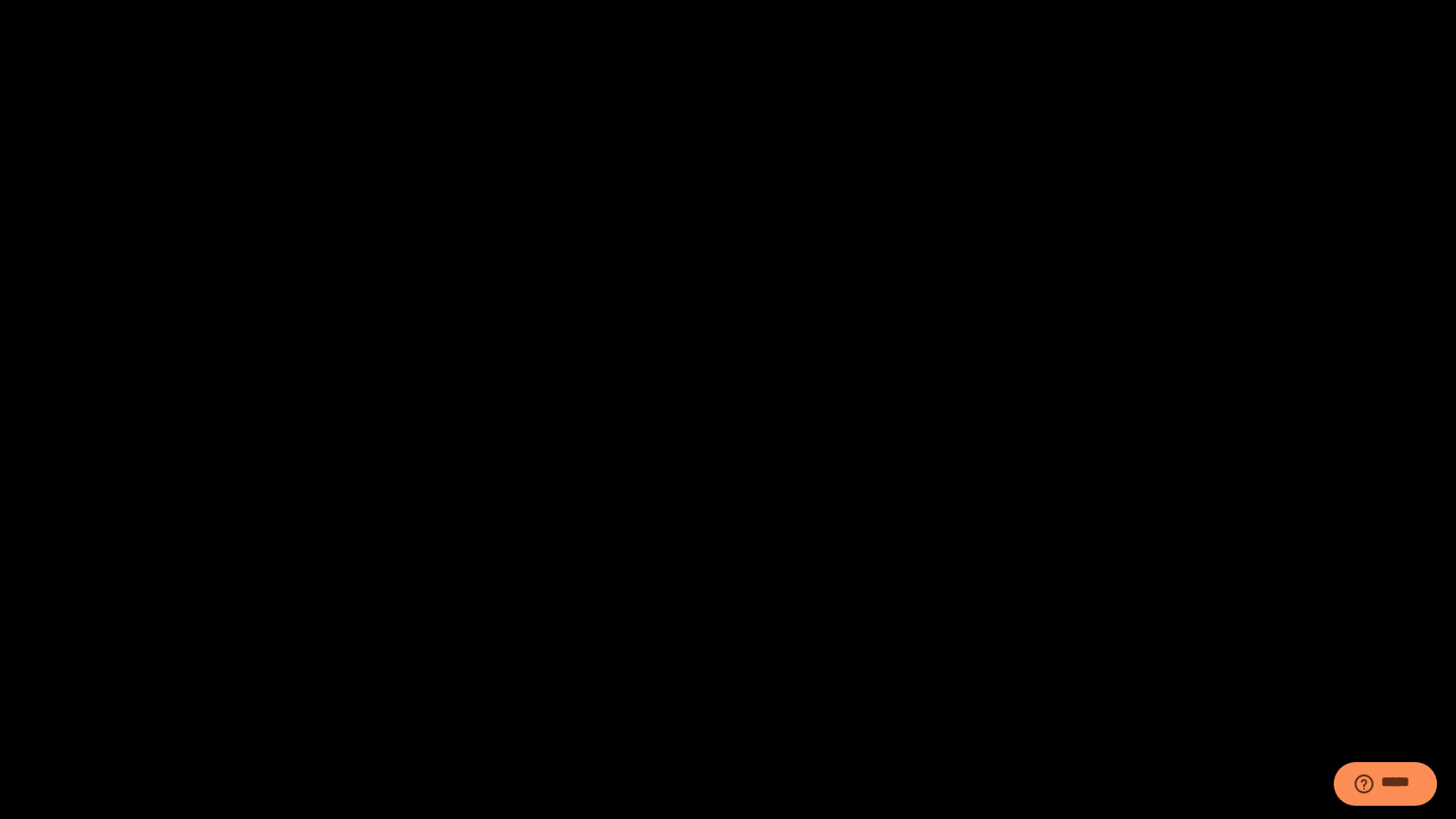 click at bounding box center (728, 410) 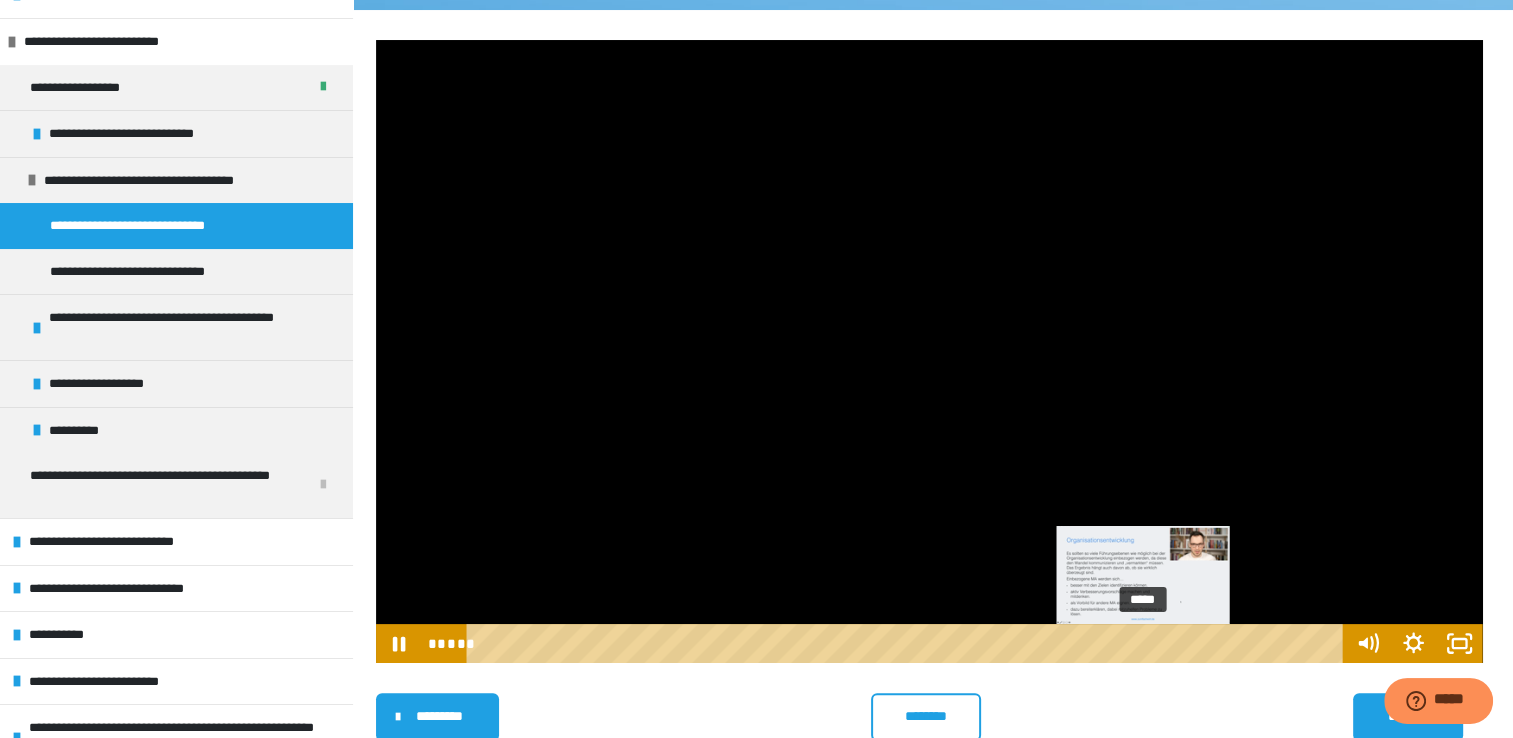 click at bounding box center [1142, 643] 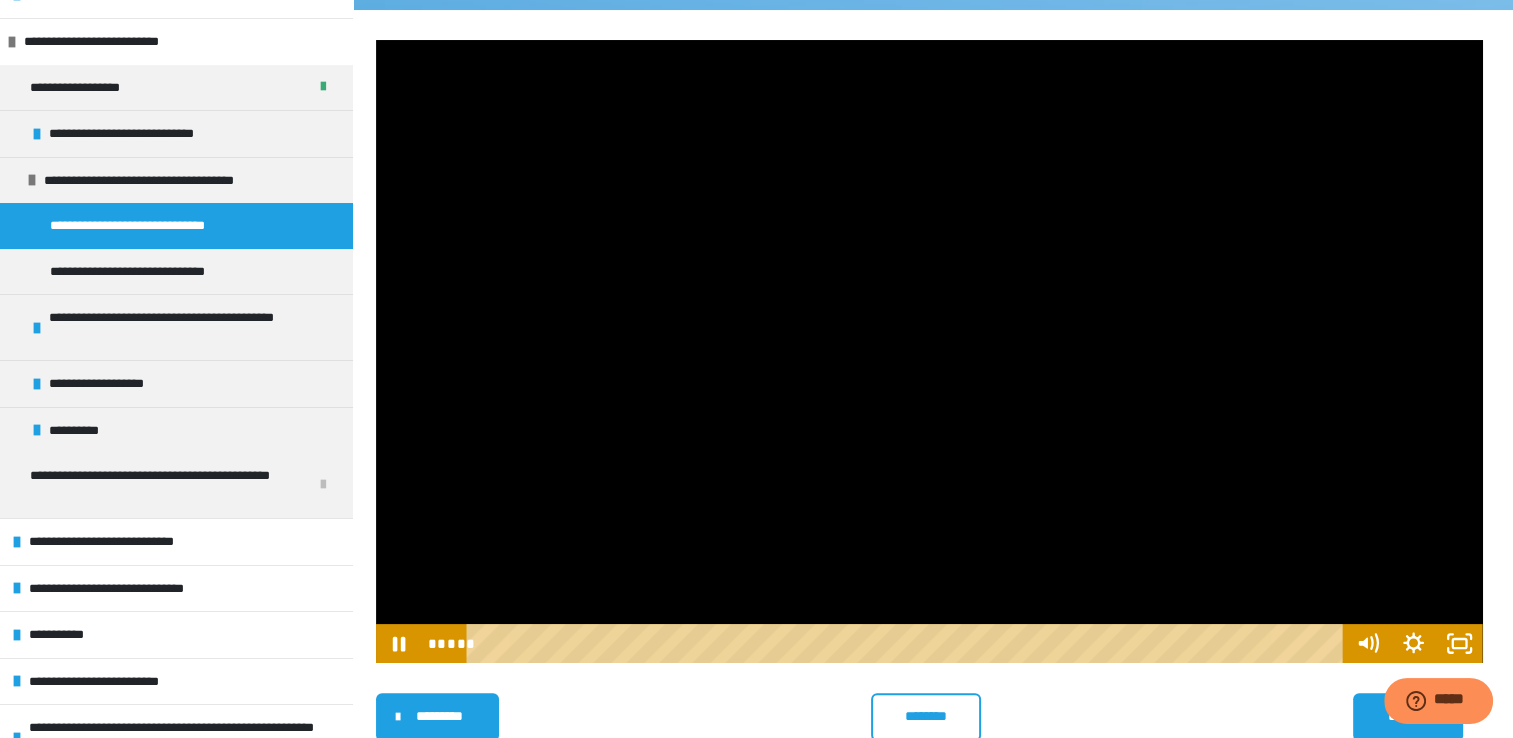 click at bounding box center (929, 351) 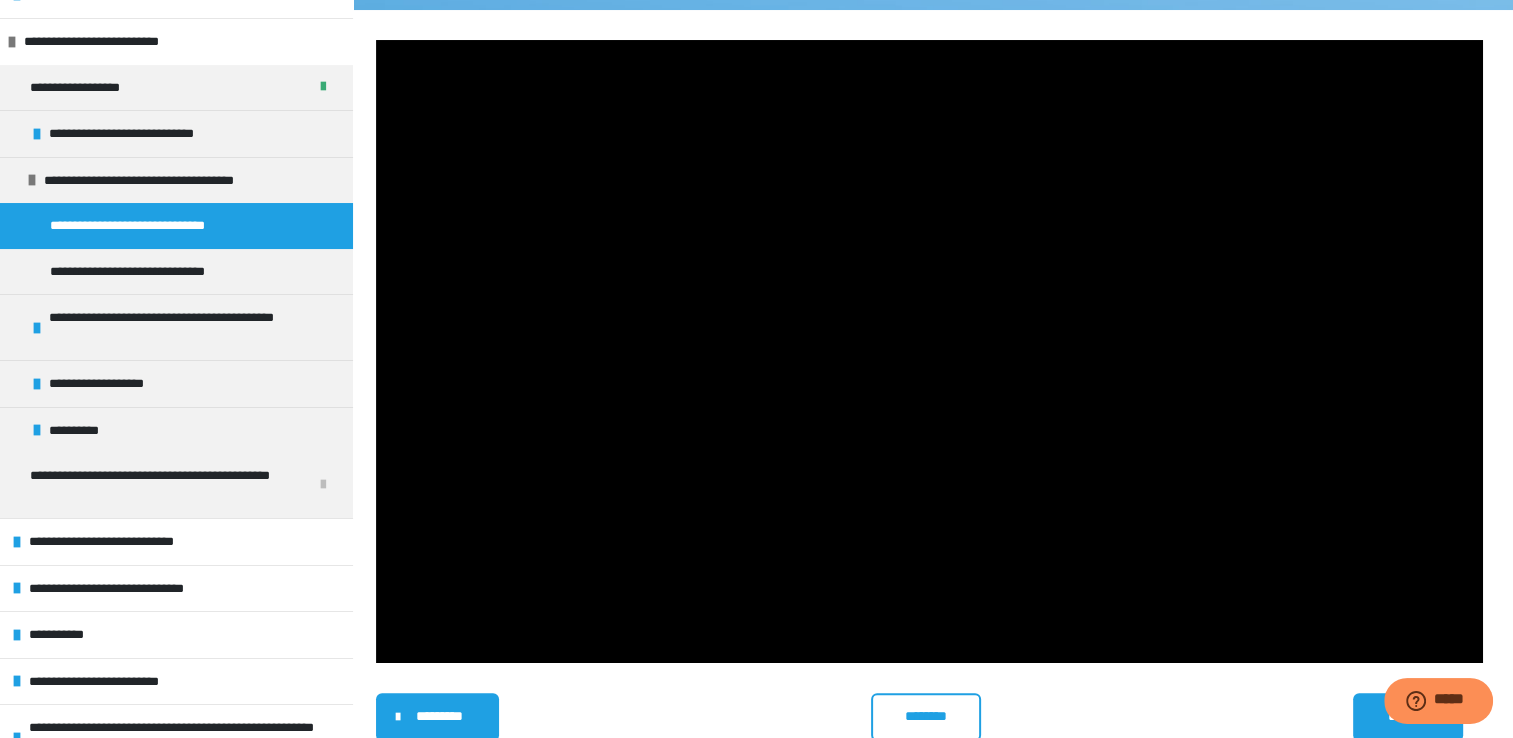 click at bounding box center [929, 351] 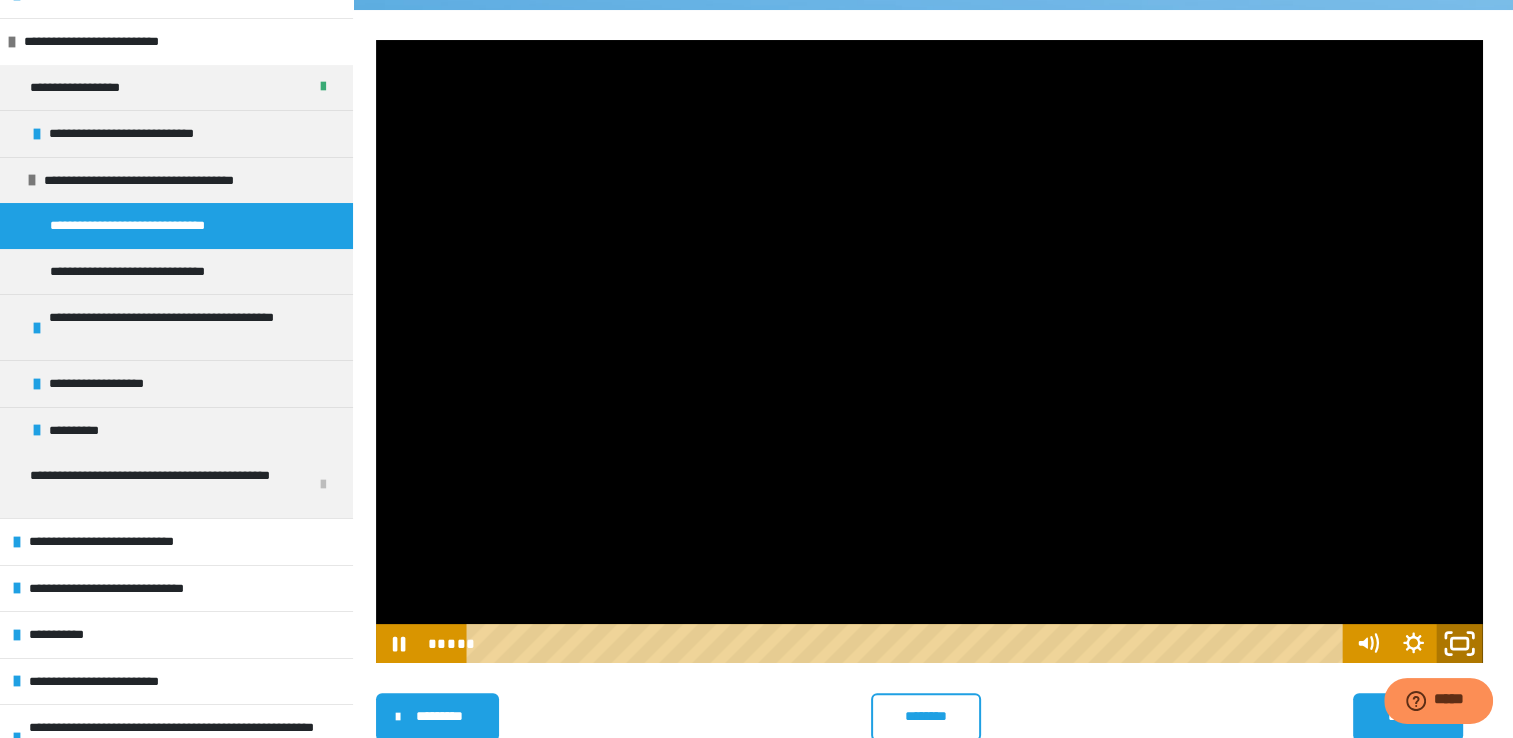 click 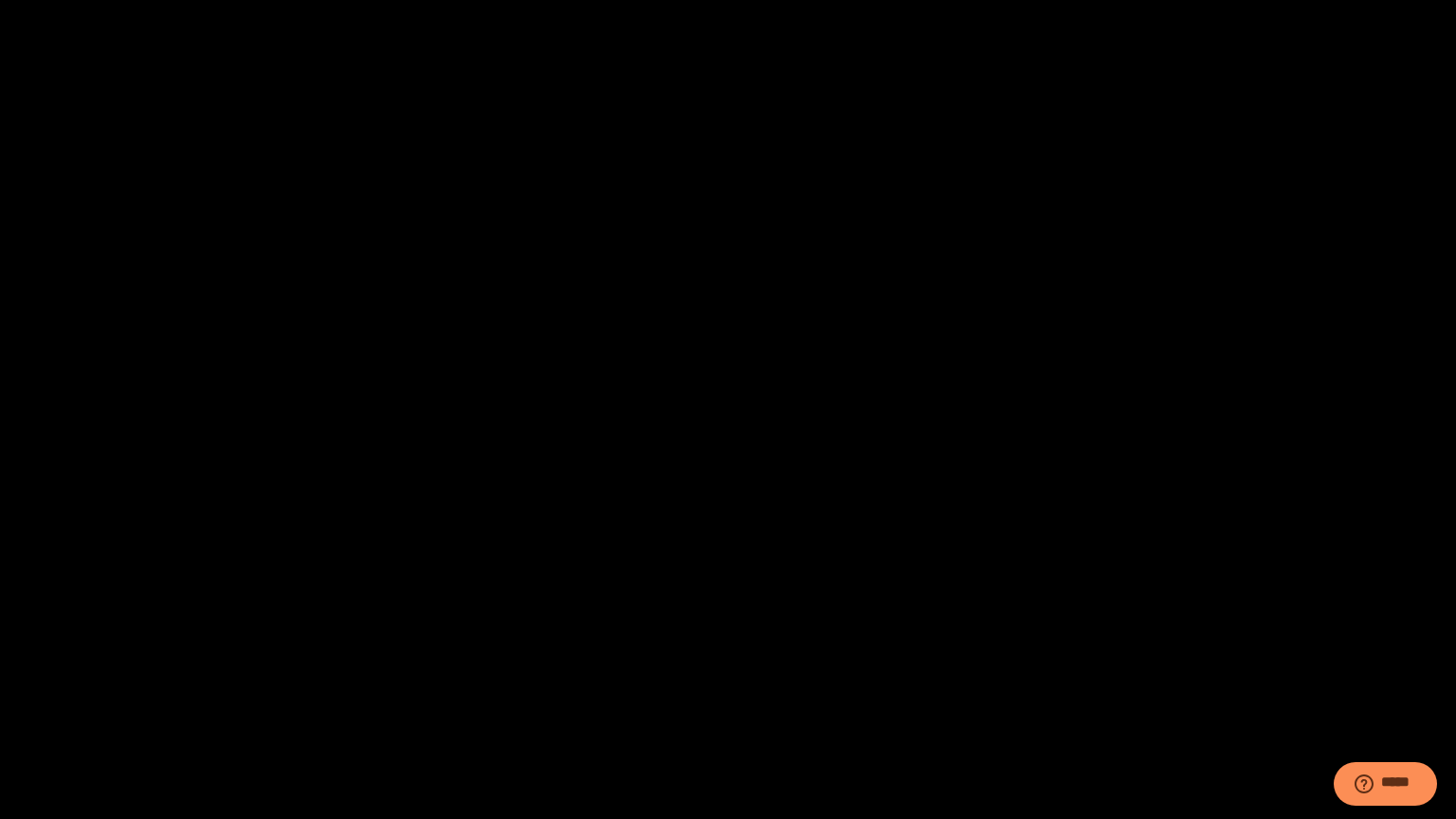 click at bounding box center (728, 410) 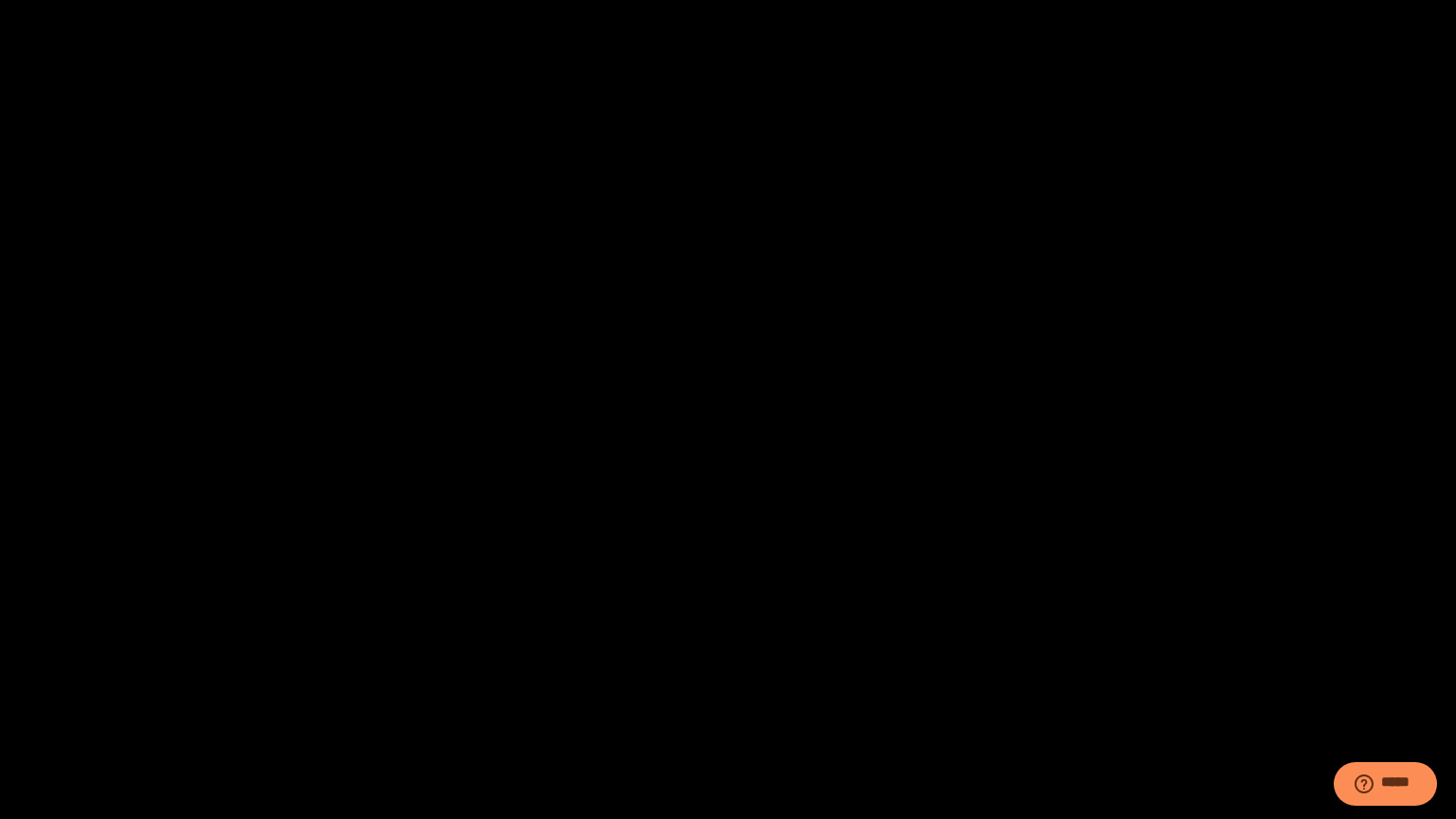 click at bounding box center (728, 410) 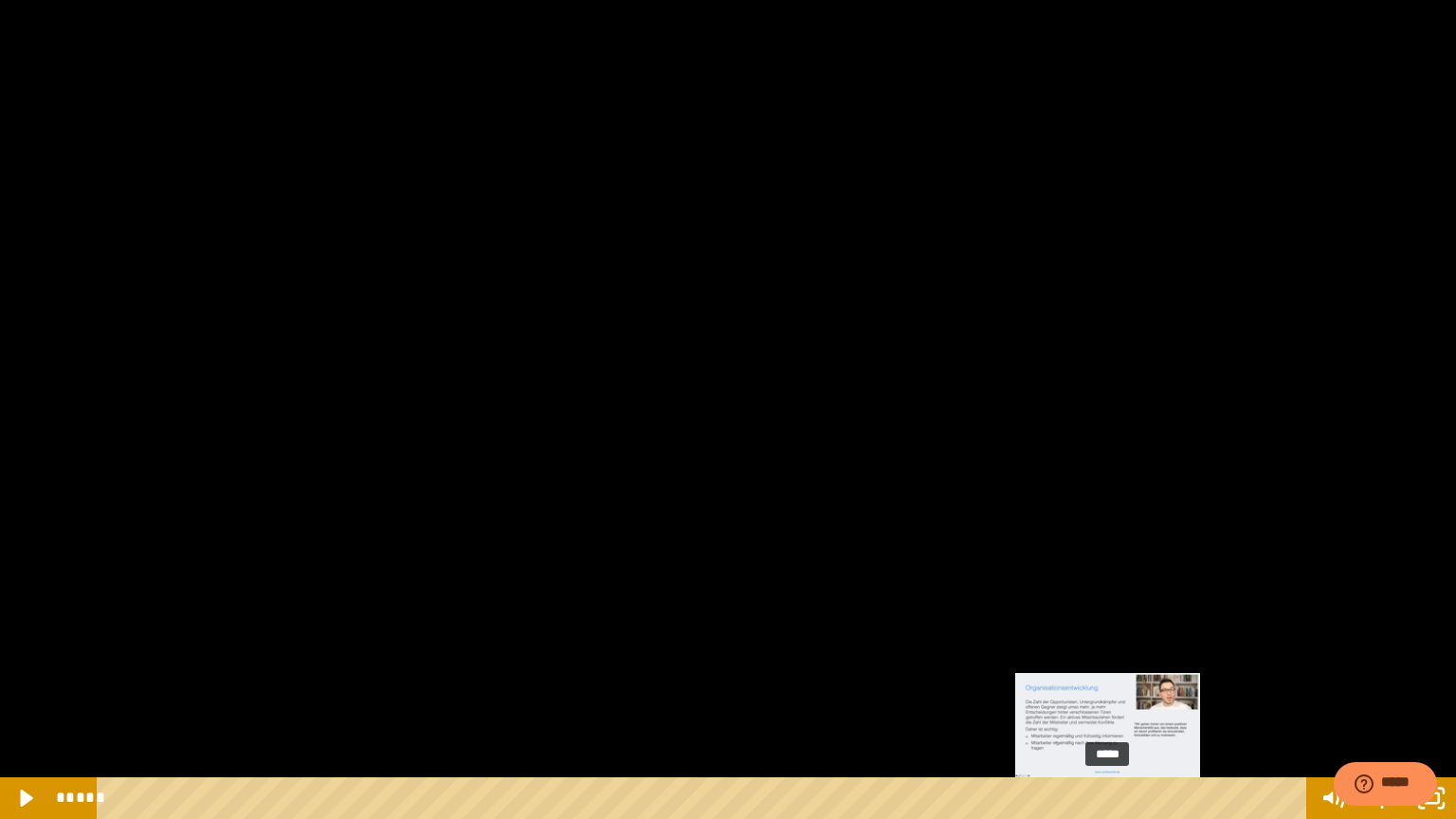 click on "*****" at bounding box center (705, 798) 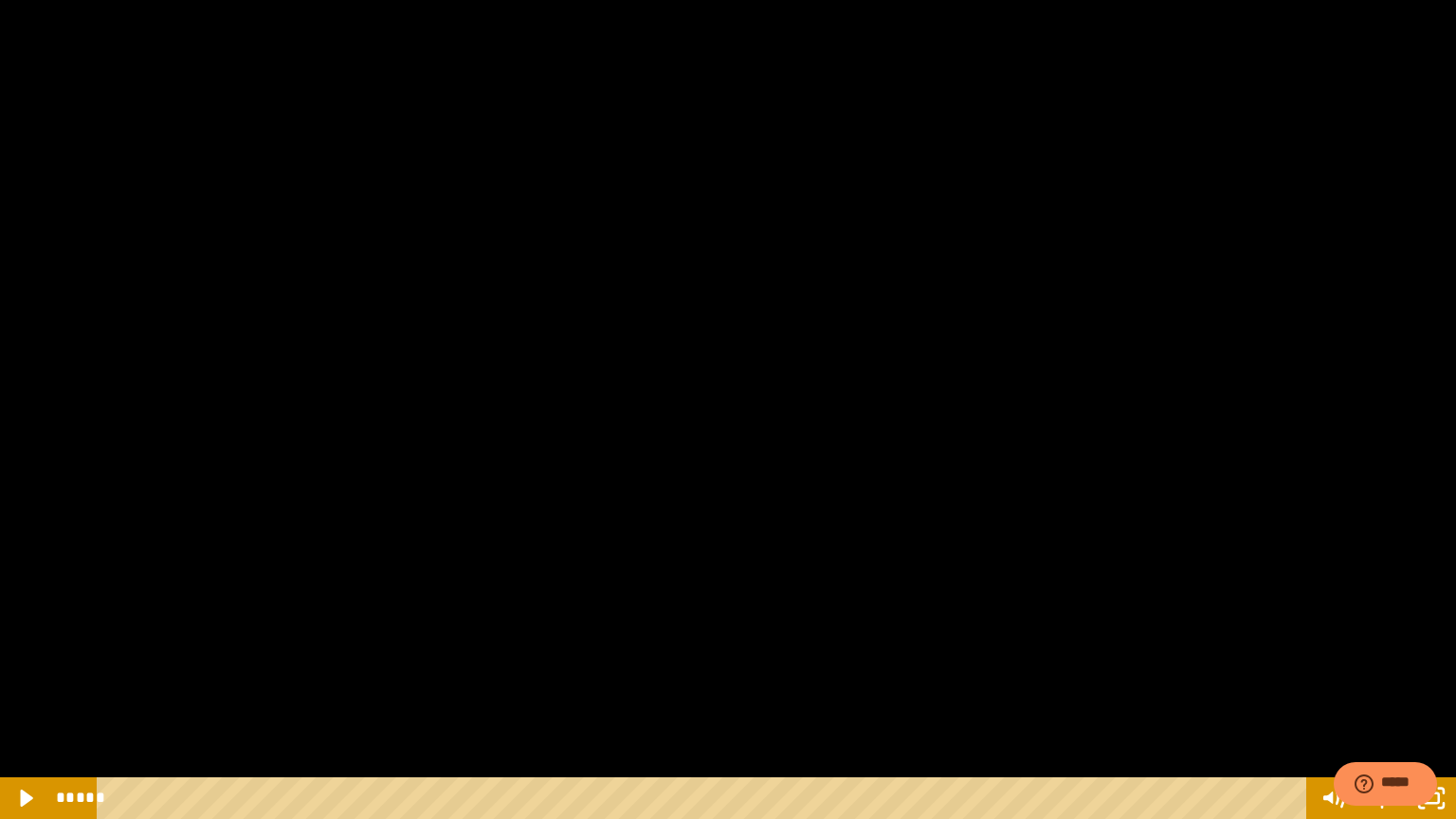 click at bounding box center [728, 410] 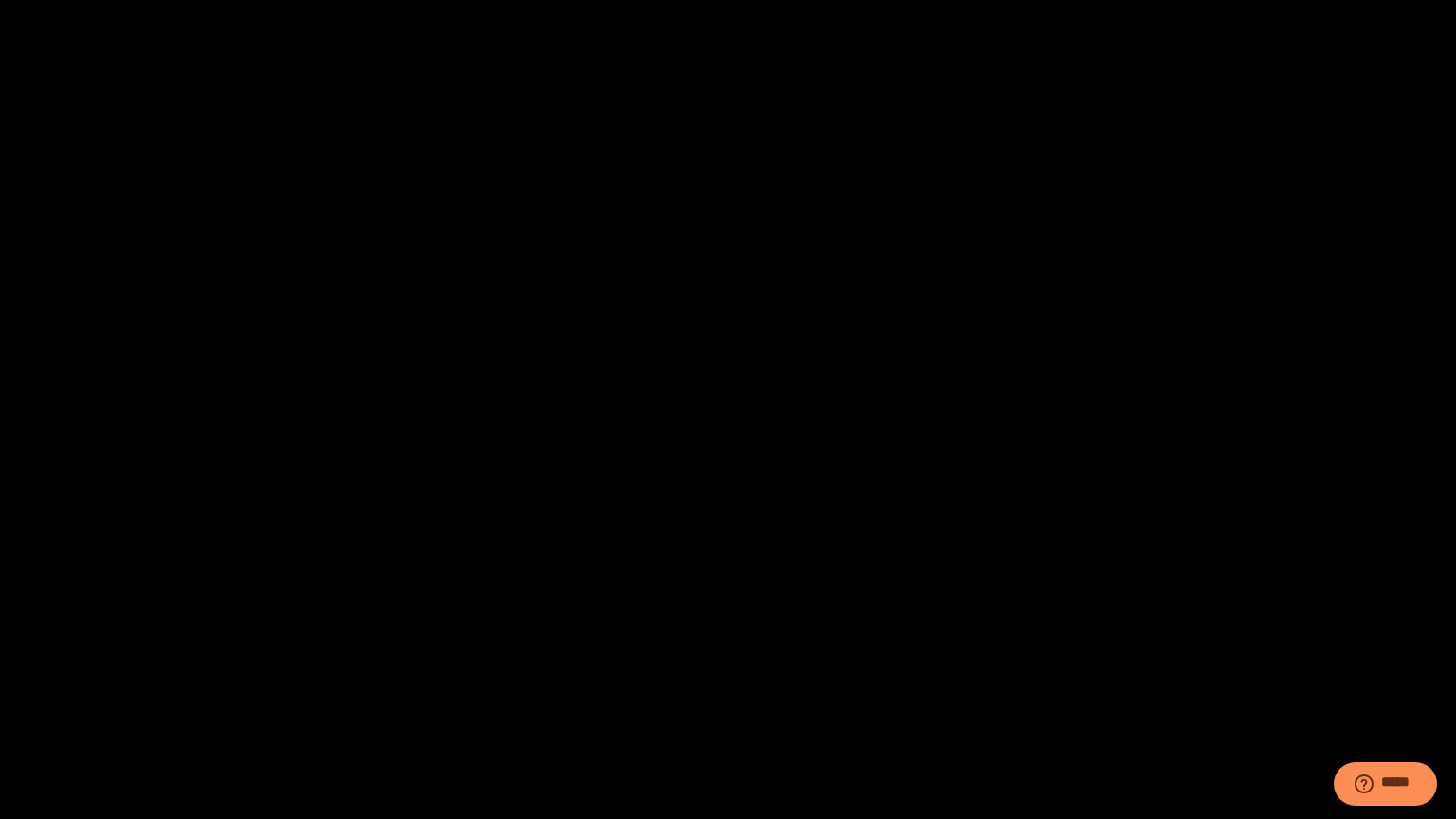 click at bounding box center [728, 410] 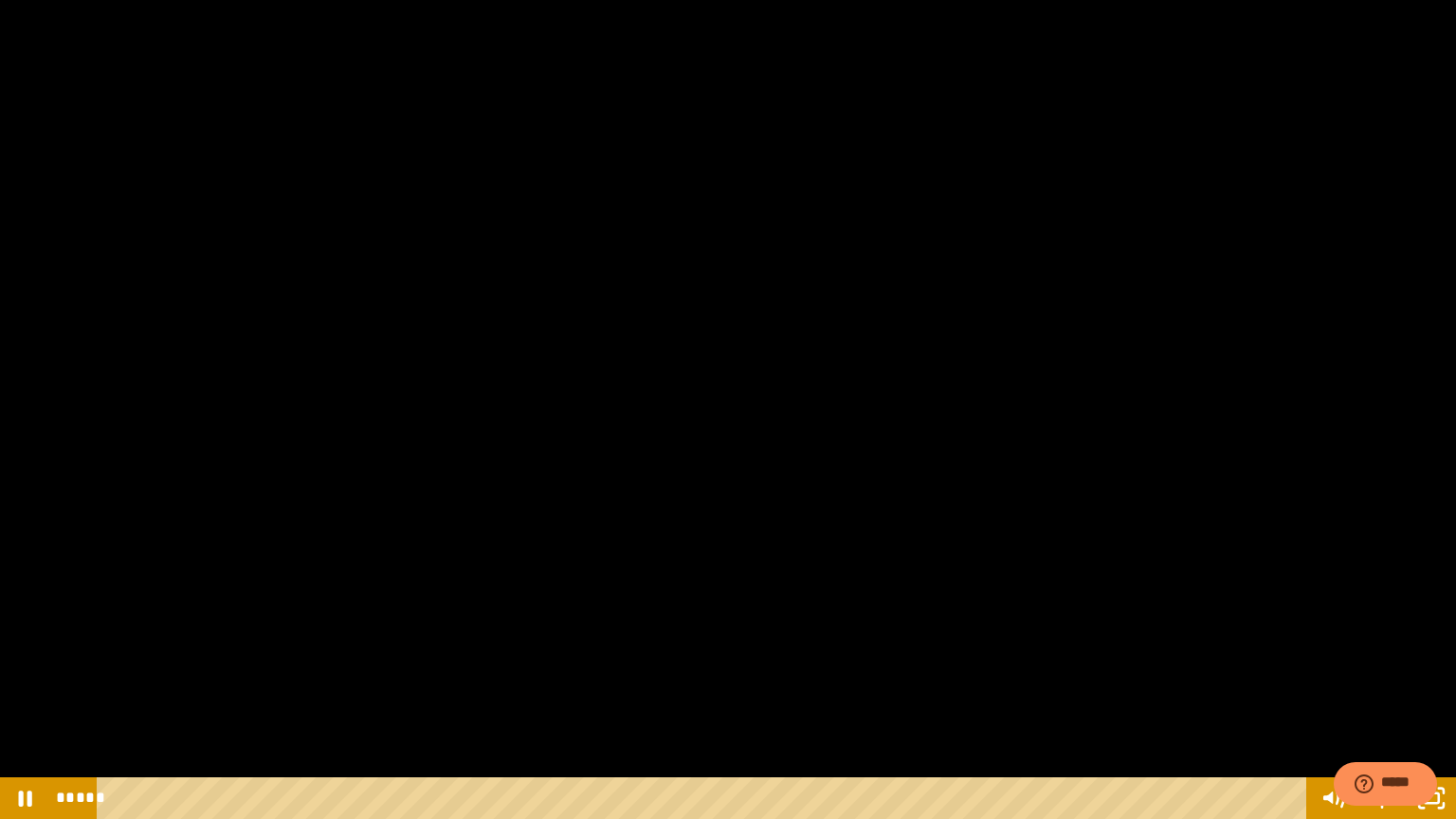 click at bounding box center [728, 410] 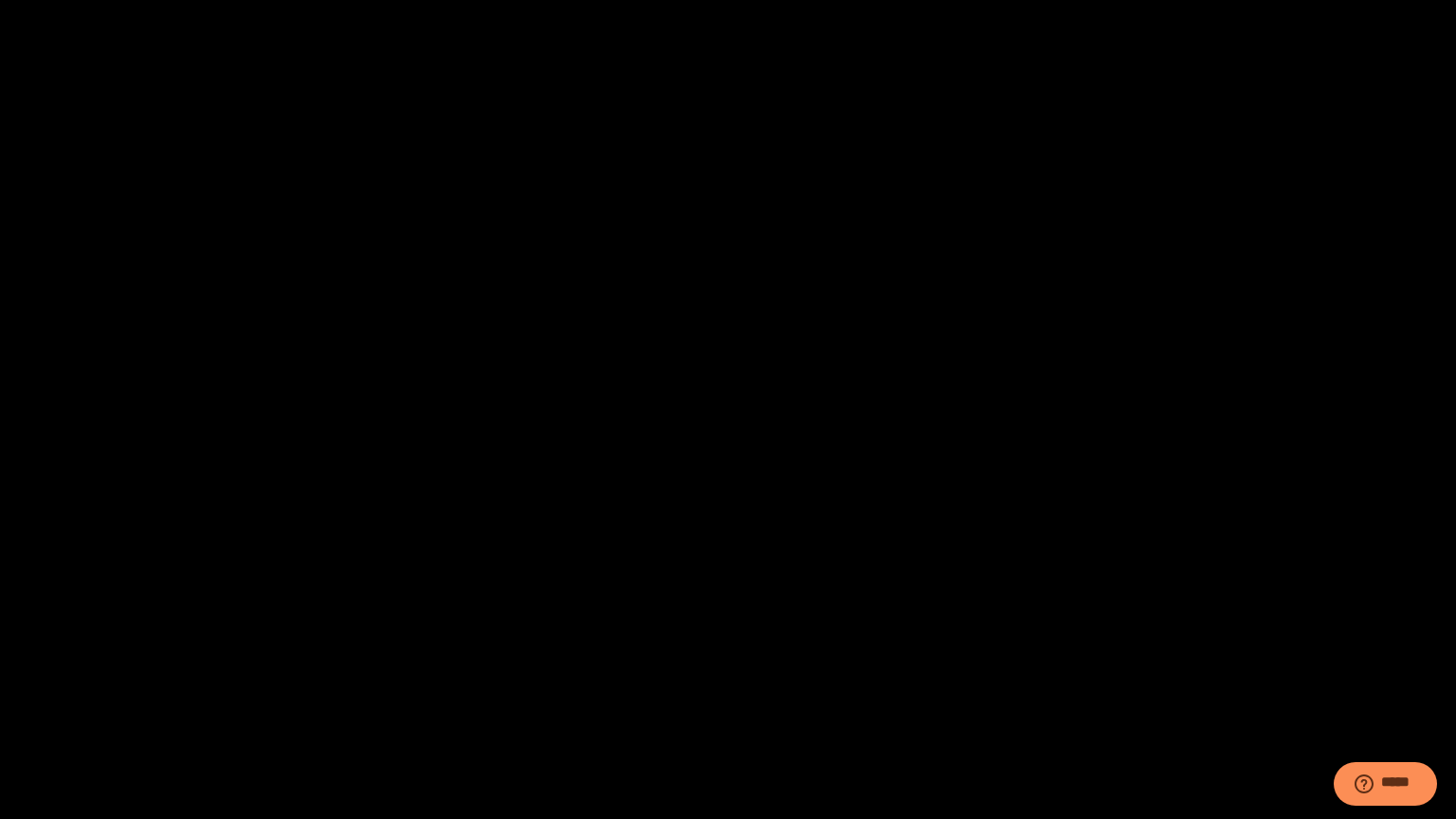 click at bounding box center [728, 410] 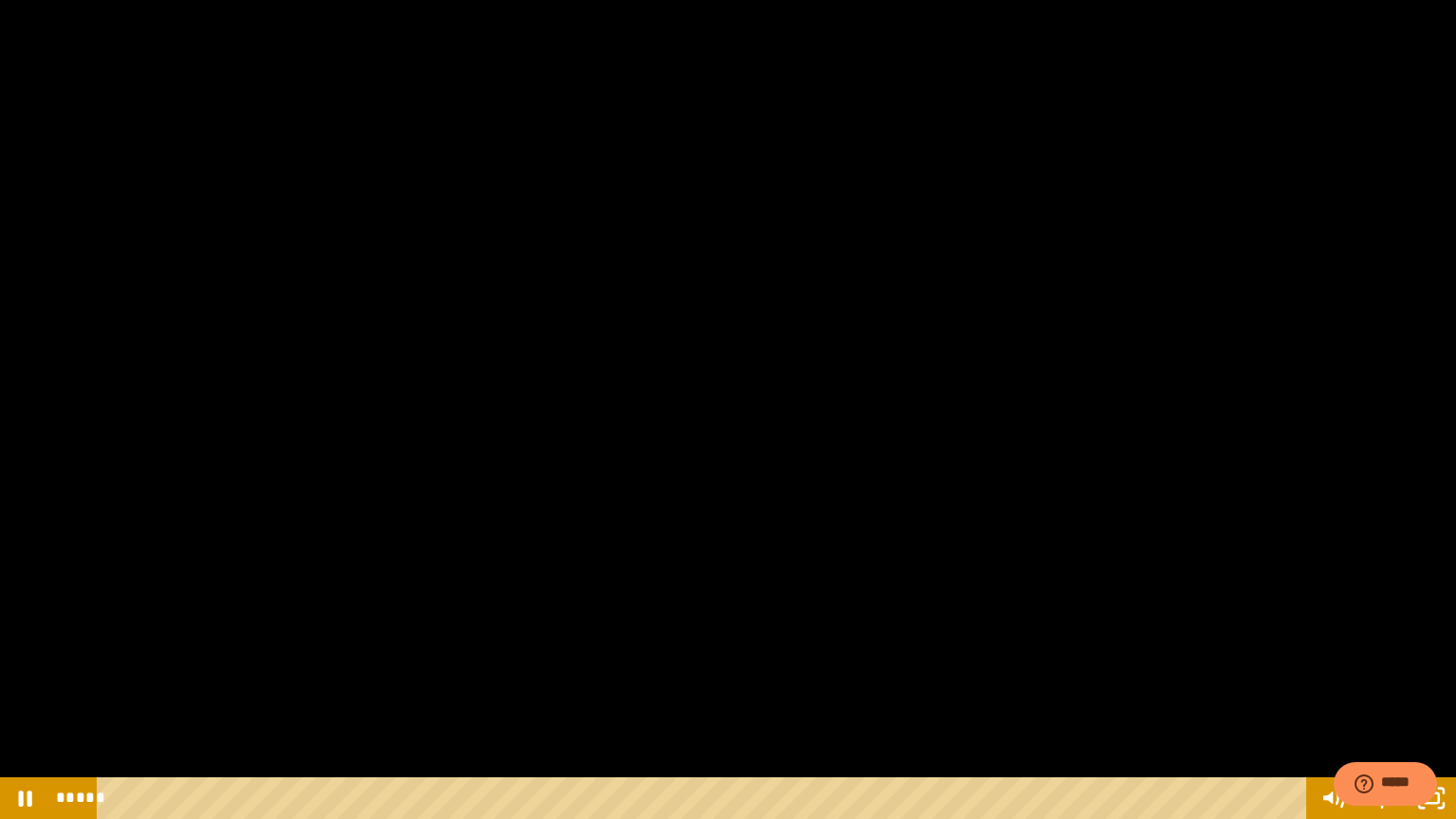 click at bounding box center [728, 410] 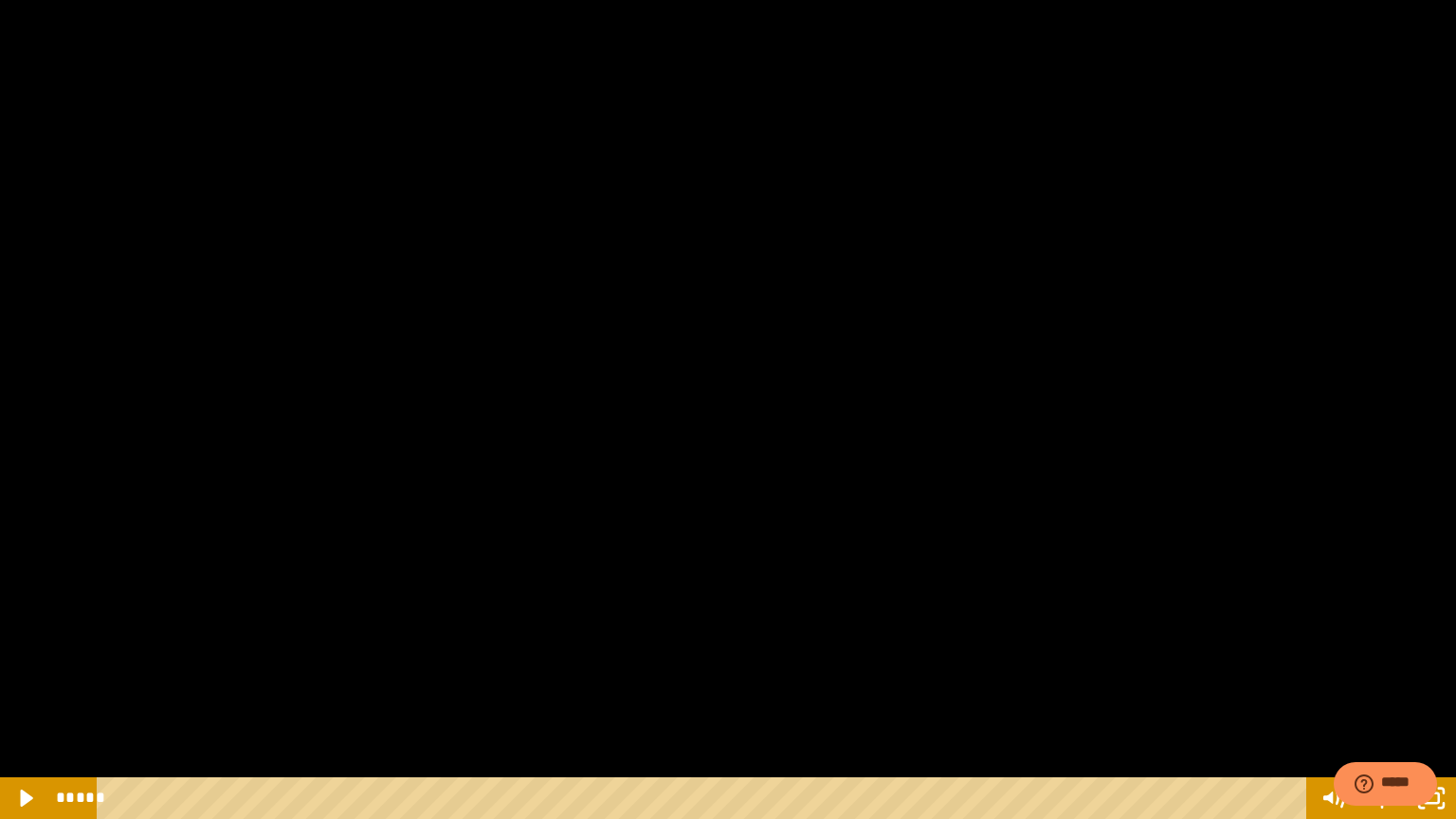 click at bounding box center (728, 410) 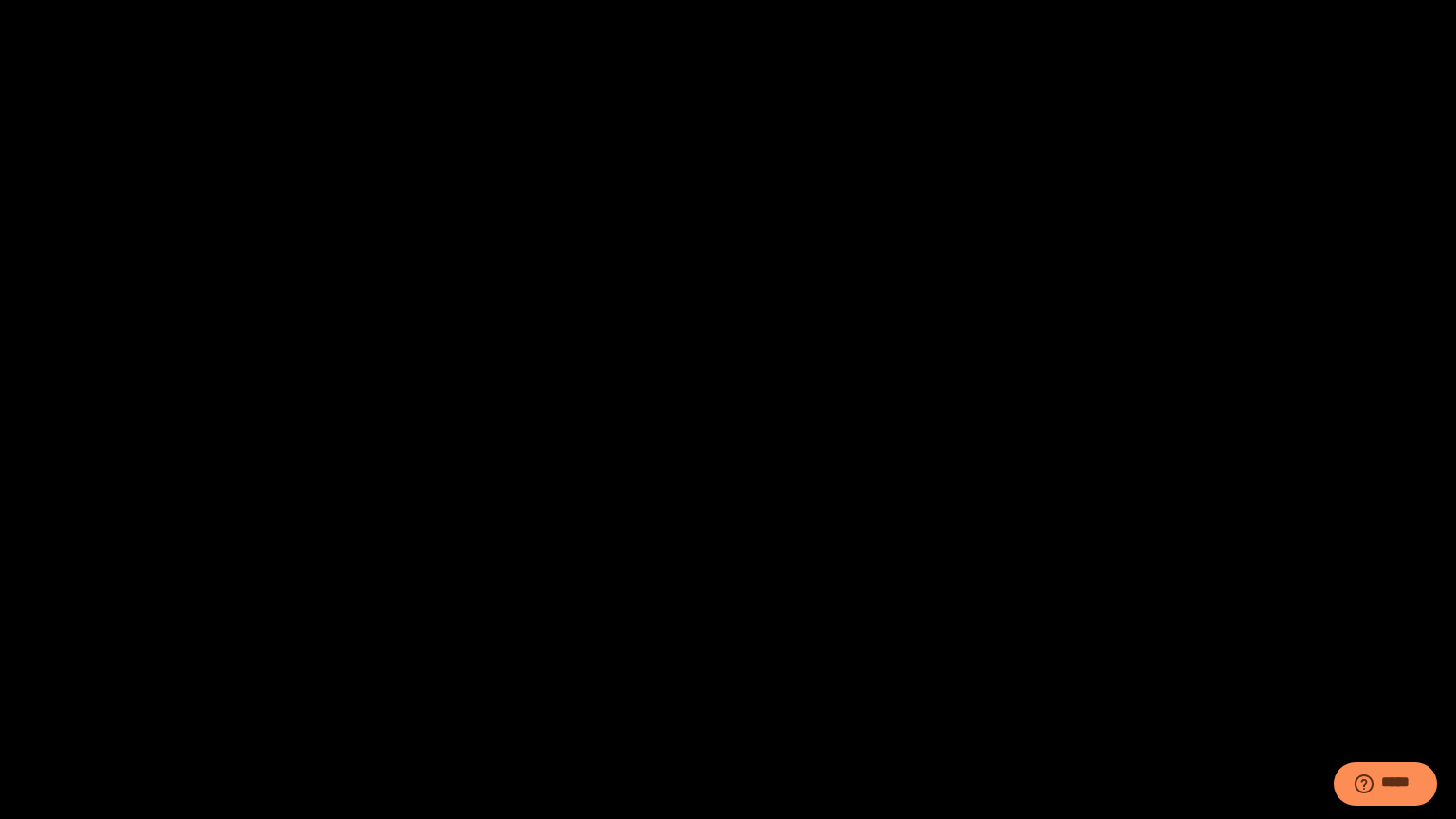 click at bounding box center [728, 410] 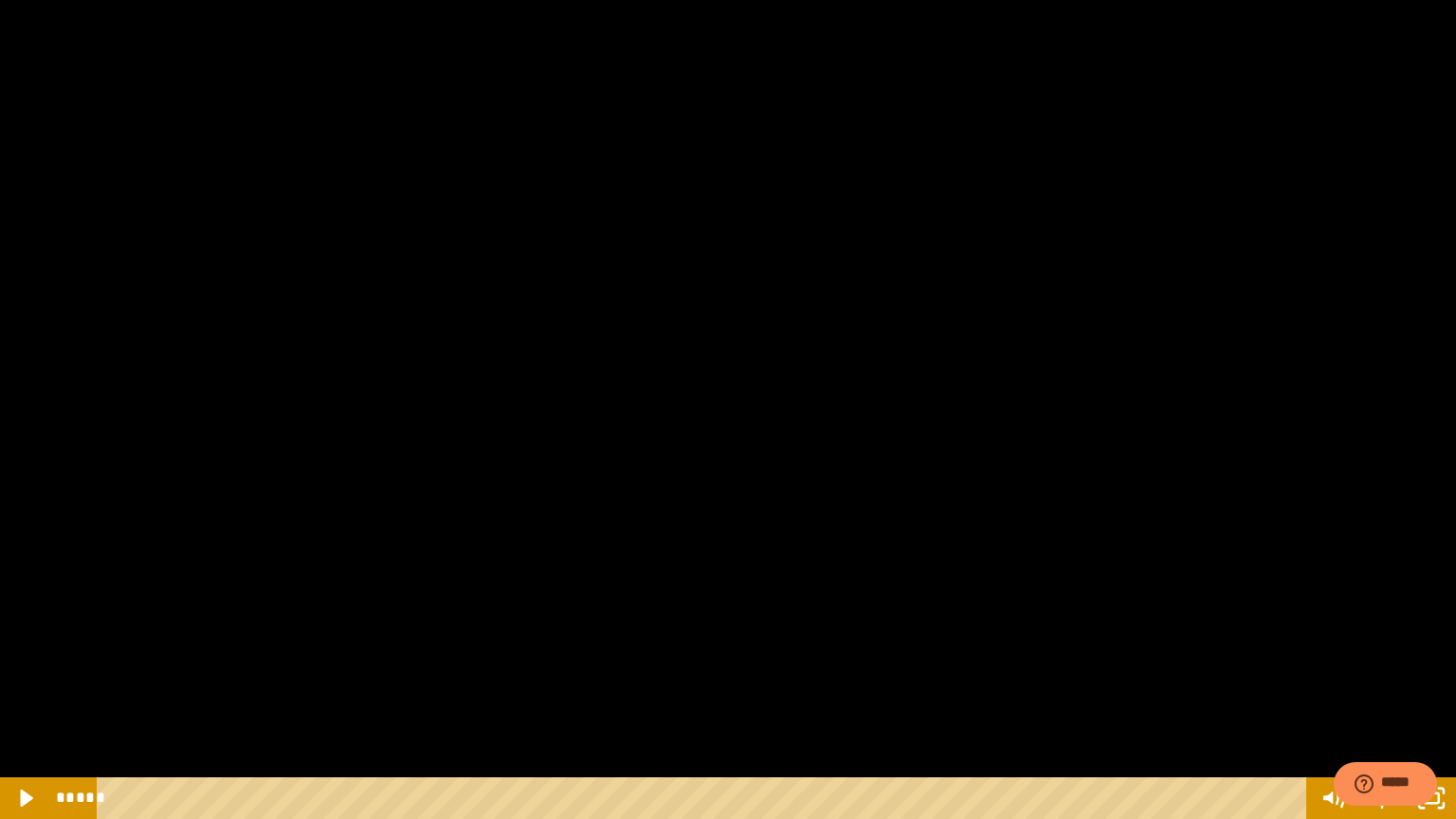 click at bounding box center (728, 410) 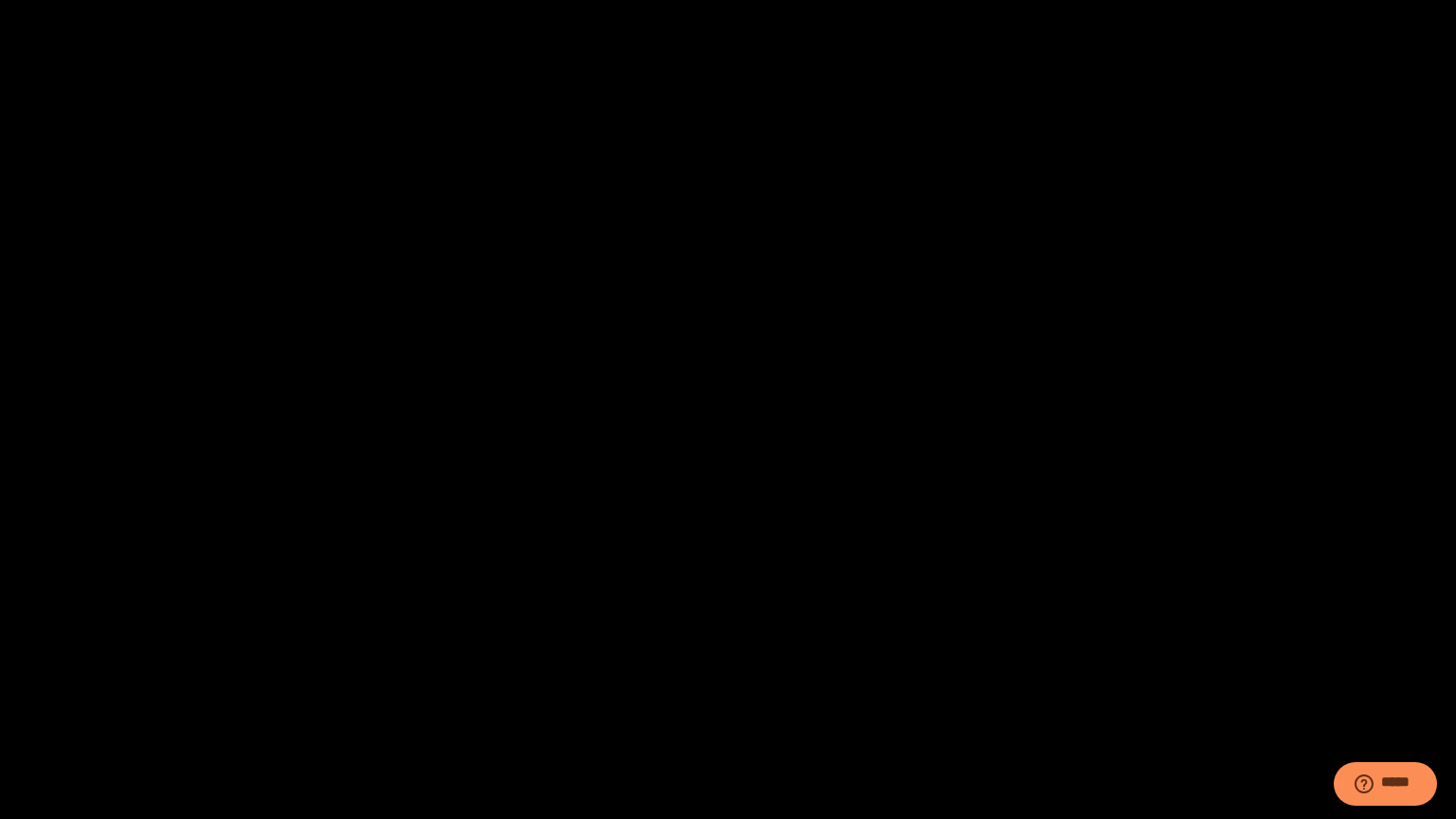type 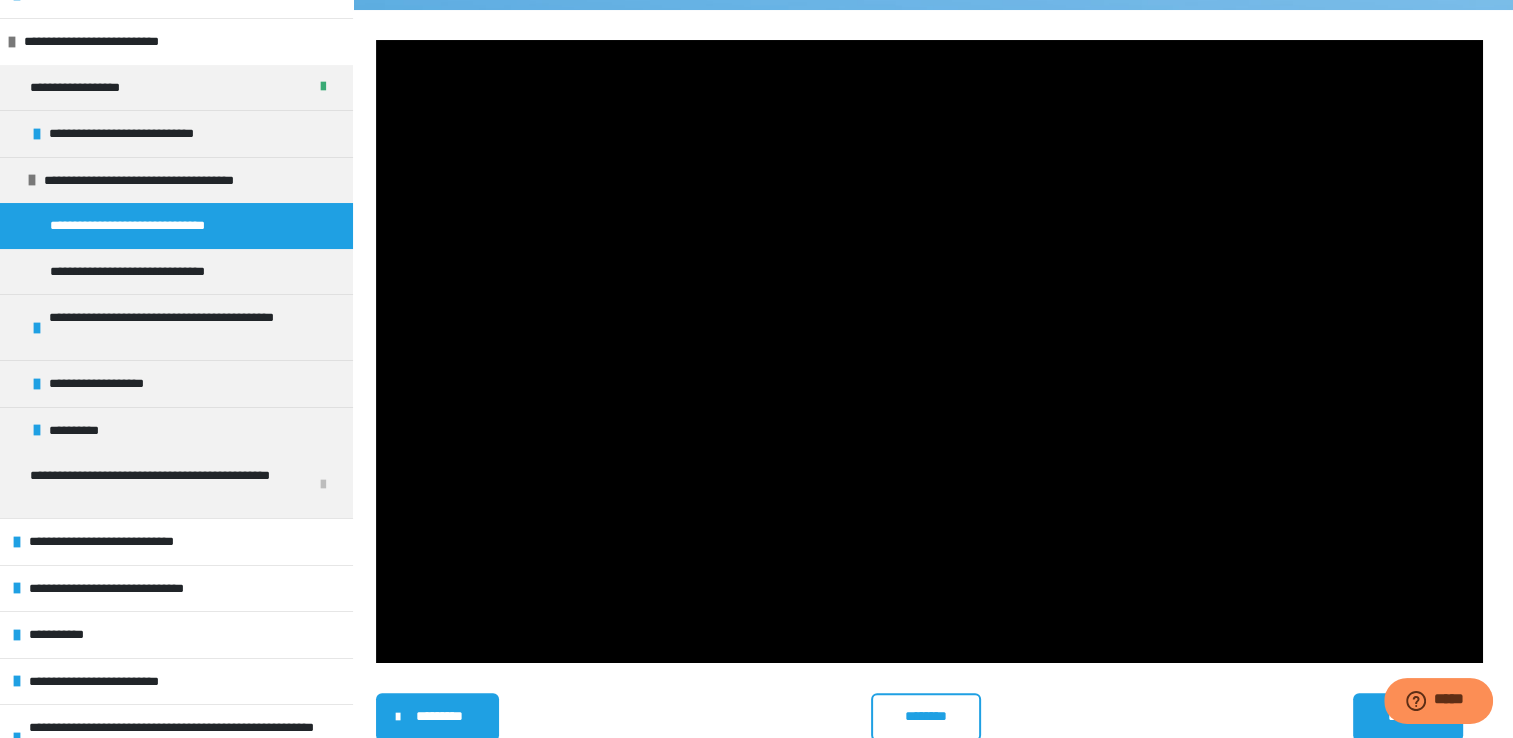 click on "********" at bounding box center (926, 717) 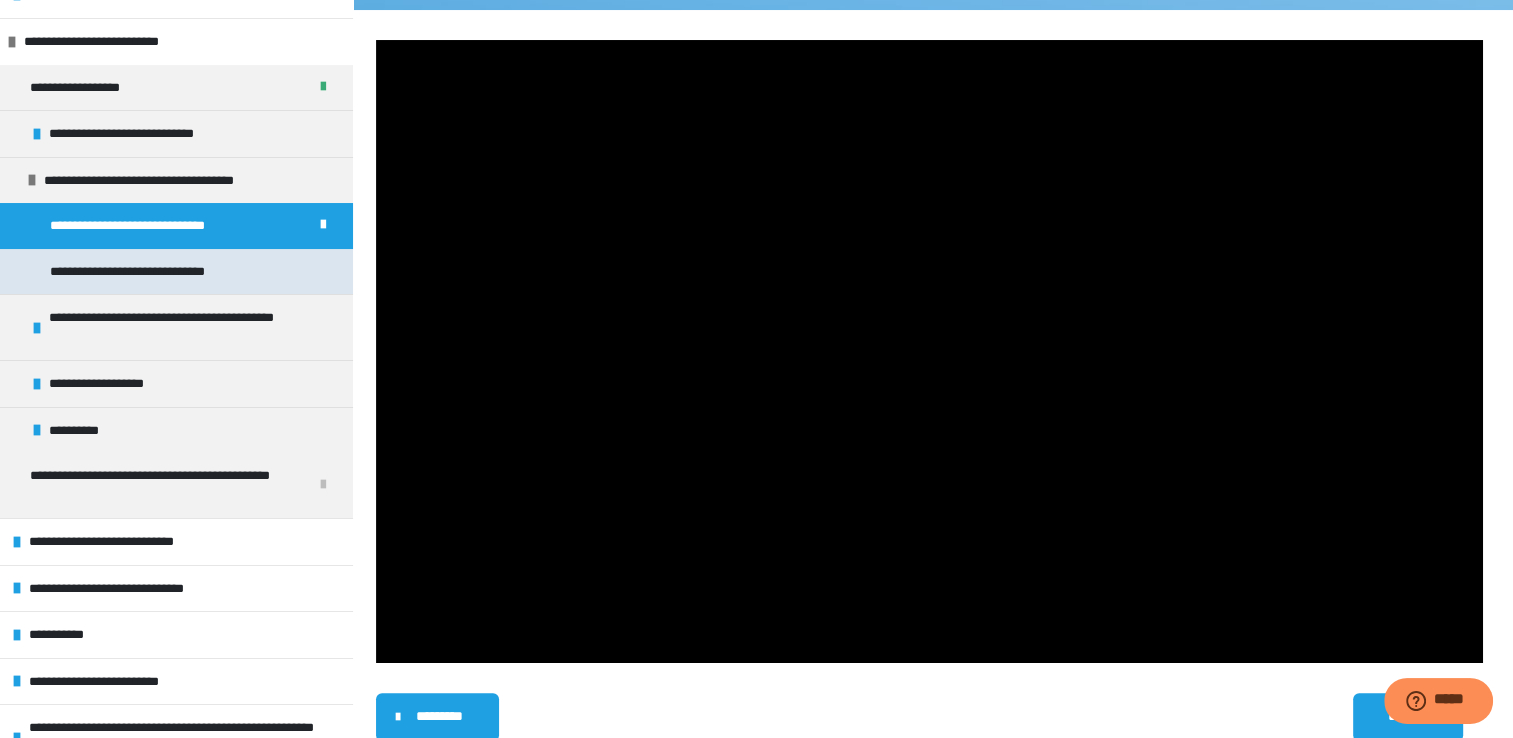 click on "**********" at bounding box center (176, 272) 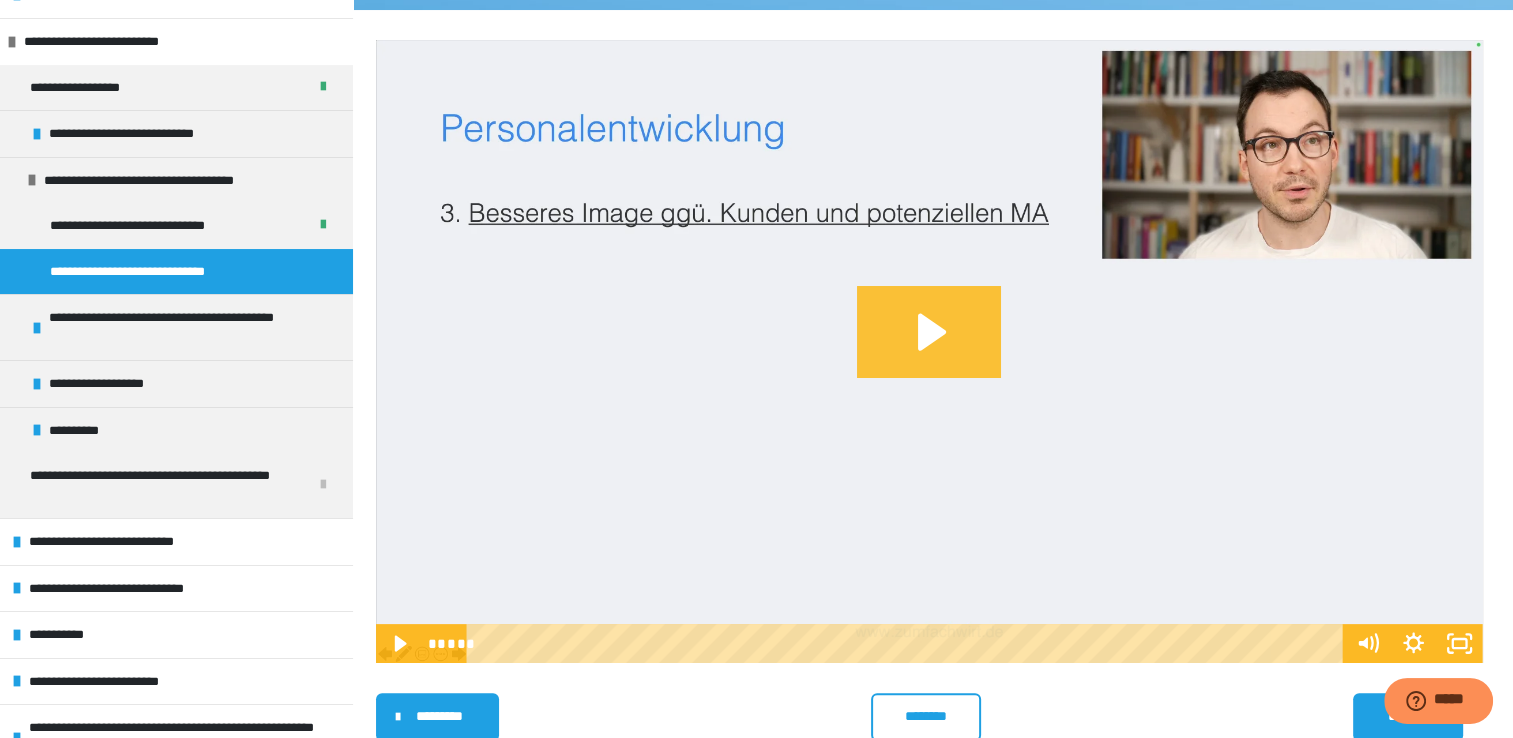click 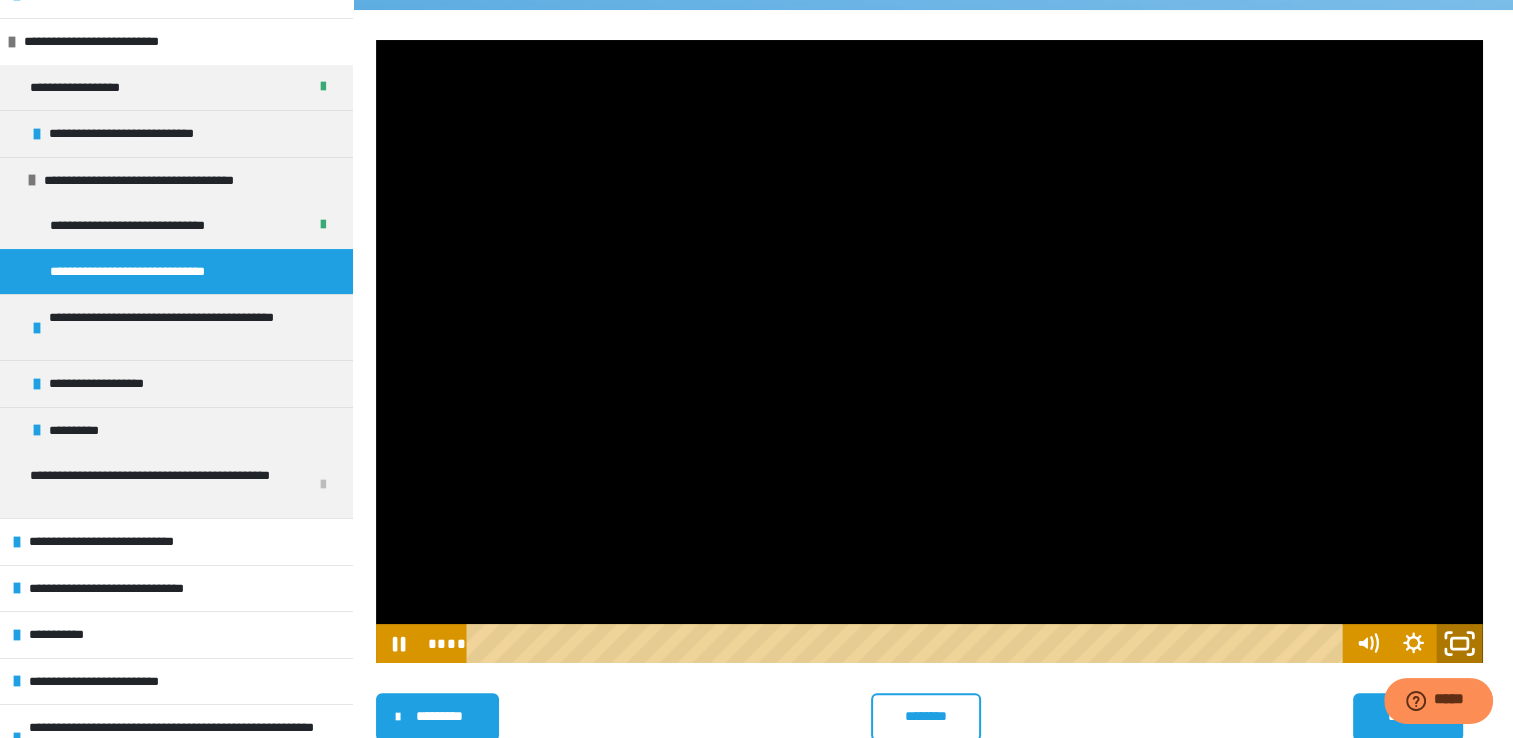 click 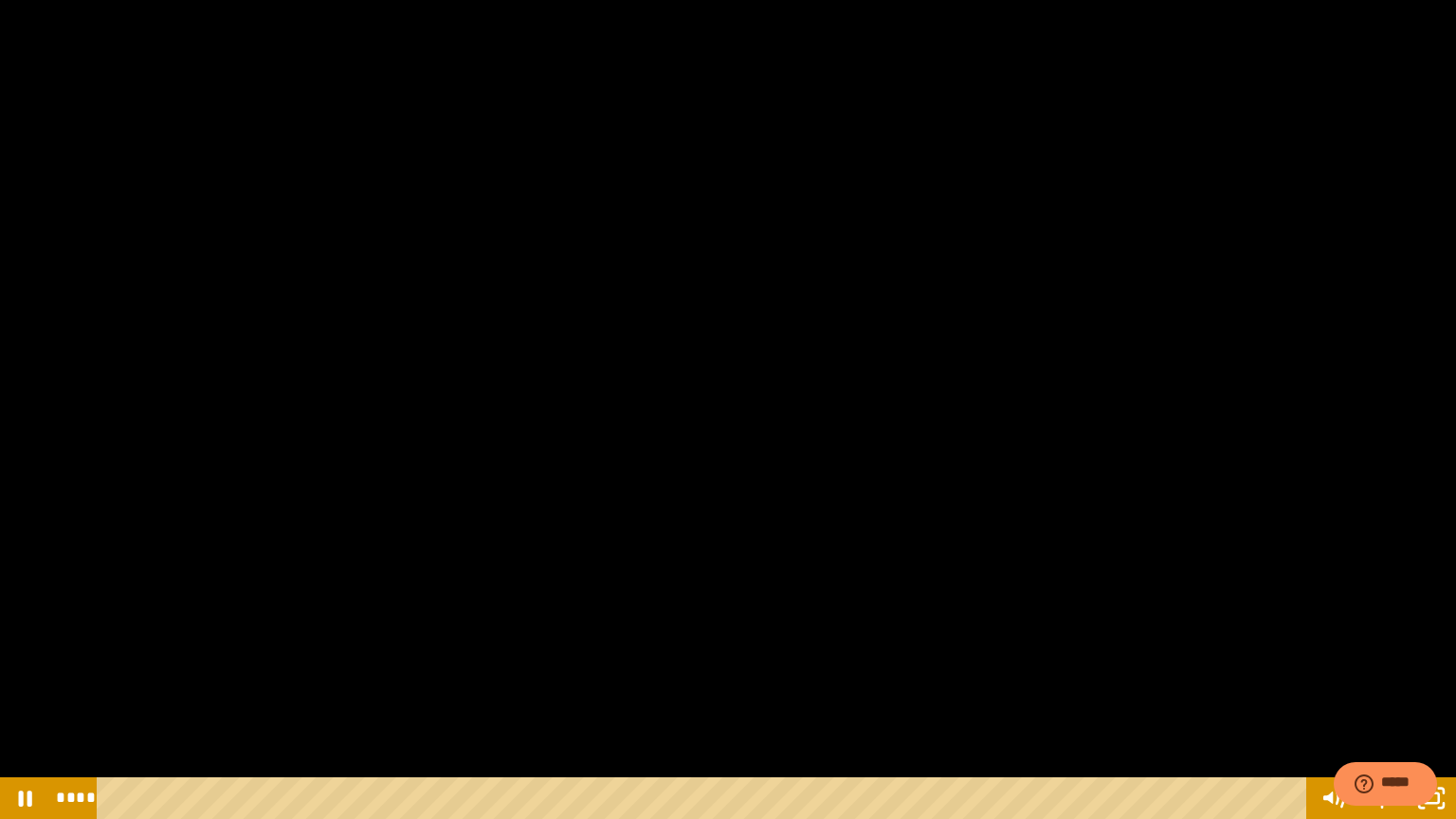 click at bounding box center [728, 410] 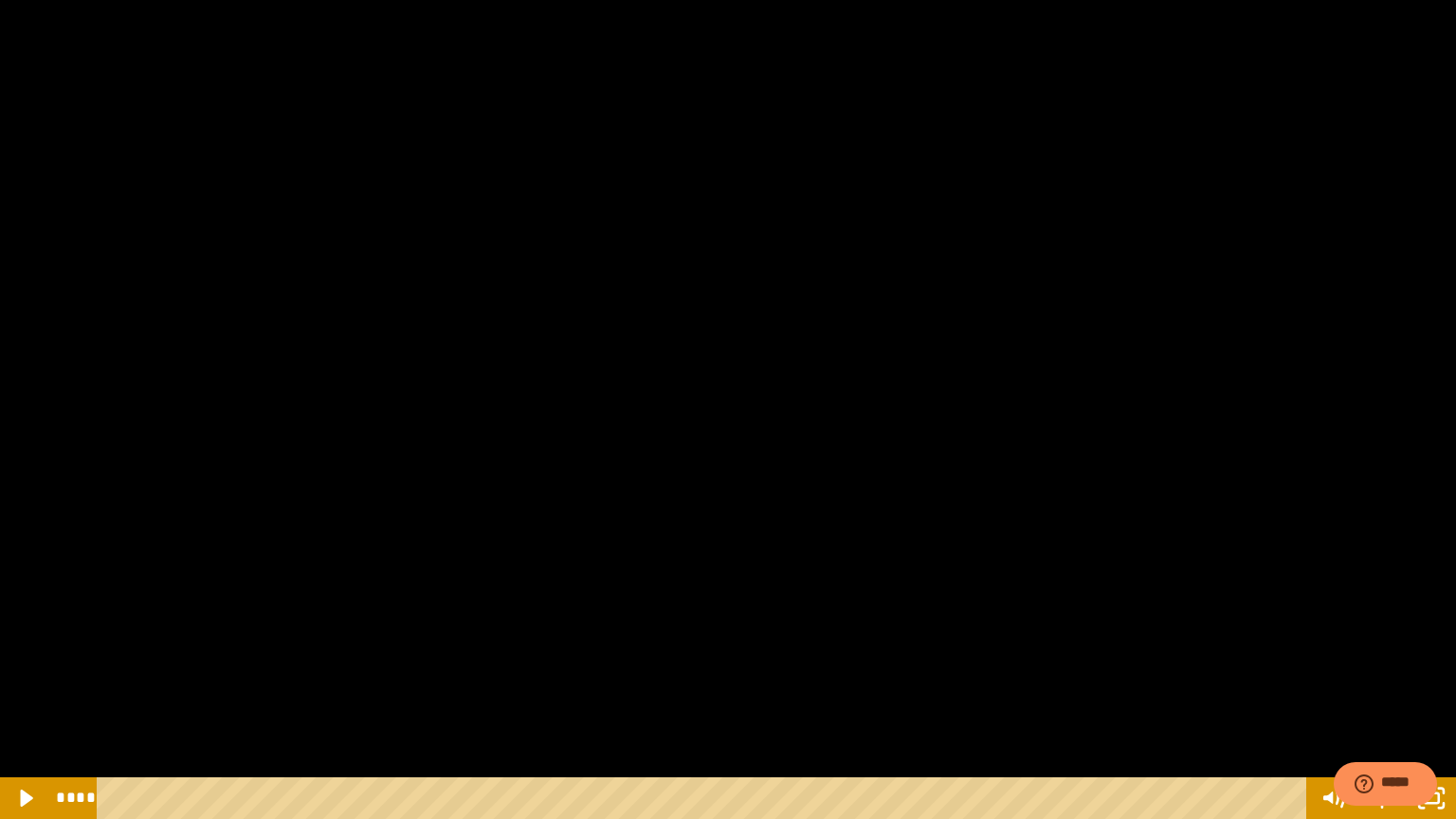 click at bounding box center [728, 410] 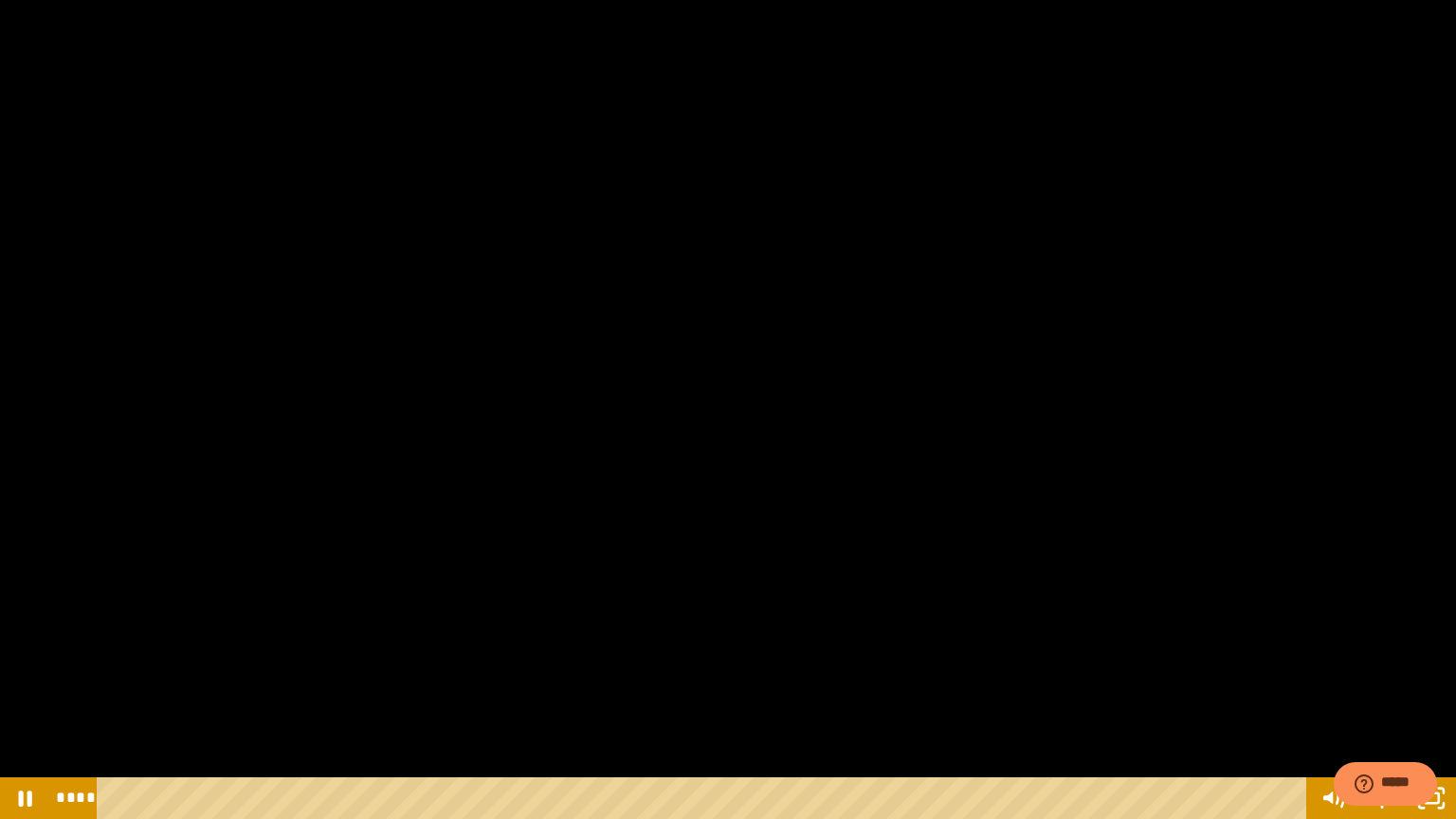 click at bounding box center (728, 410) 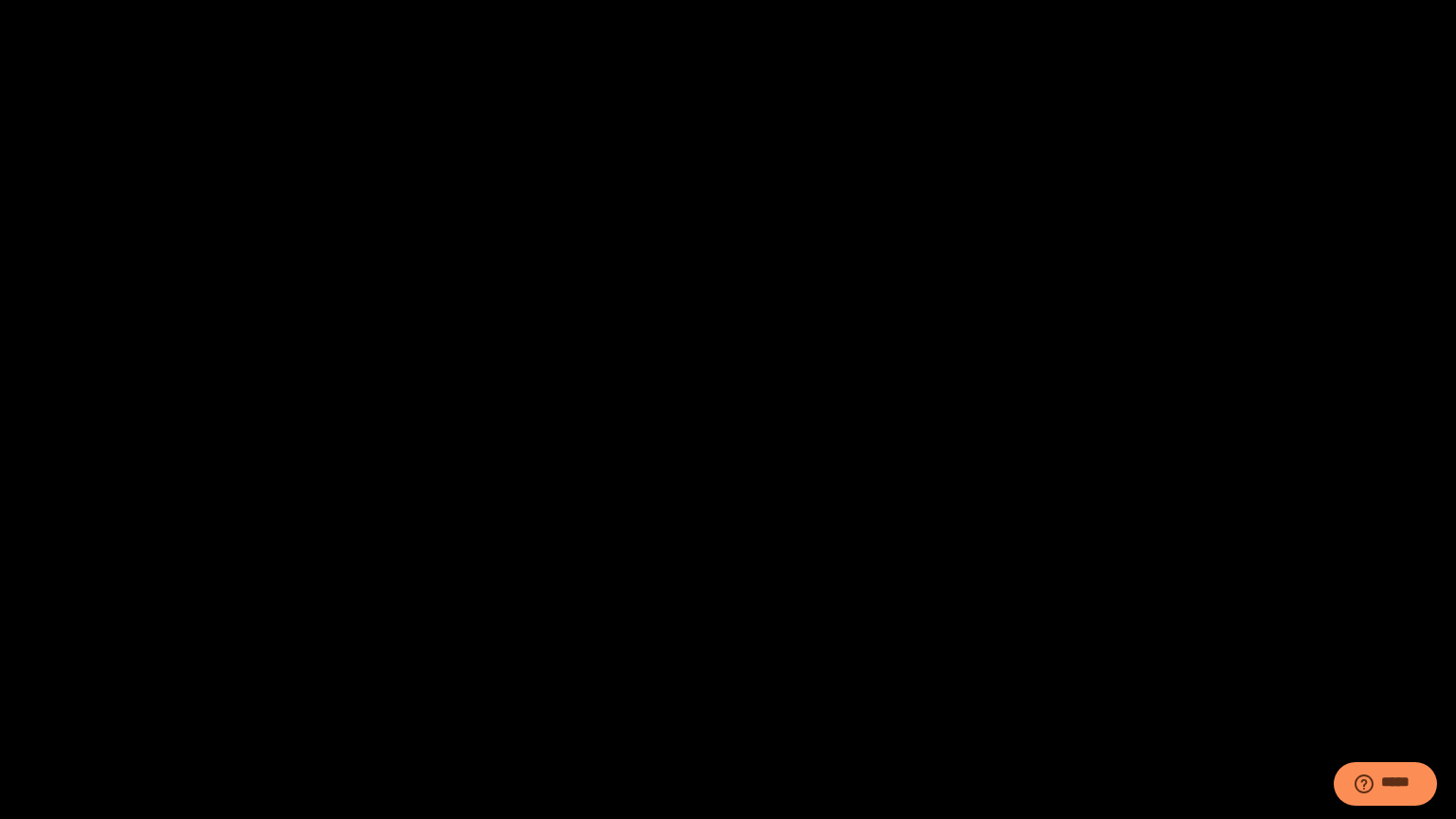 click at bounding box center [728, 410] 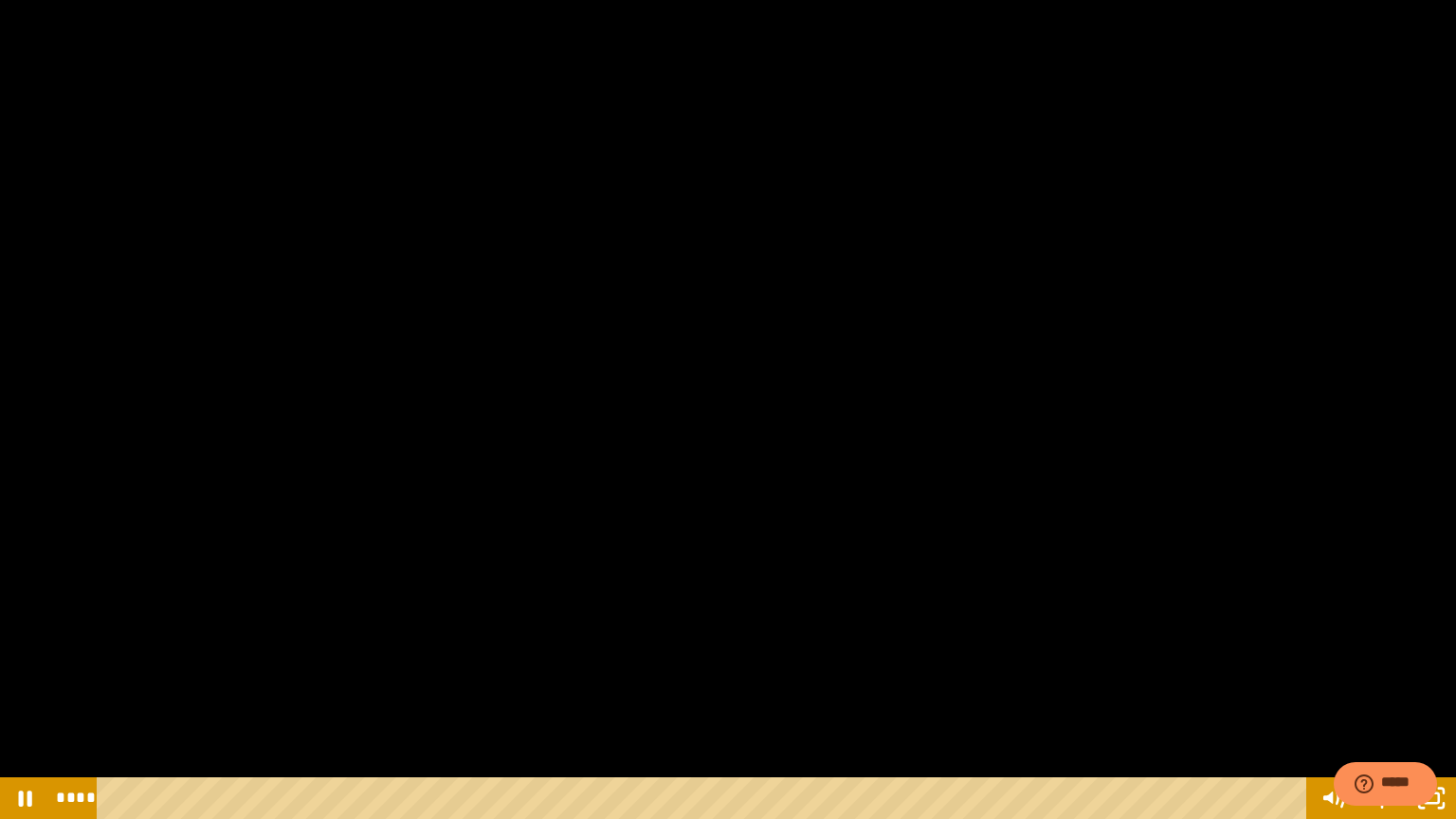 click at bounding box center [728, 410] 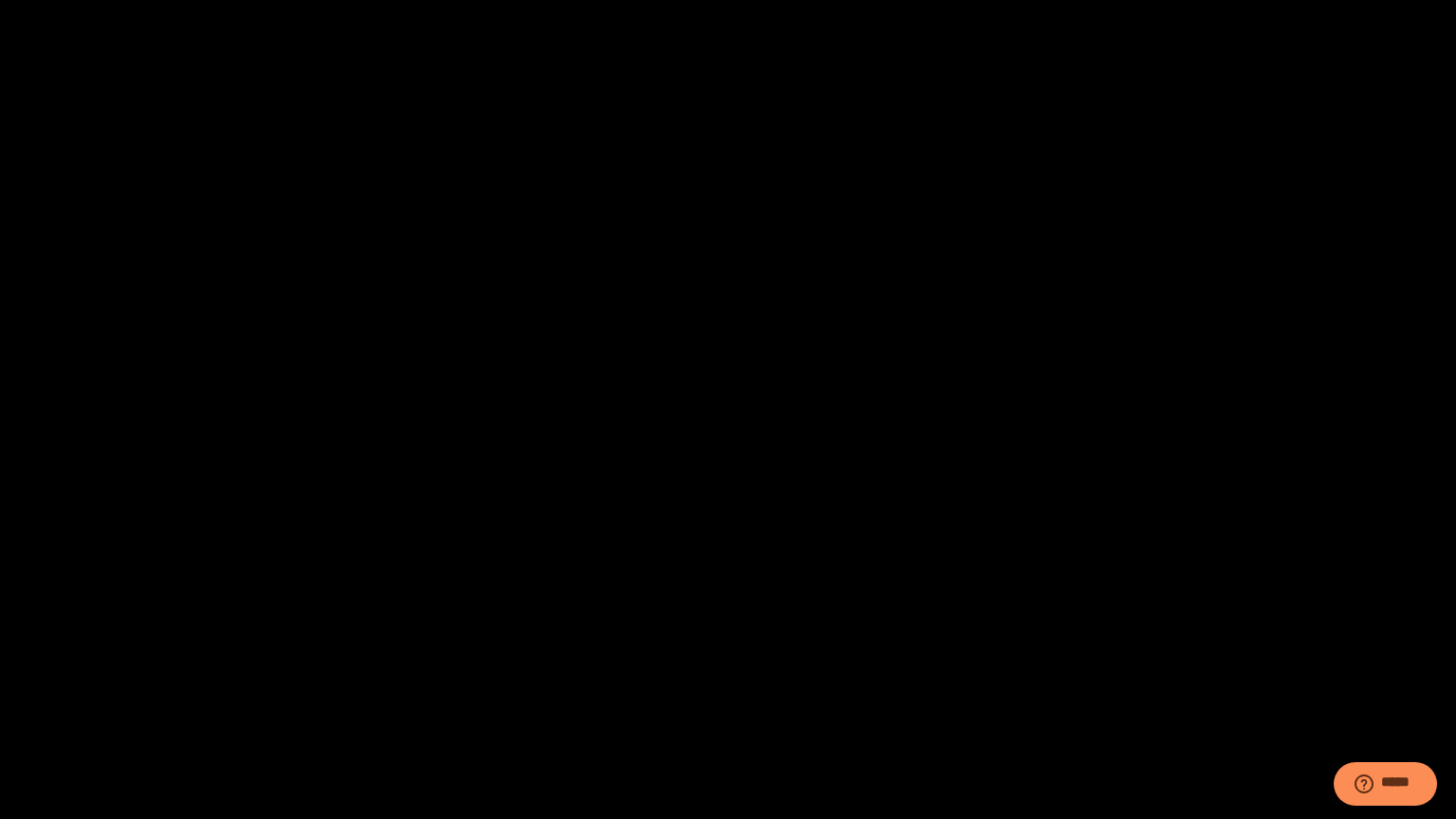 click at bounding box center (728, 410) 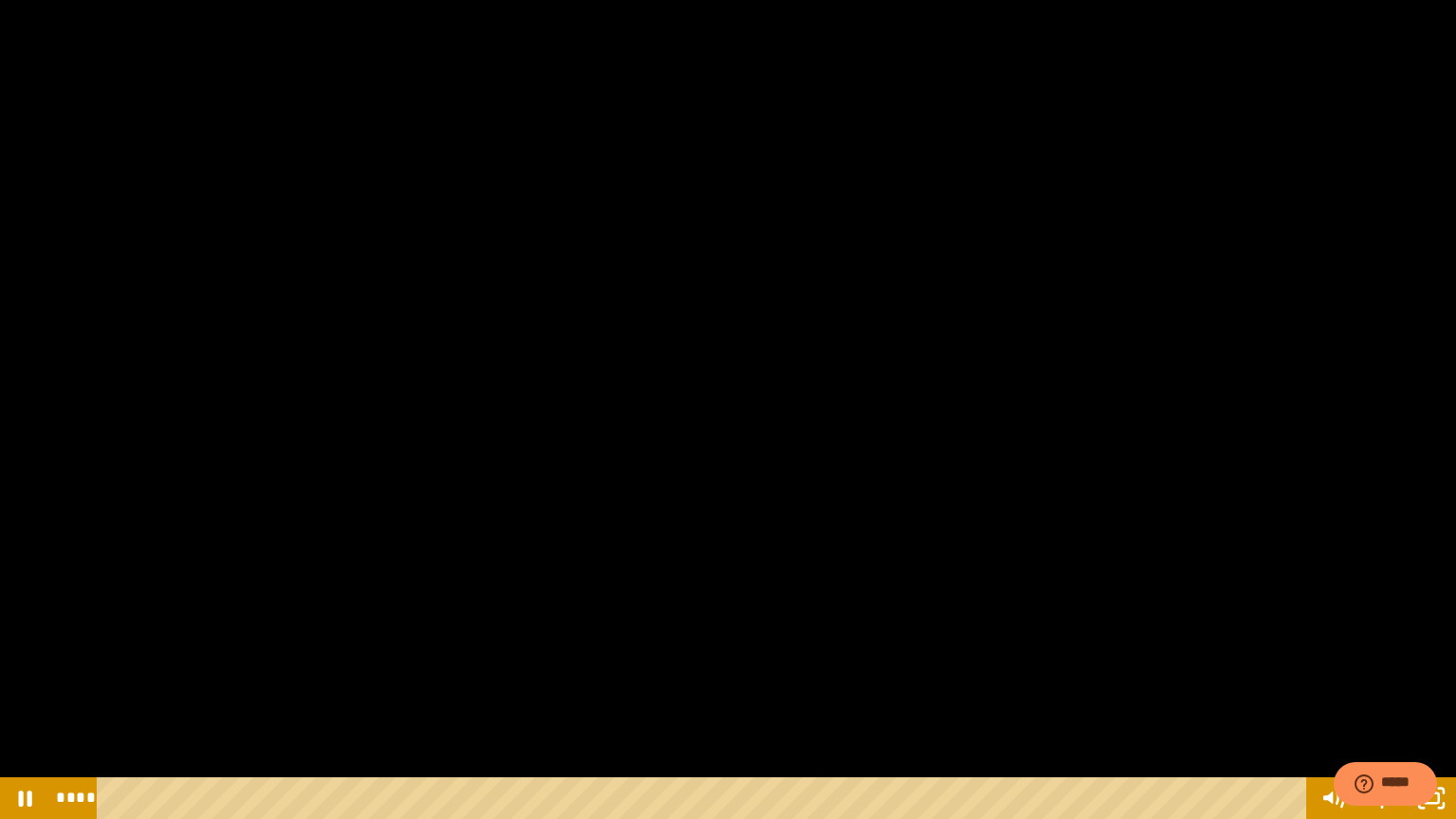 click at bounding box center (728, 410) 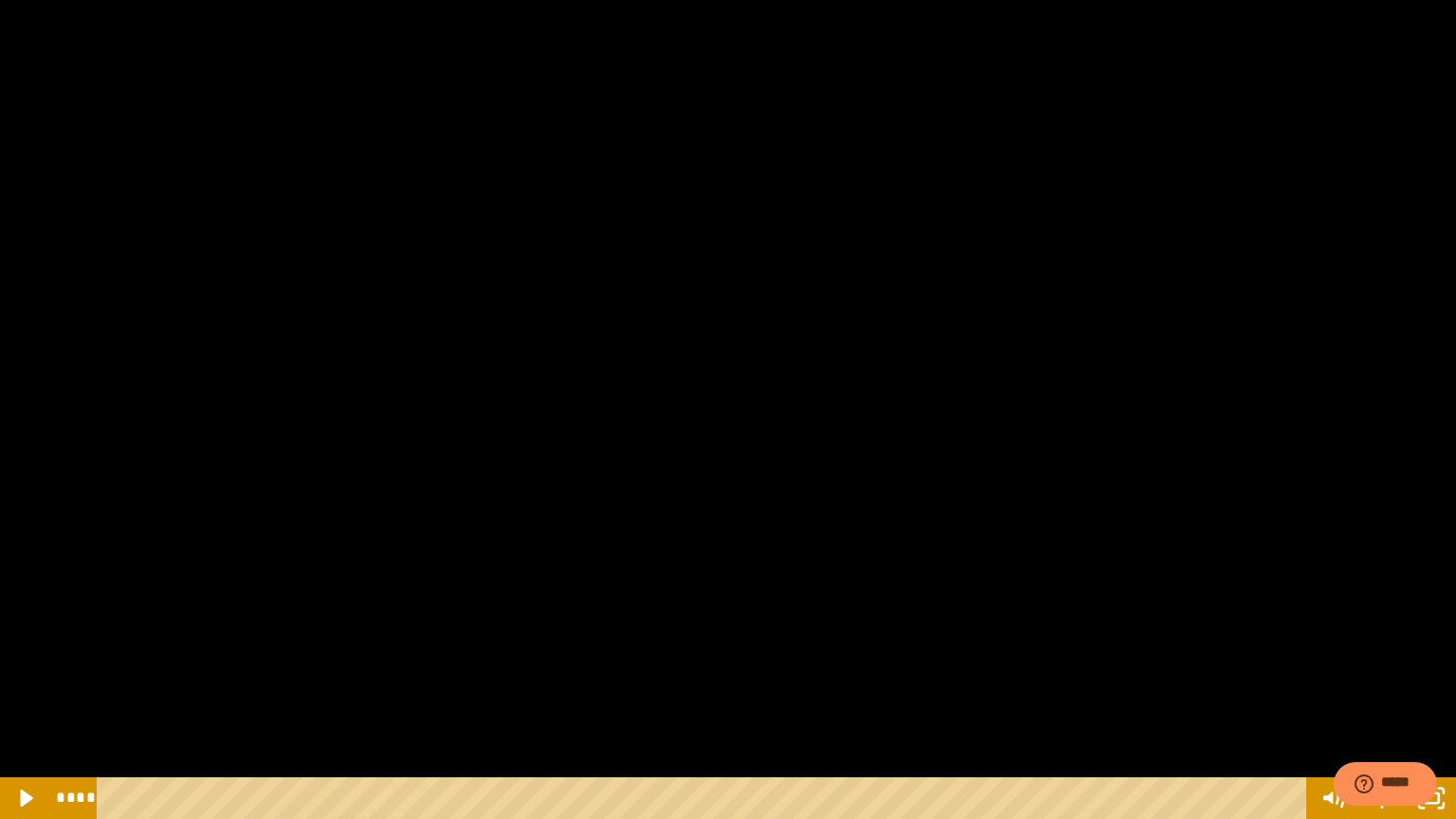 click at bounding box center [728, 410] 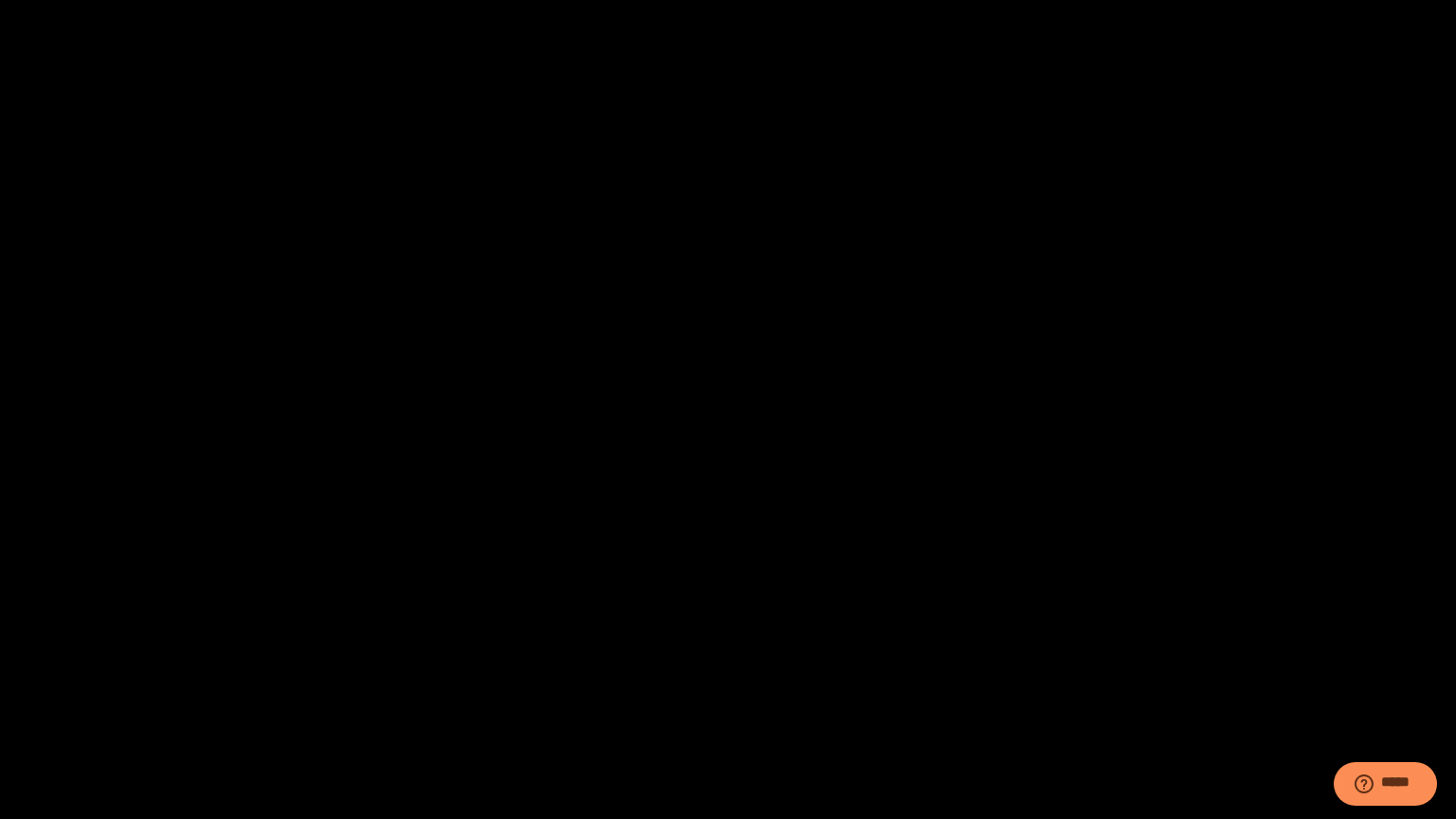 click at bounding box center [728, 410] 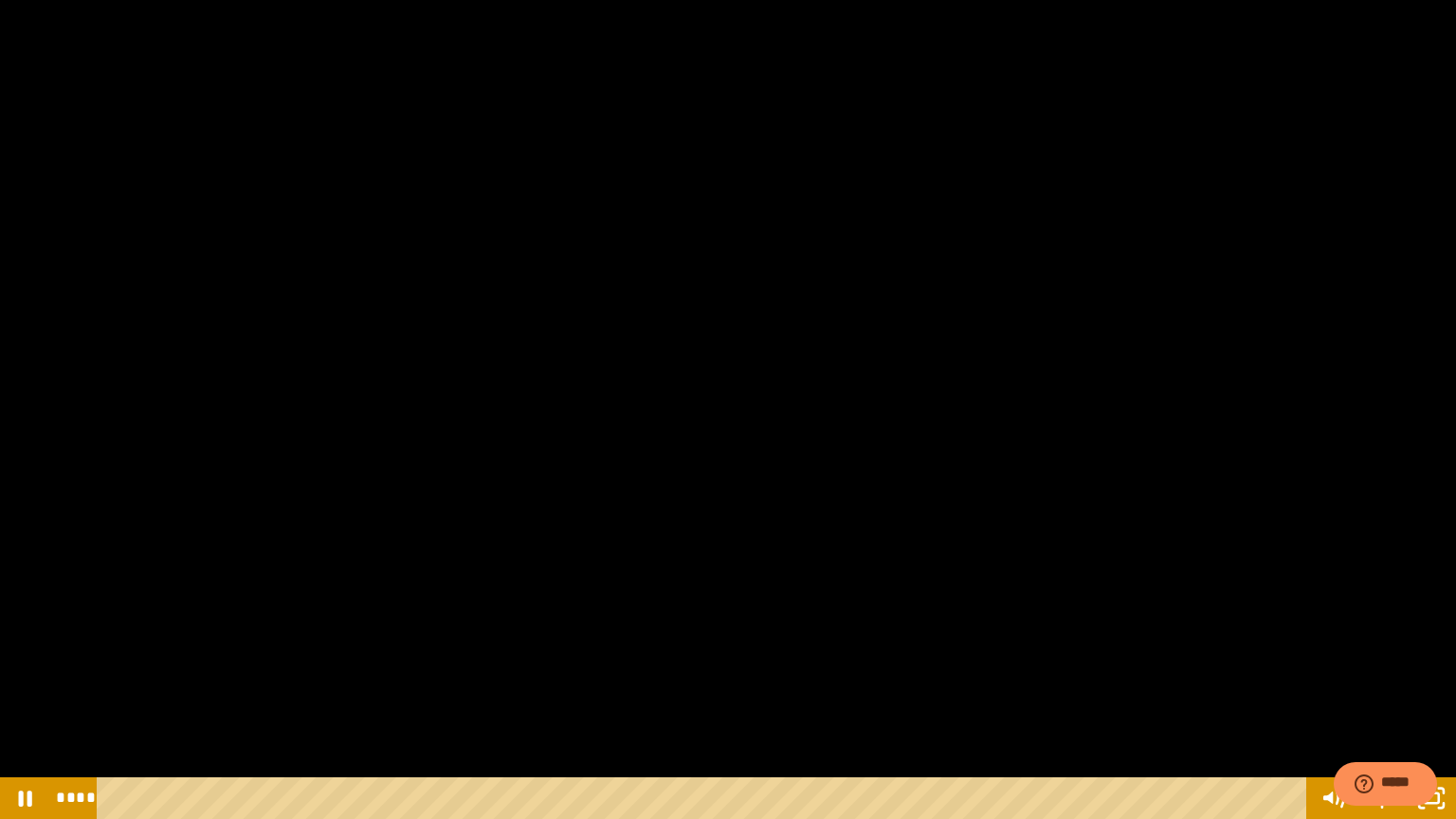 click at bounding box center [728, 410] 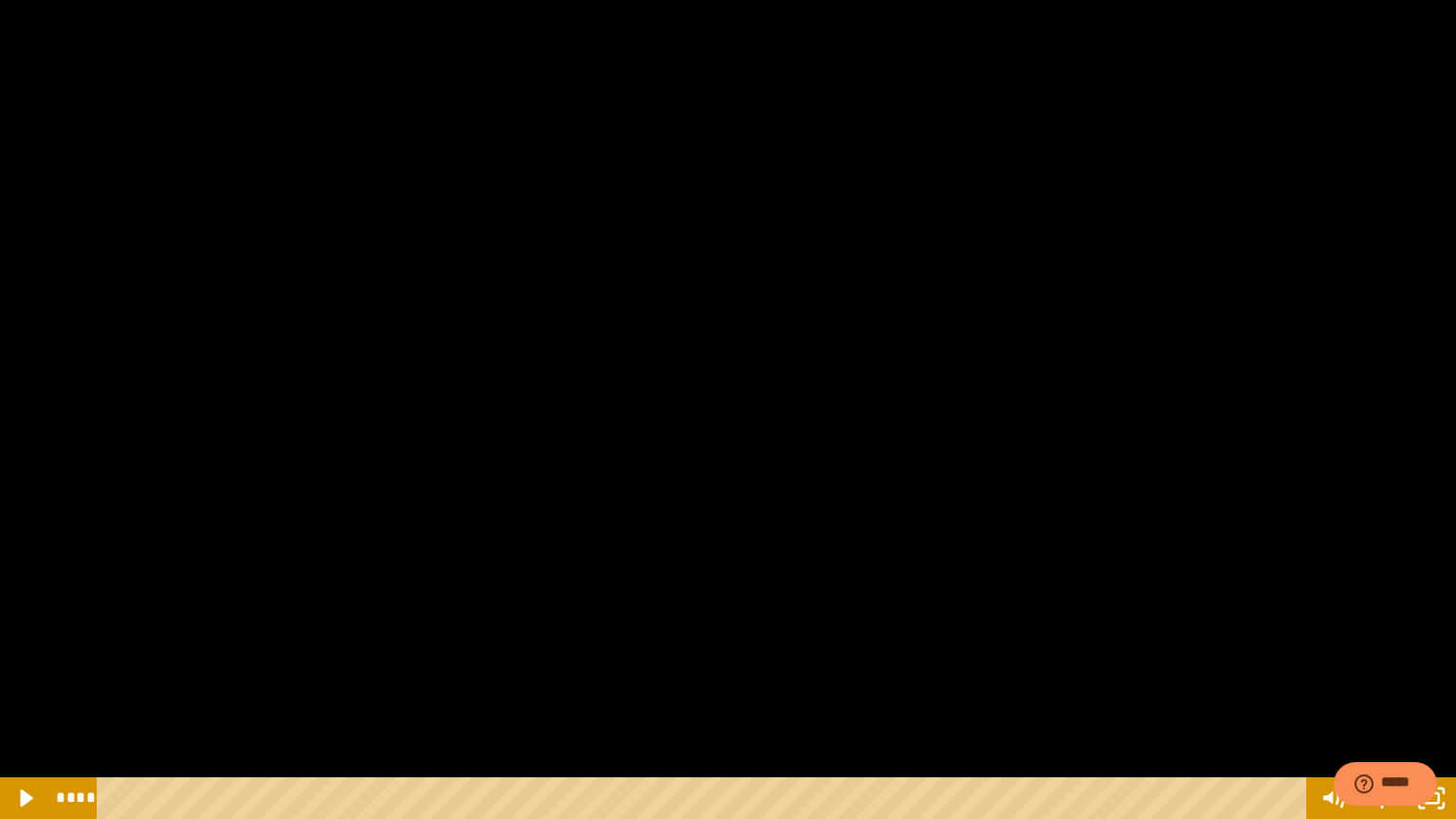 click at bounding box center (728, 410) 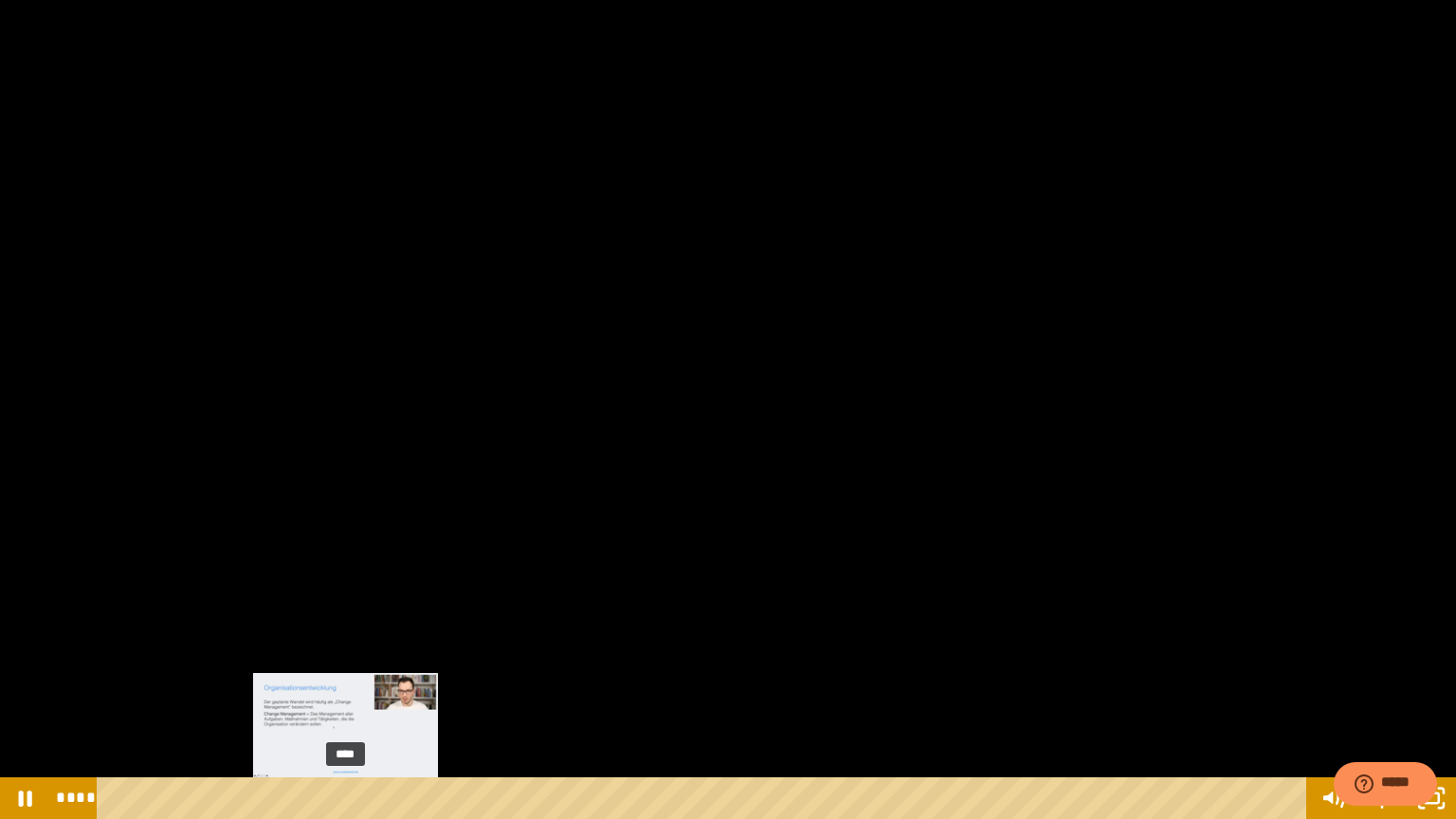 click on "****" at bounding box center (705, 798) 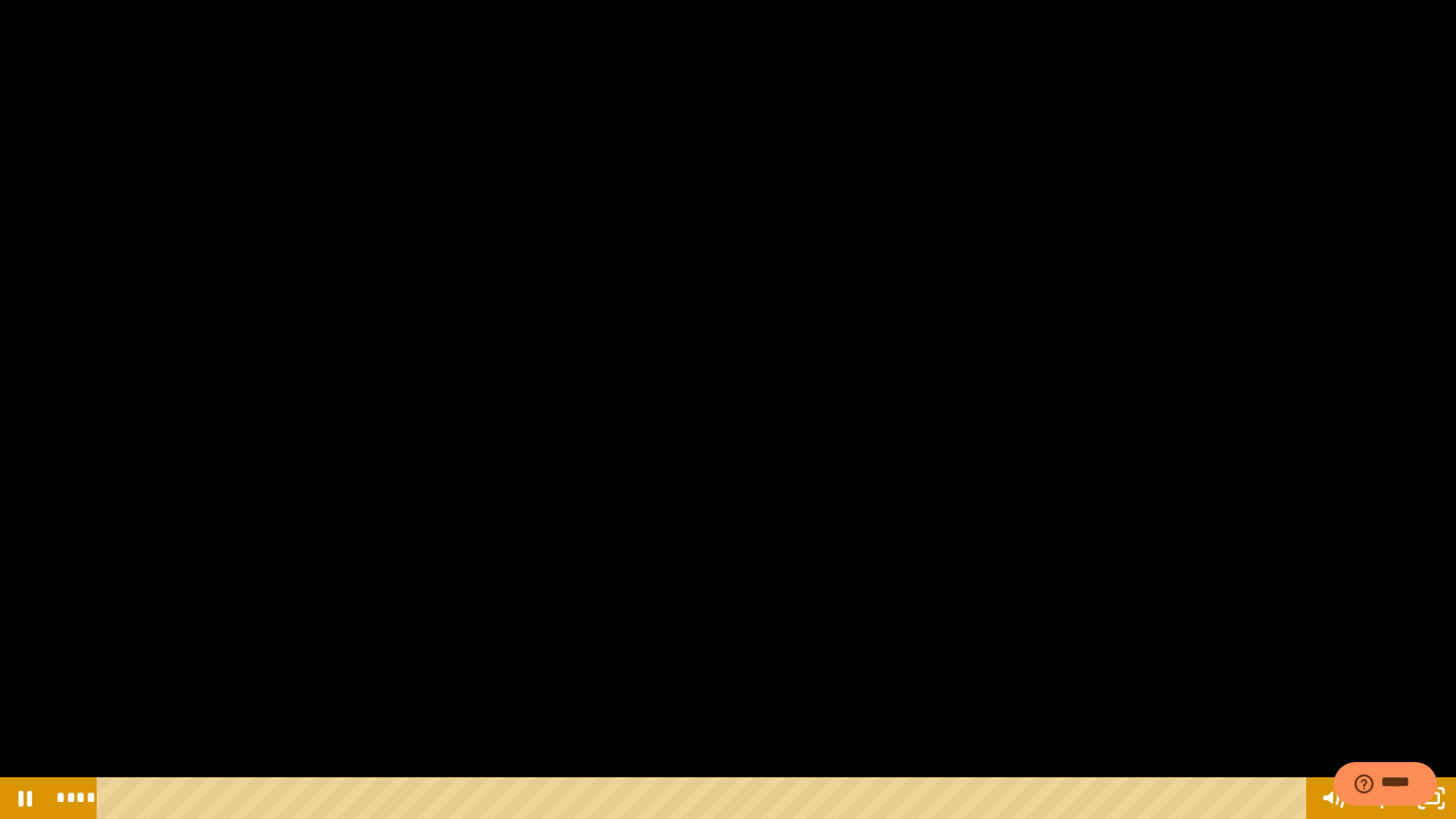 click at bounding box center (728, 410) 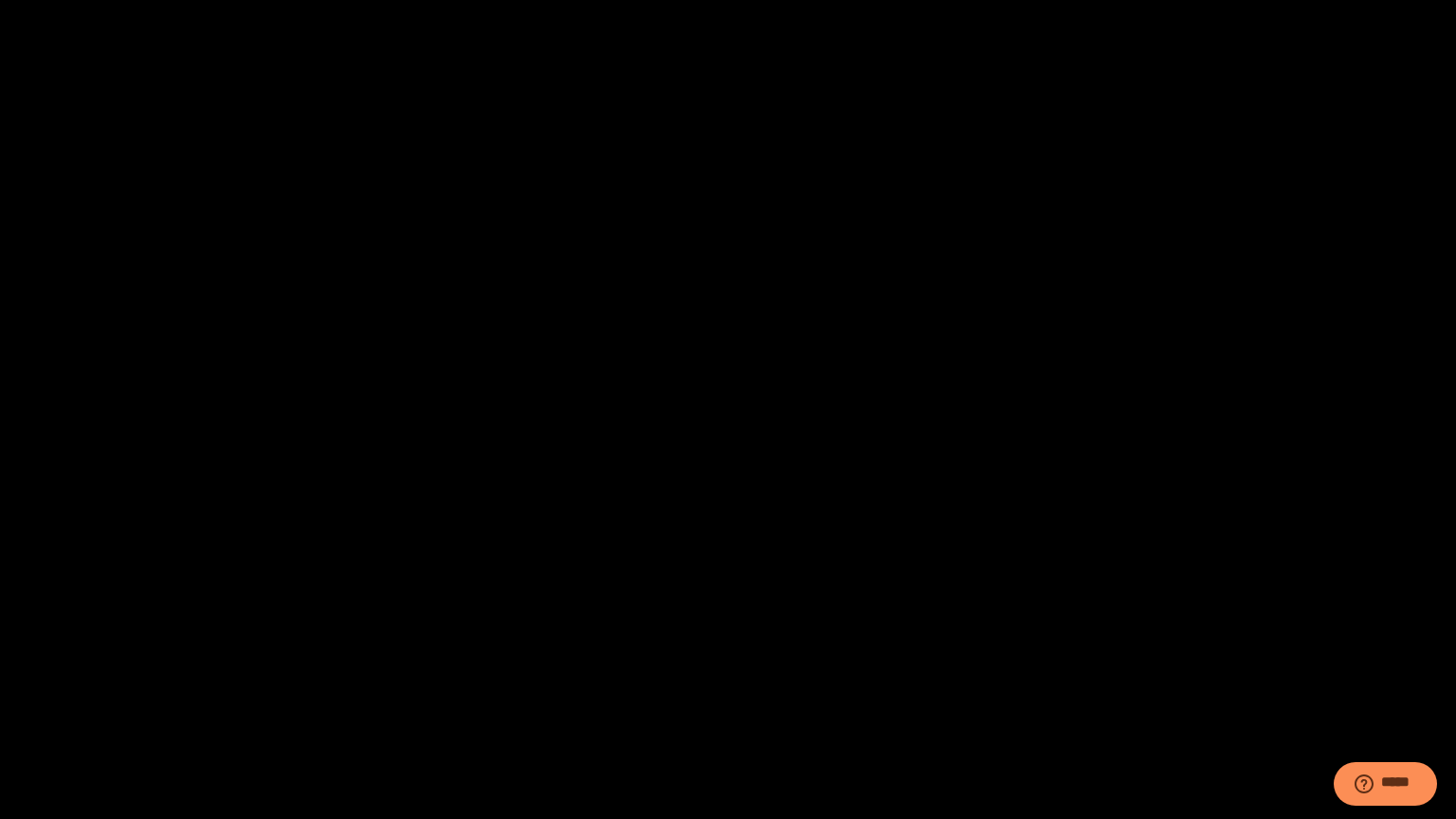 click at bounding box center [728, 410] 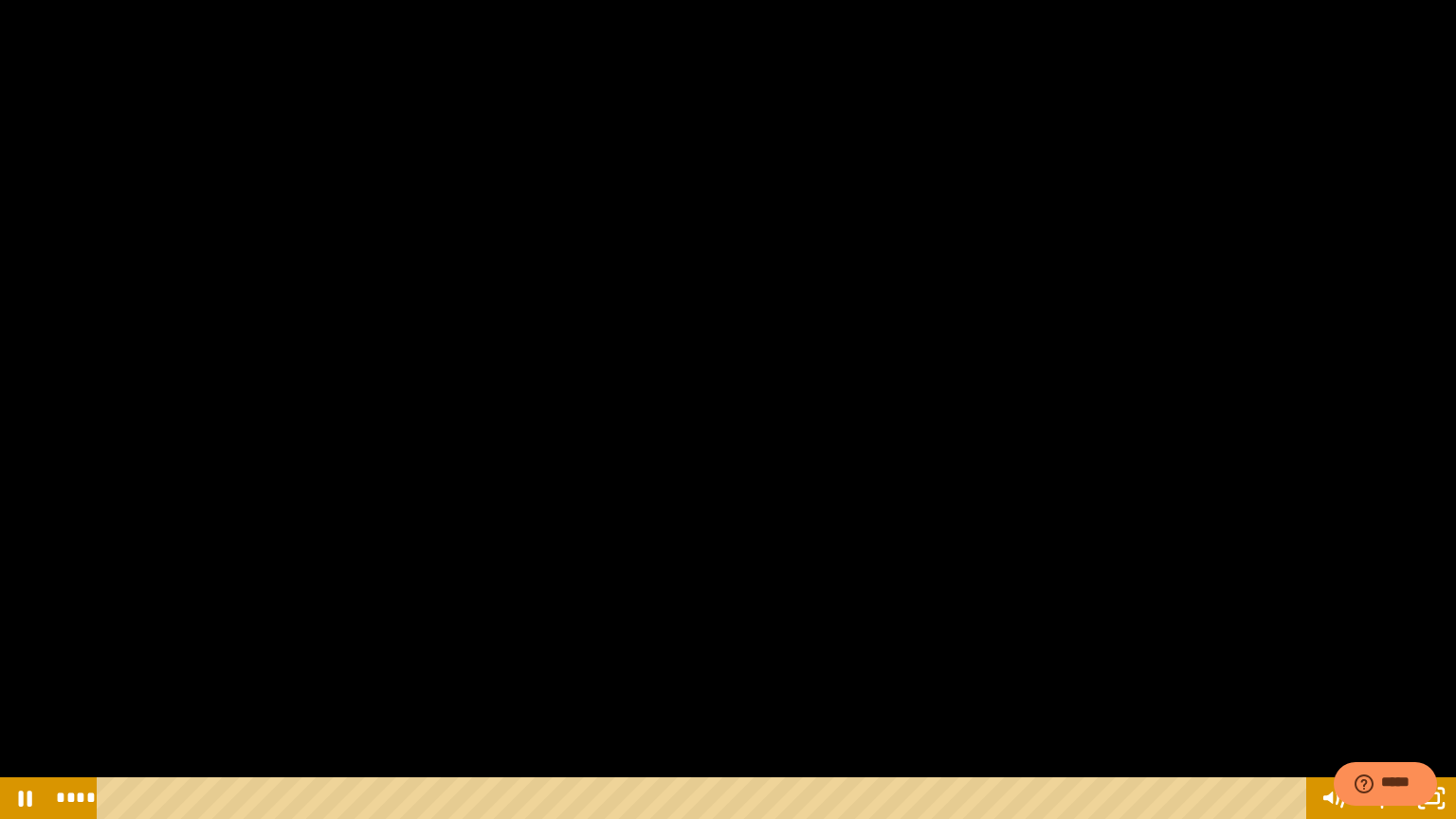 click at bounding box center [728, 410] 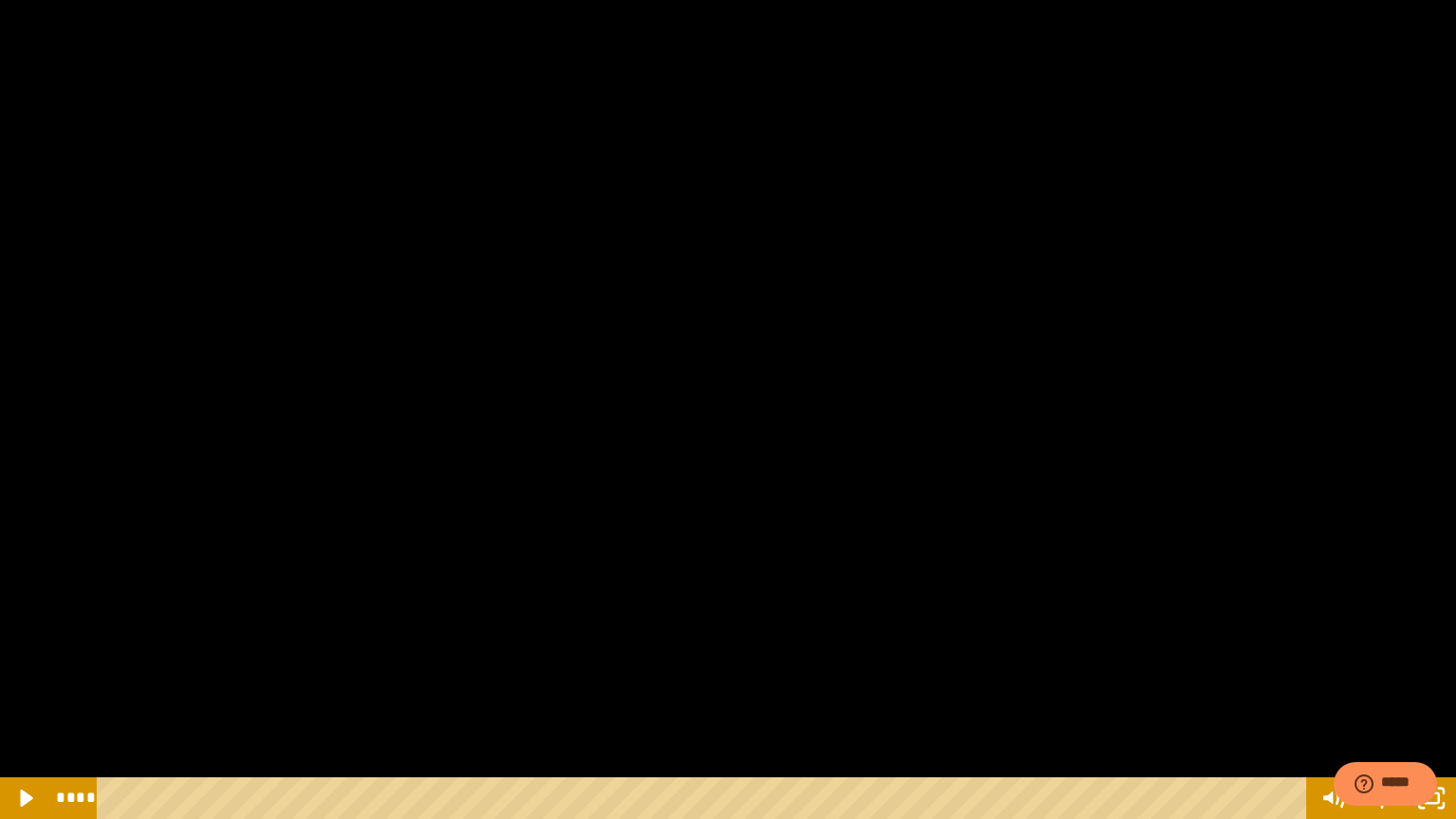 click at bounding box center (728, 410) 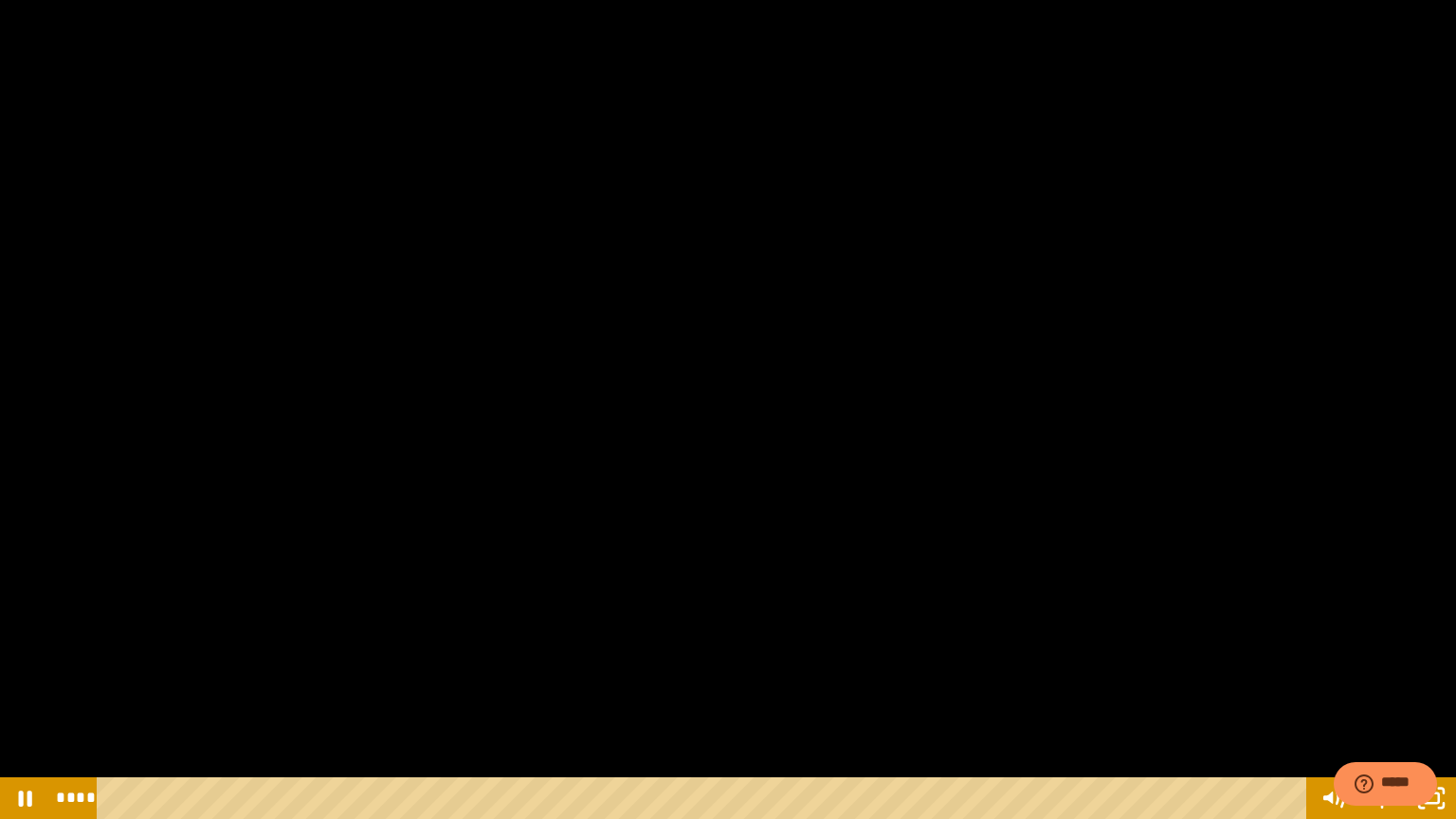 click at bounding box center (728, 410) 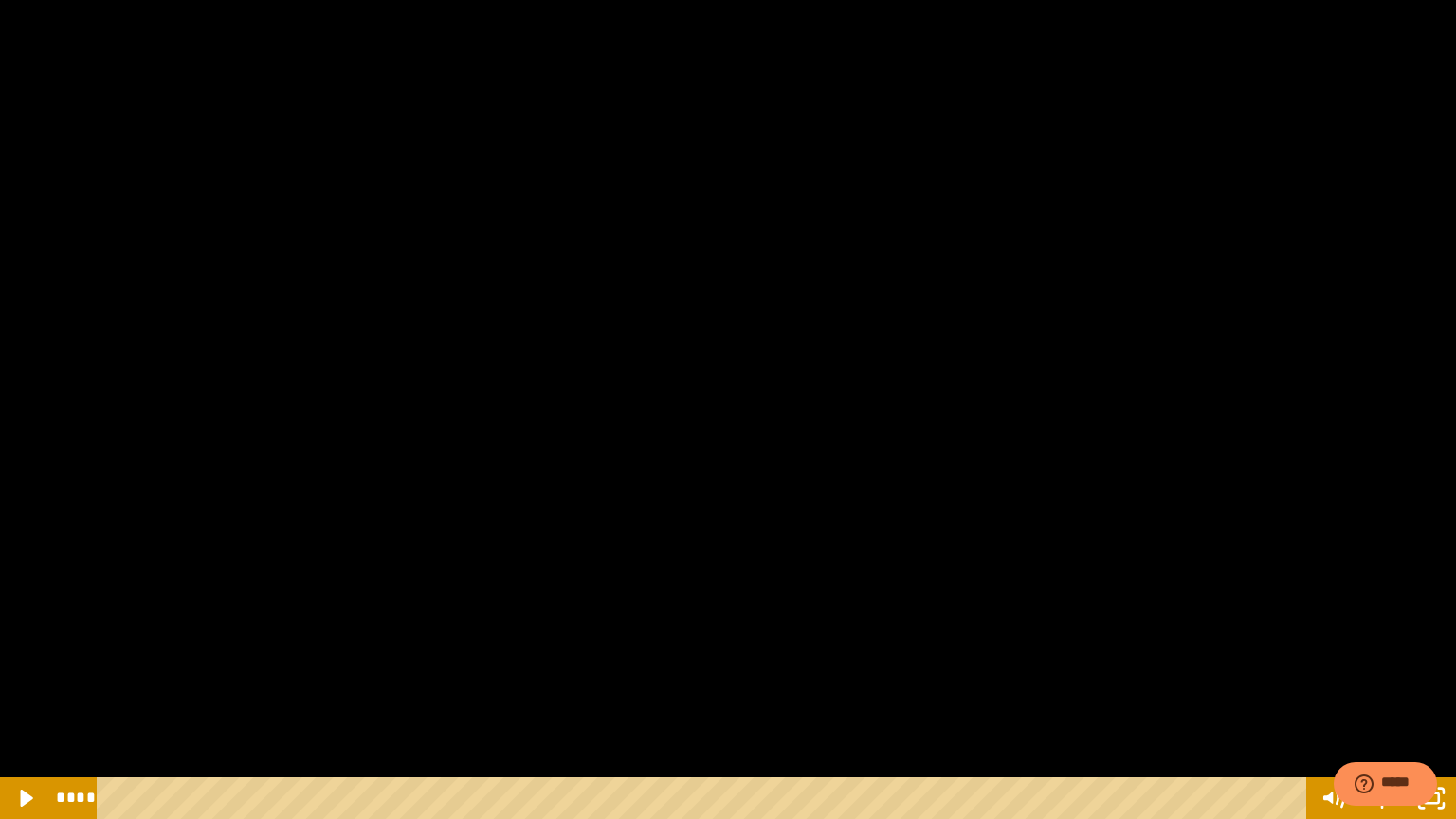 click at bounding box center [728, 410] 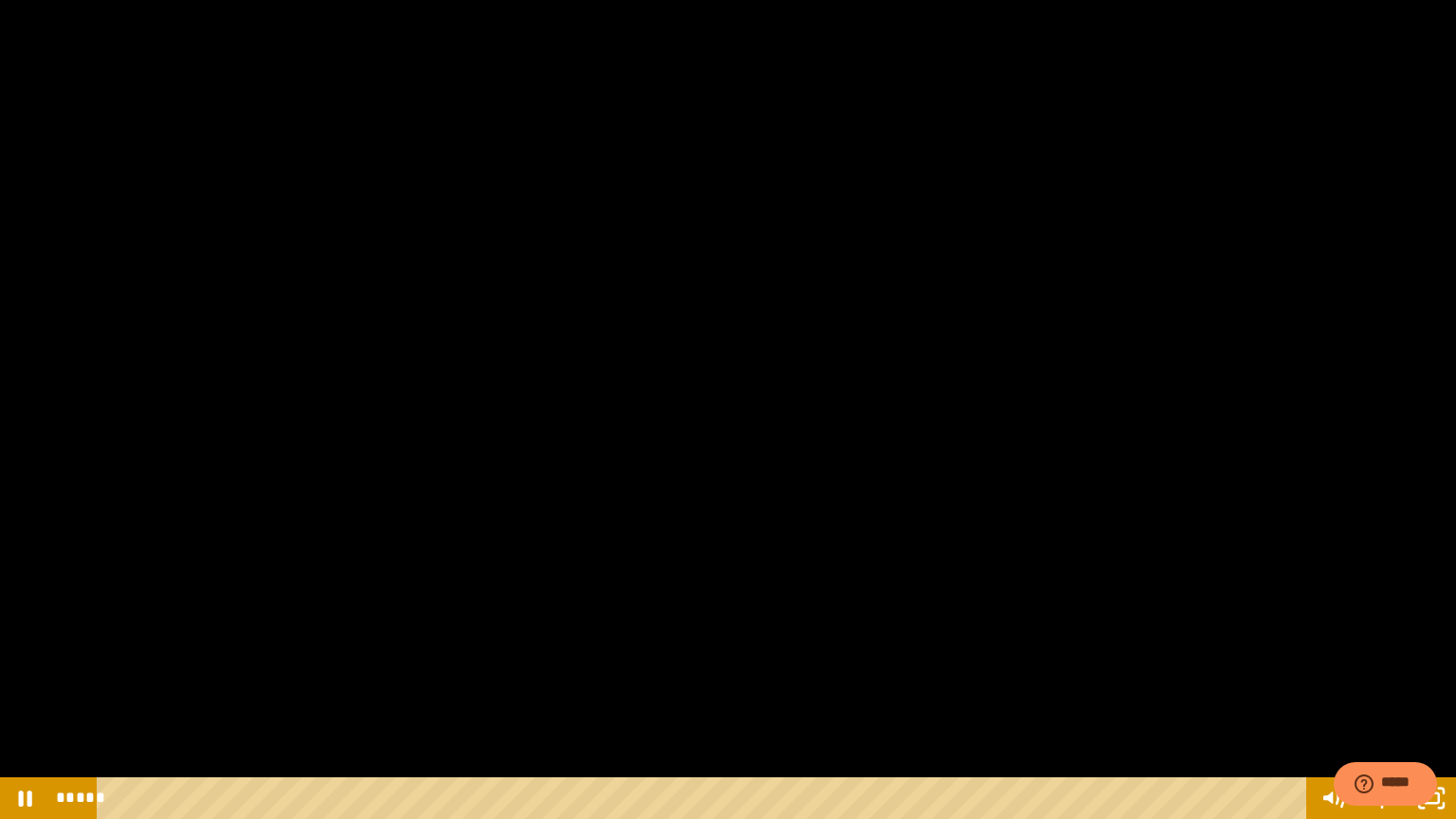 click at bounding box center [728, 410] 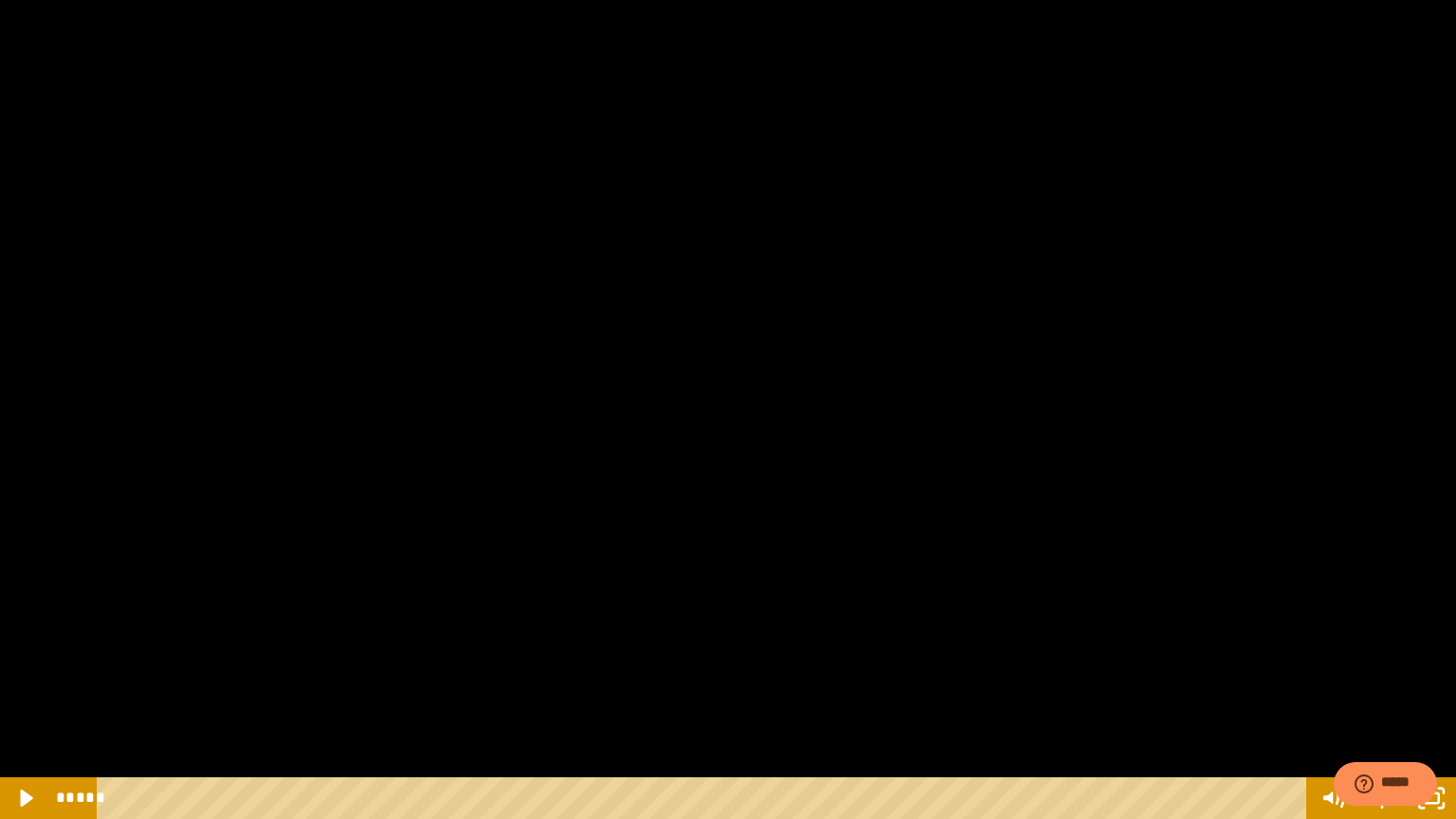 click at bounding box center [728, 410] 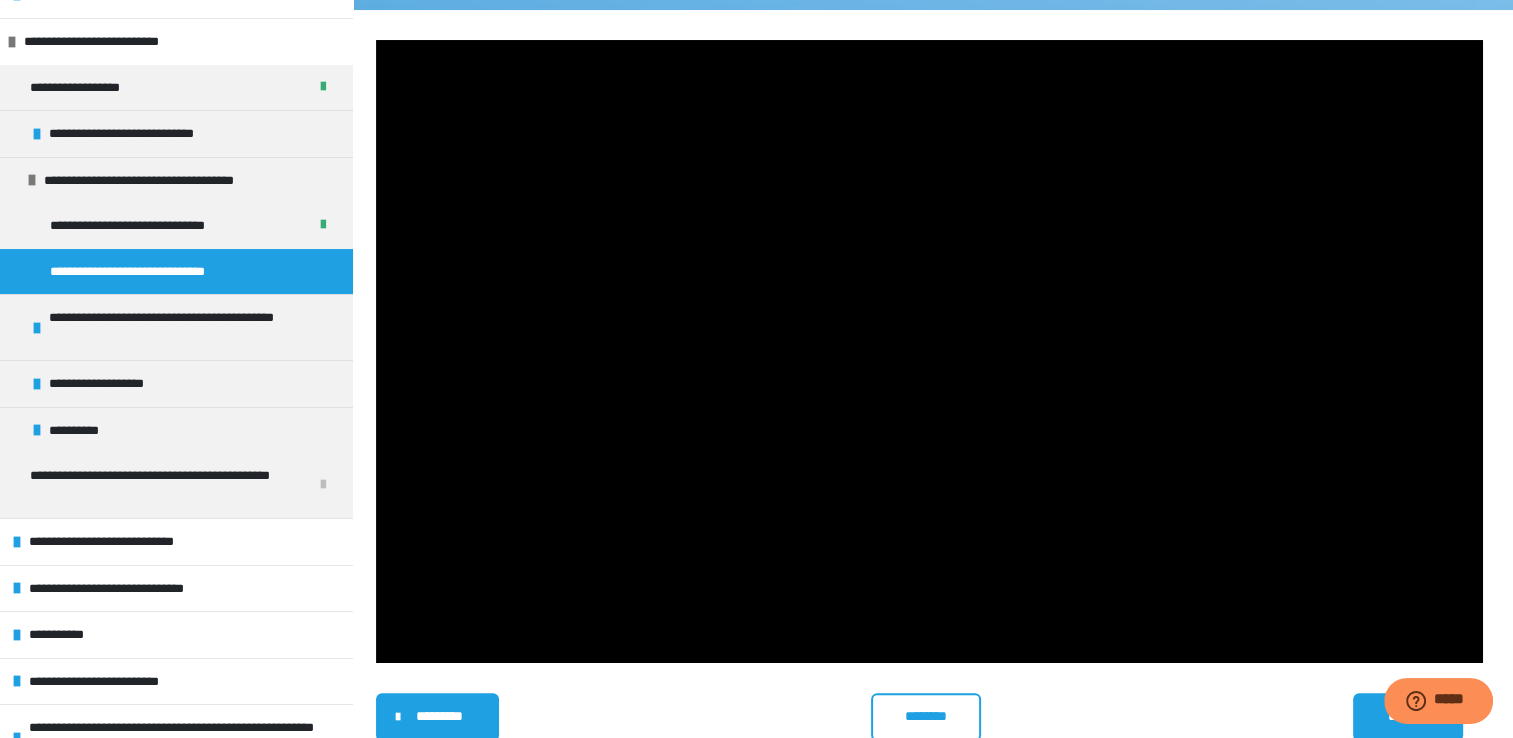 click at bounding box center (929, 351) 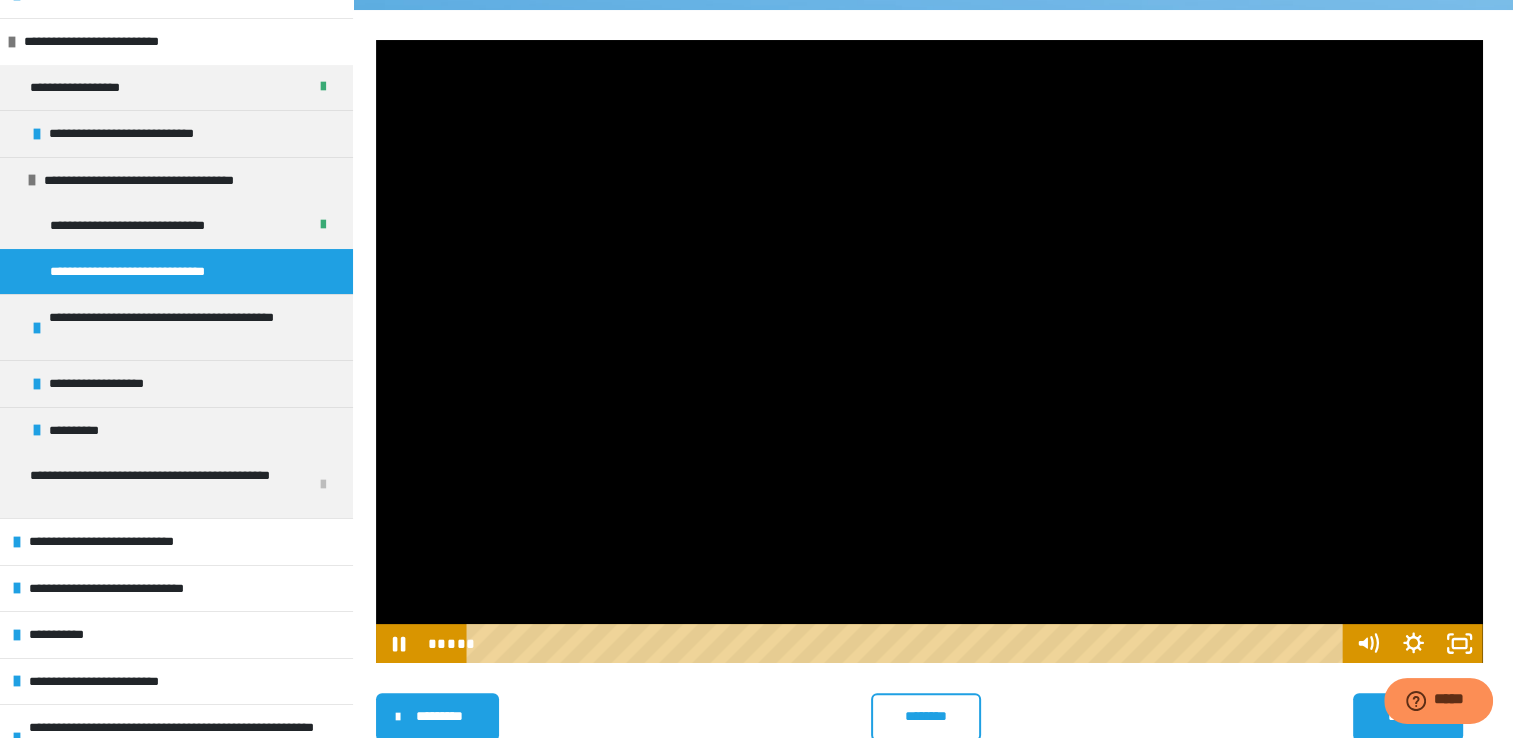 click at bounding box center [929, 351] 